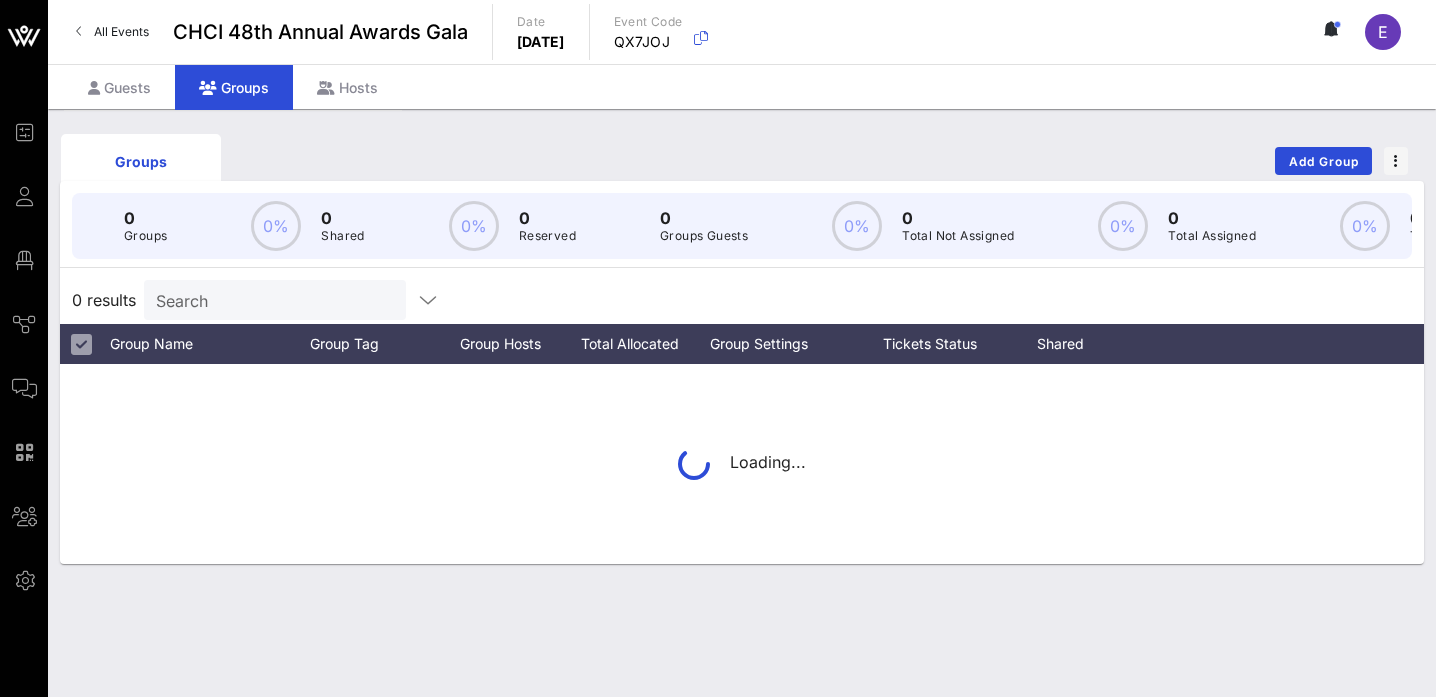 scroll, scrollTop: 0, scrollLeft: 0, axis: both 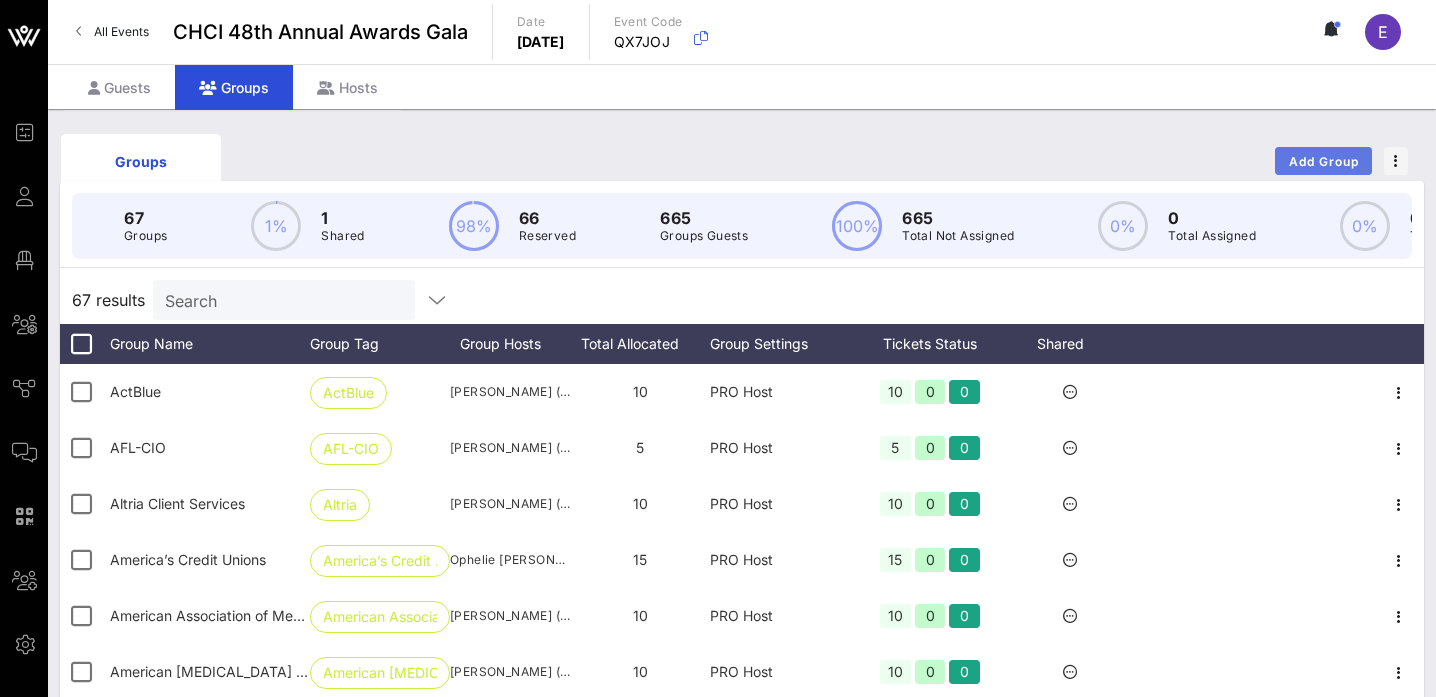 click on "Add Group" at bounding box center (1324, 161) 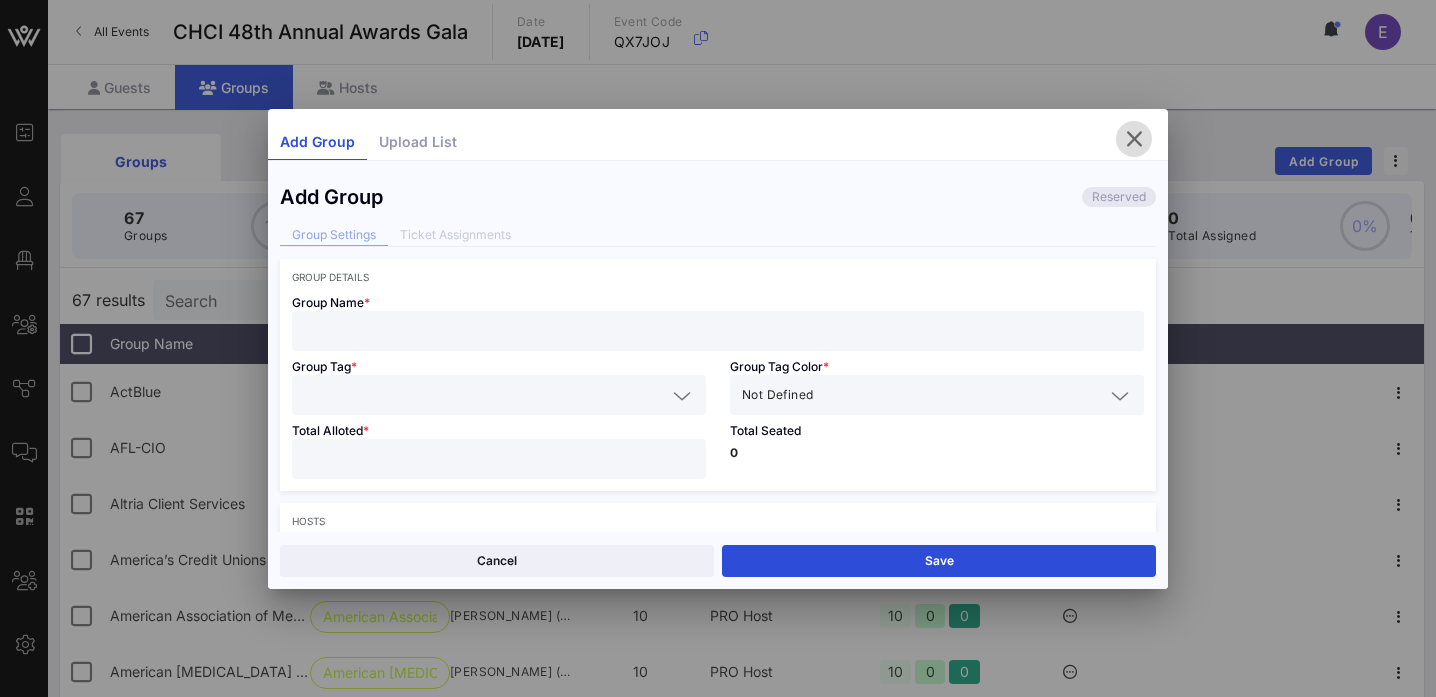 click at bounding box center (1134, 139) 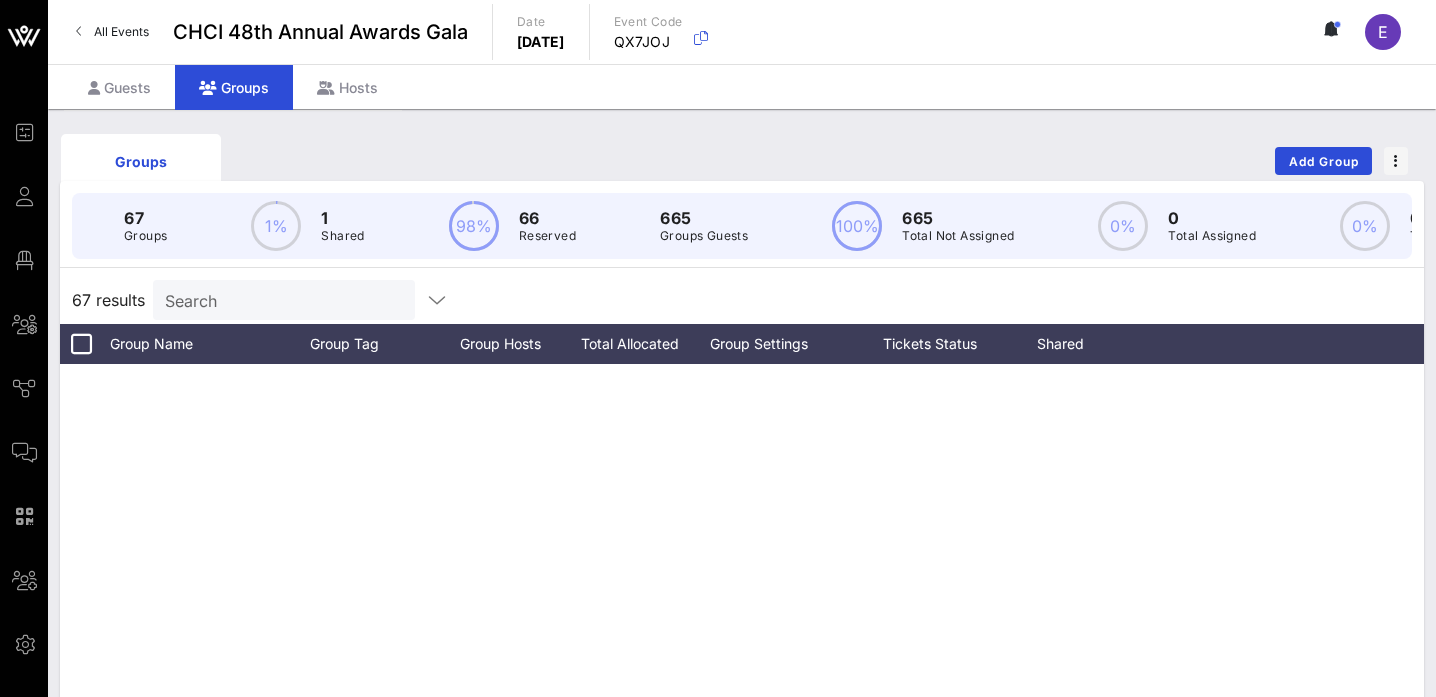 scroll, scrollTop: 3152, scrollLeft: 0, axis: vertical 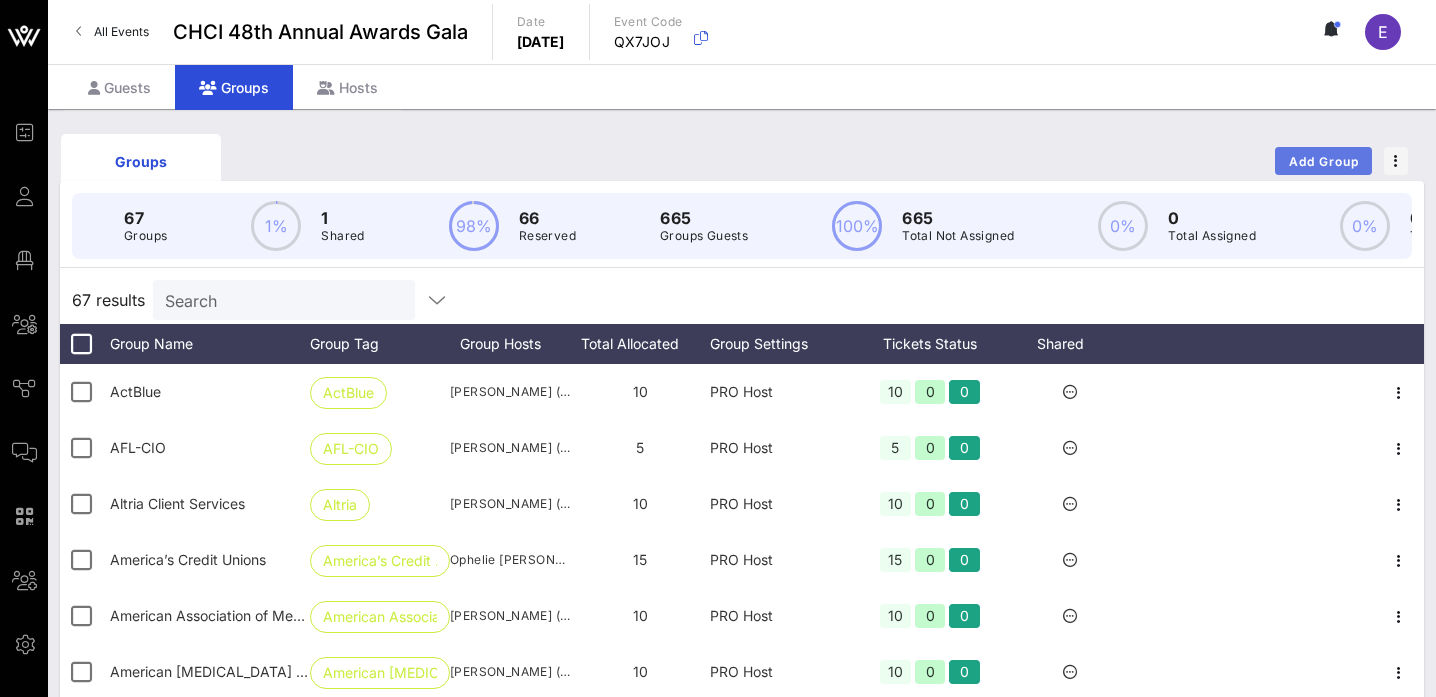 click on "Add Group" at bounding box center [1324, 161] 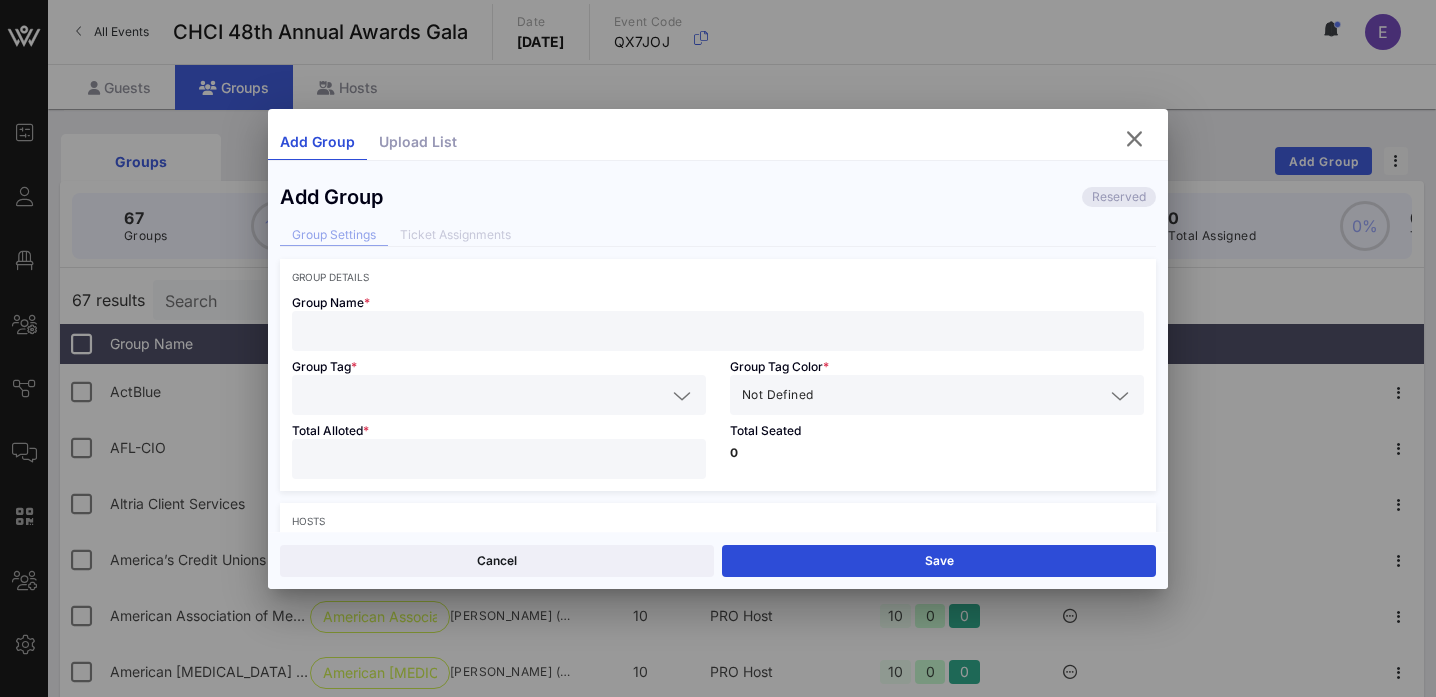 click at bounding box center (718, 331) 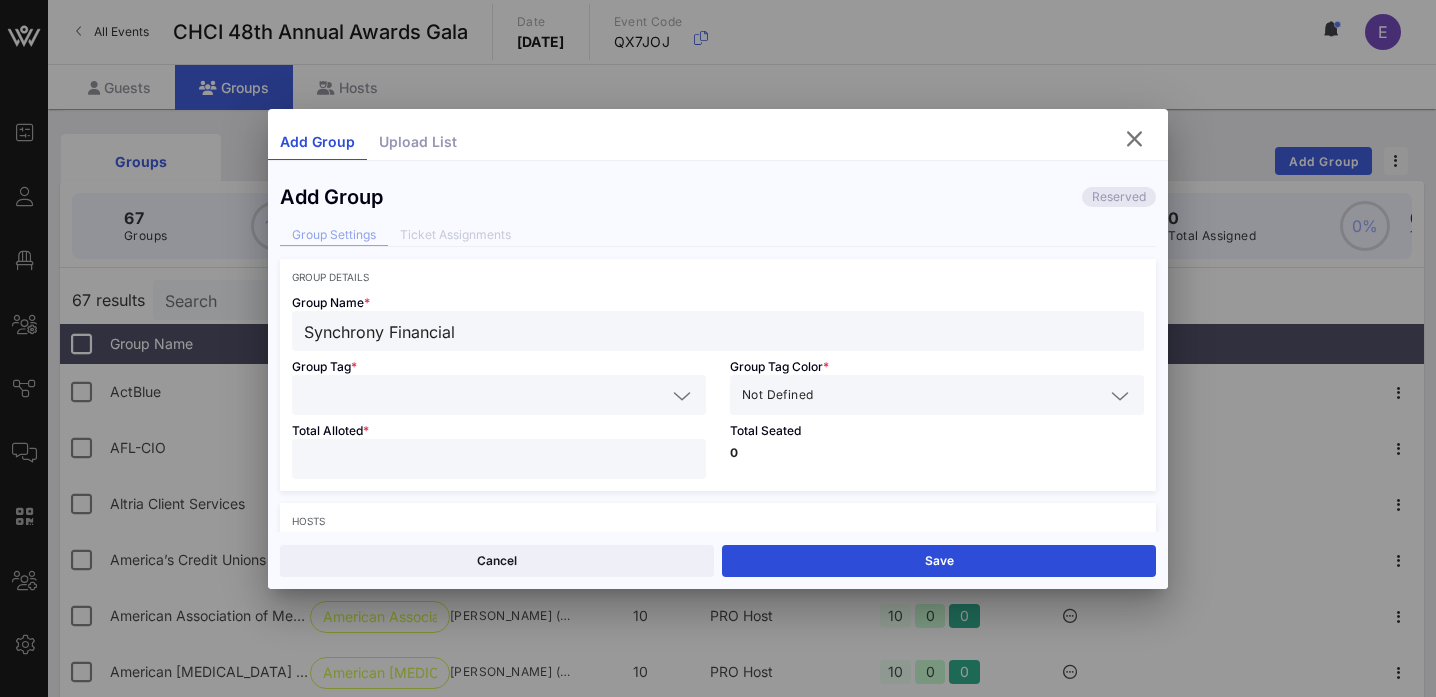 type on "Synchrony Financial" 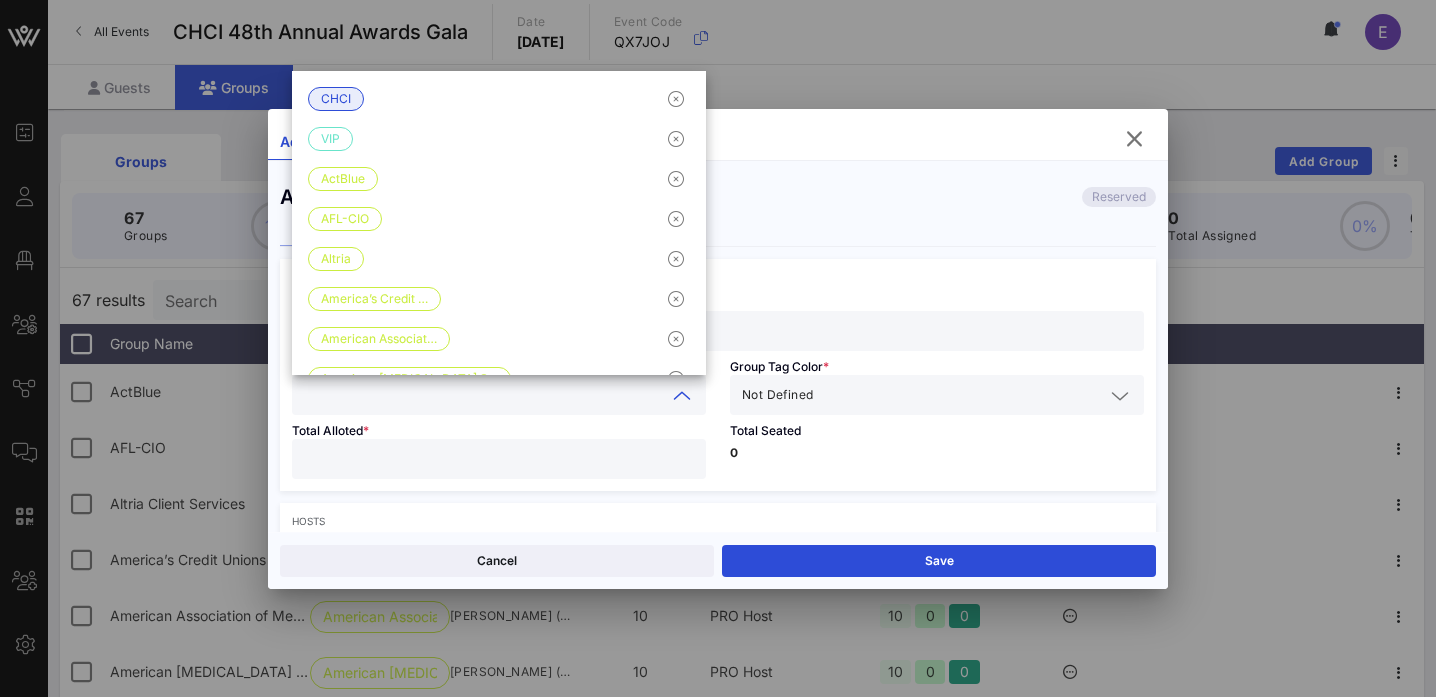 paste on "Synchrony Financial" 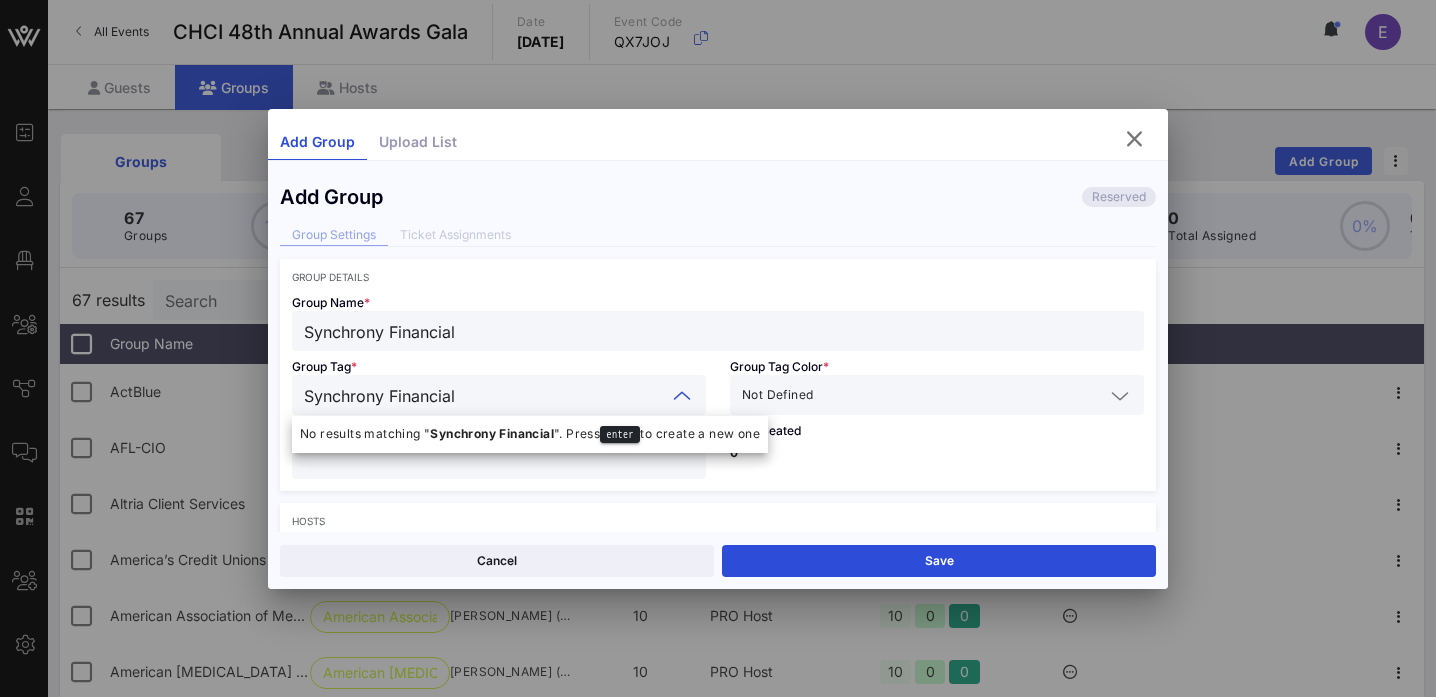 type 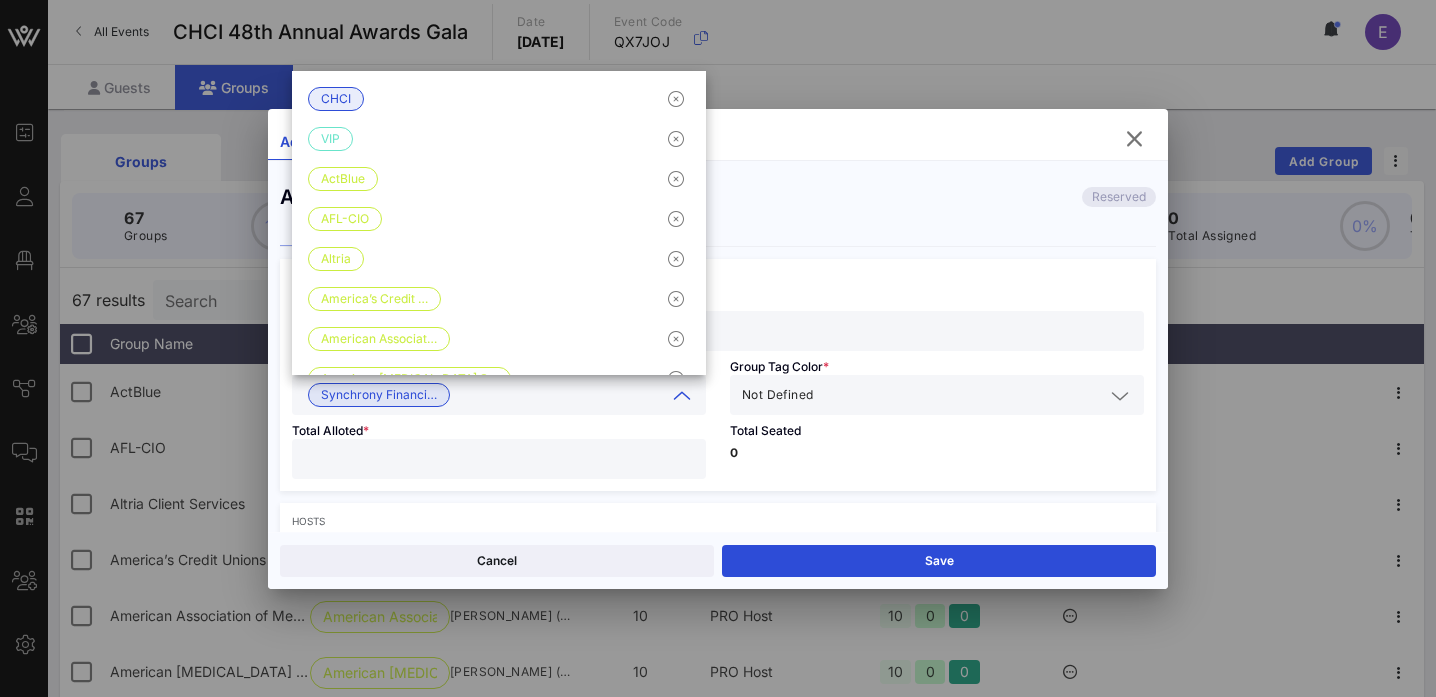 click at bounding box center [960, 395] 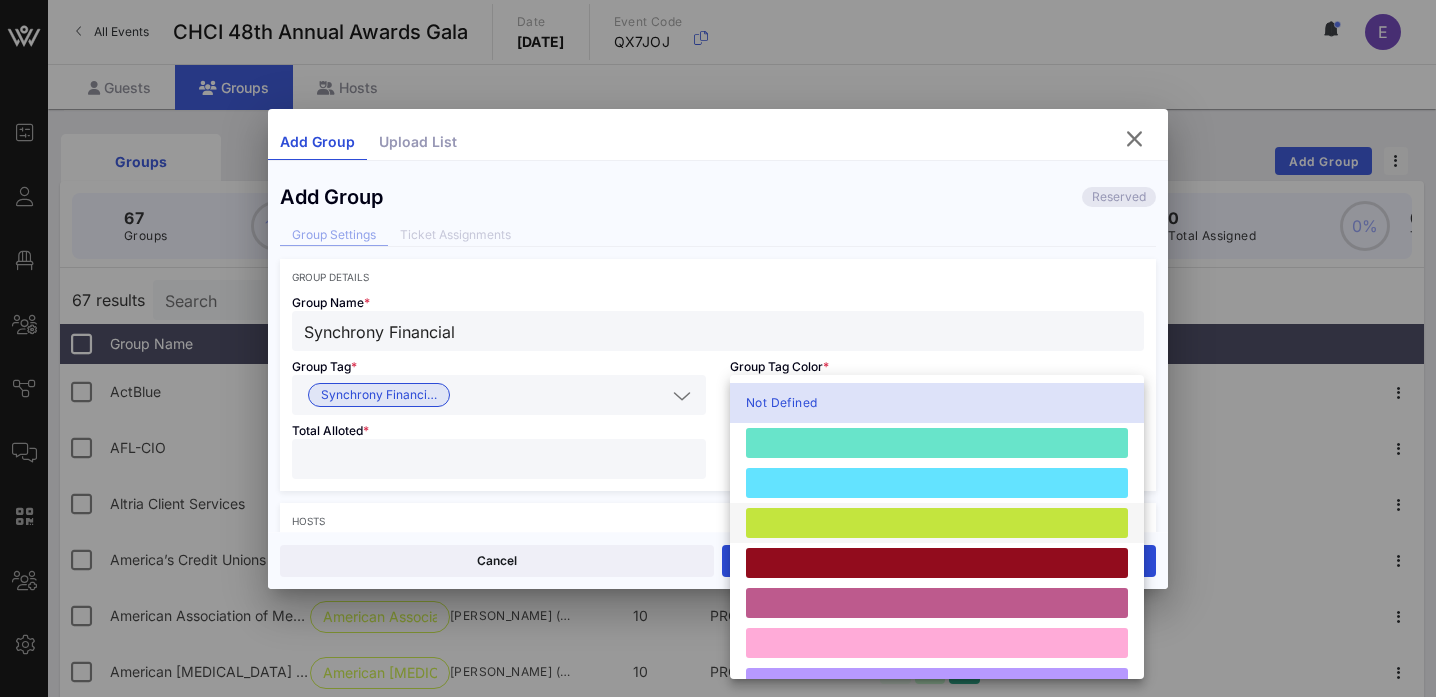 click at bounding box center (937, 523) 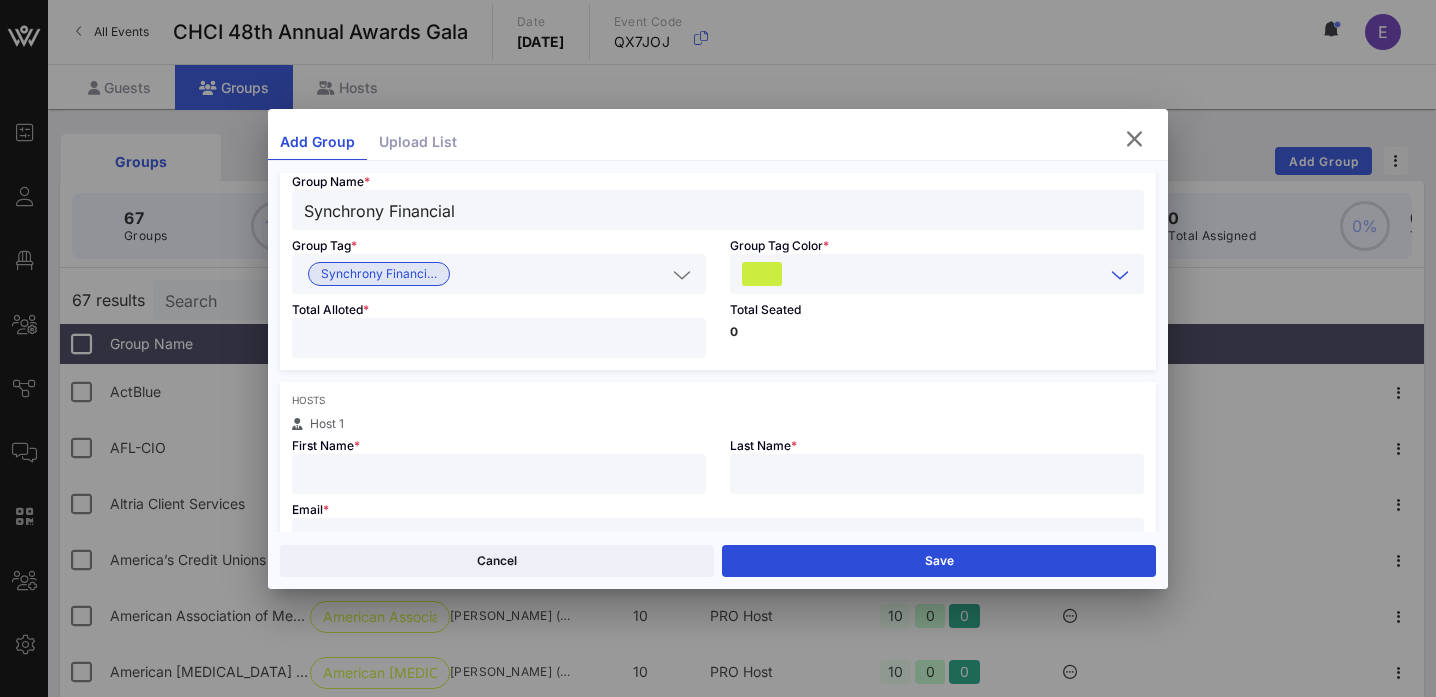 scroll, scrollTop: 123, scrollLeft: 0, axis: vertical 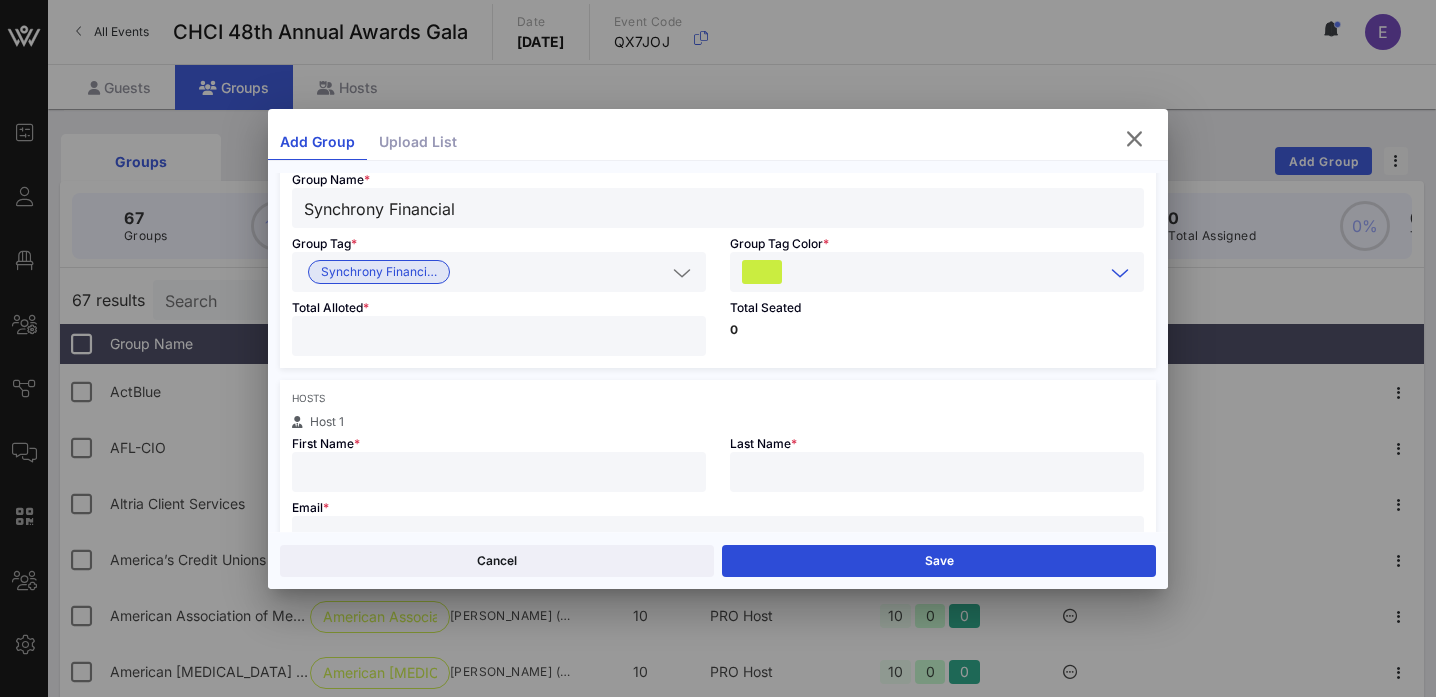 click at bounding box center [499, 336] 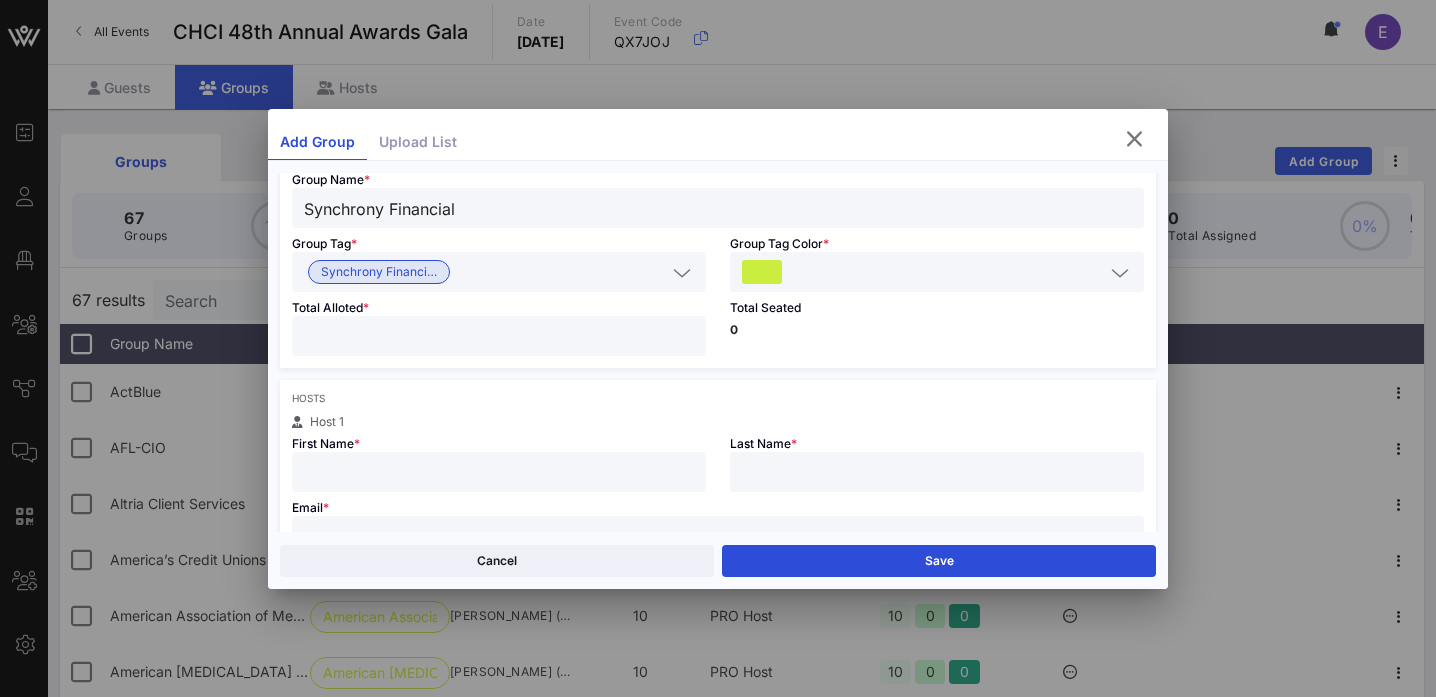 type on "**" 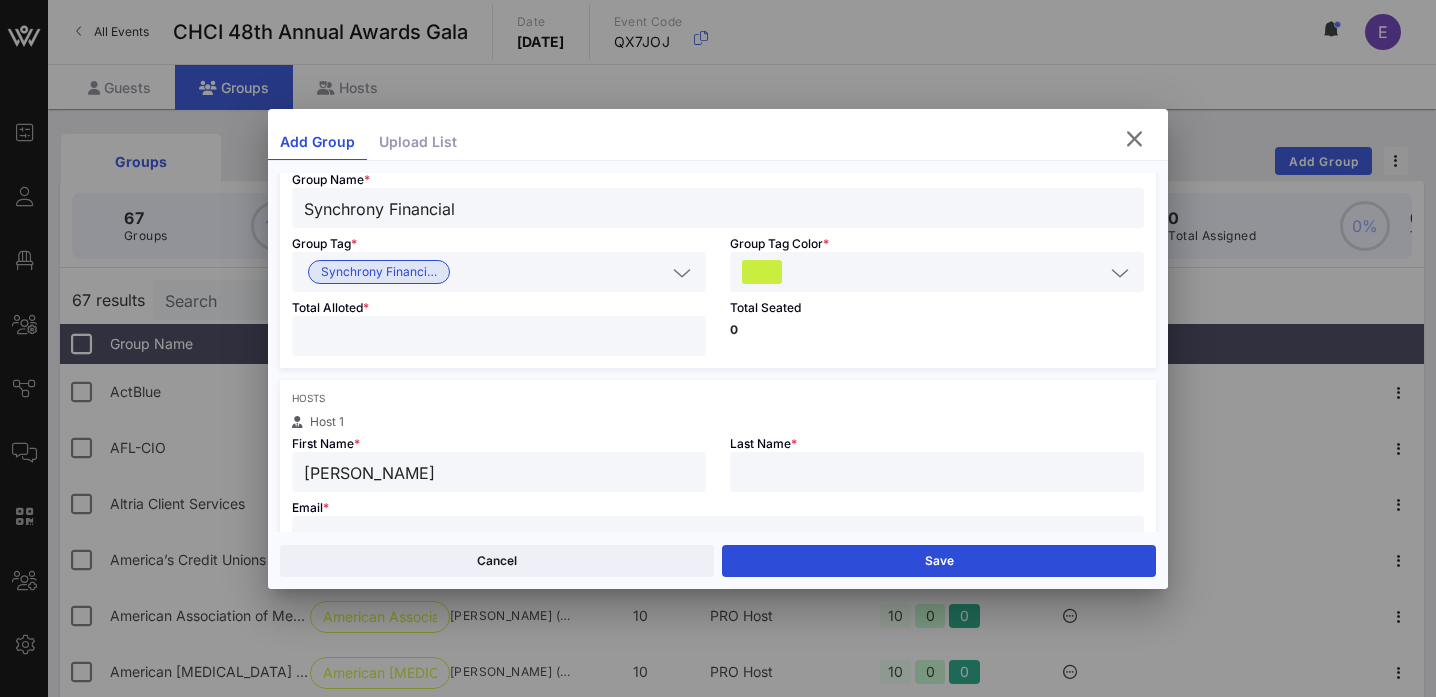 type on "[PERSON_NAME]" 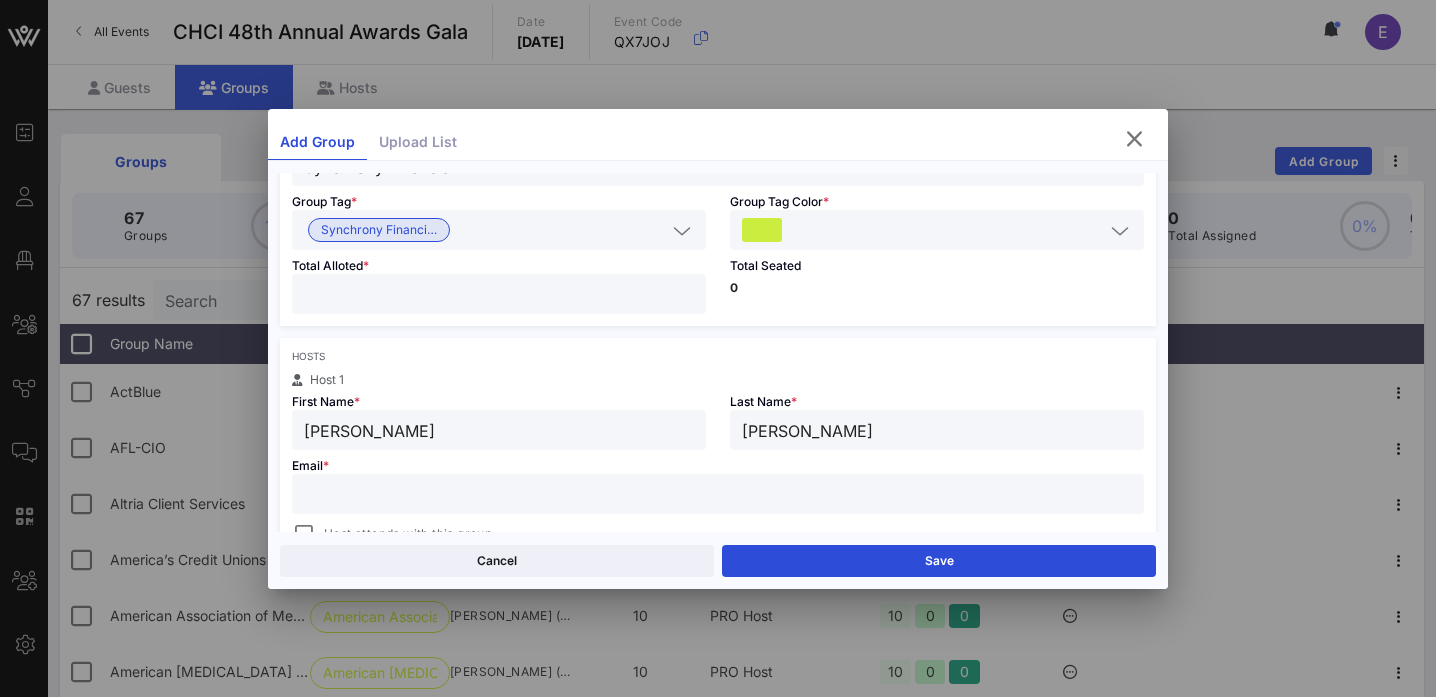scroll, scrollTop: 236, scrollLeft: 0, axis: vertical 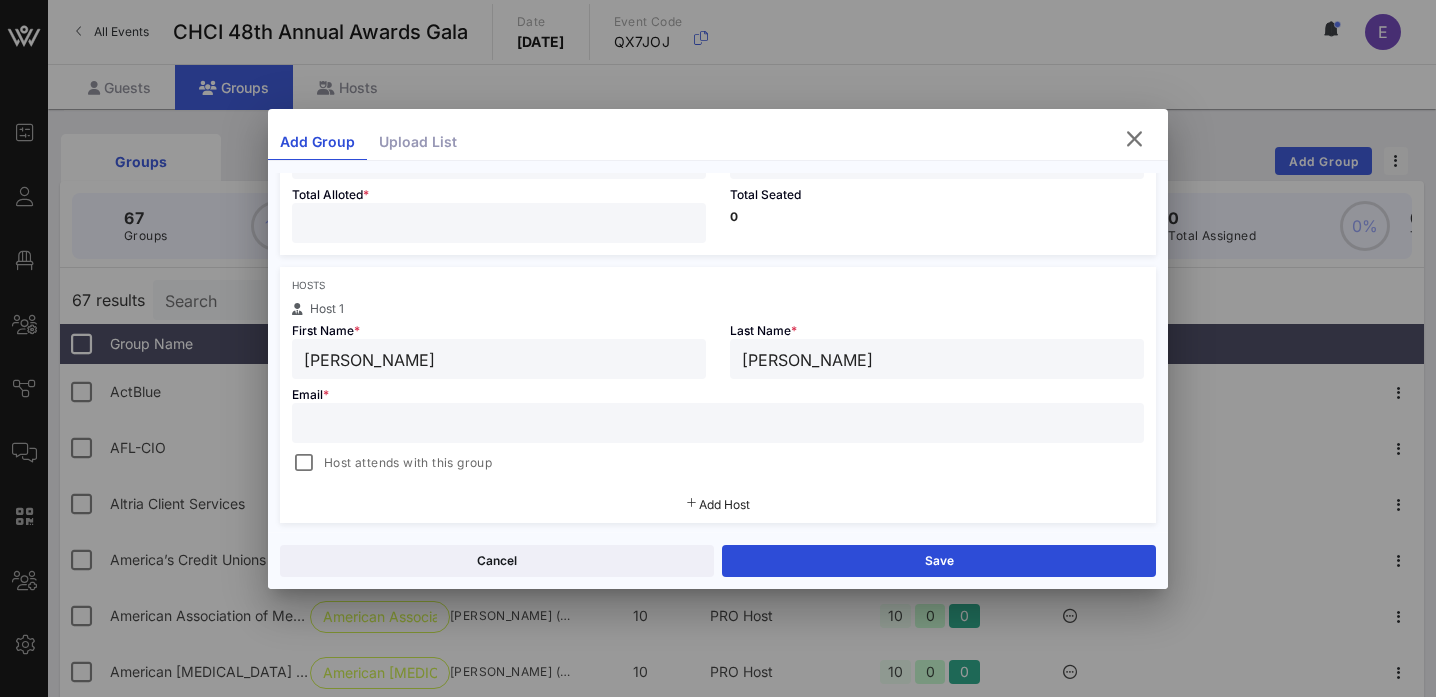 type on "[PERSON_NAME]" 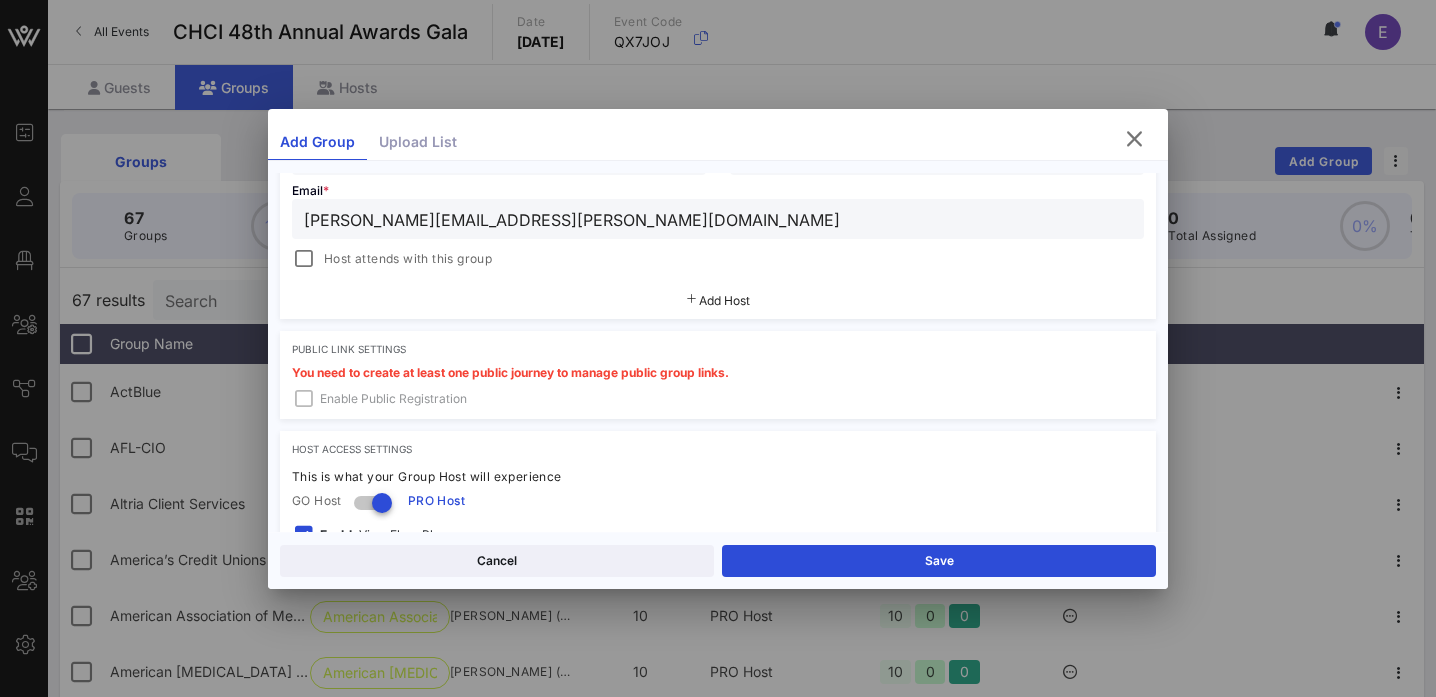 scroll, scrollTop: 441, scrollLeft: 0, axis: vertical 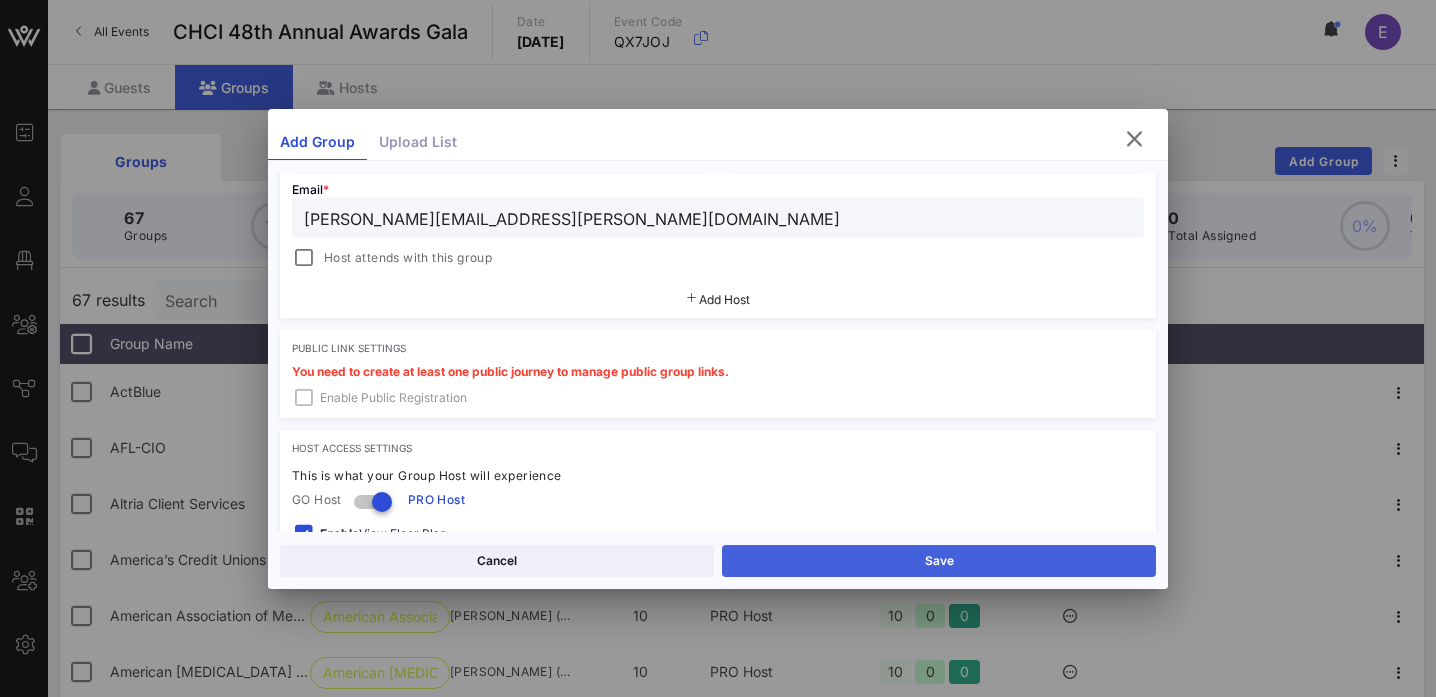 click on "Save" at bounding box center [939, 561] 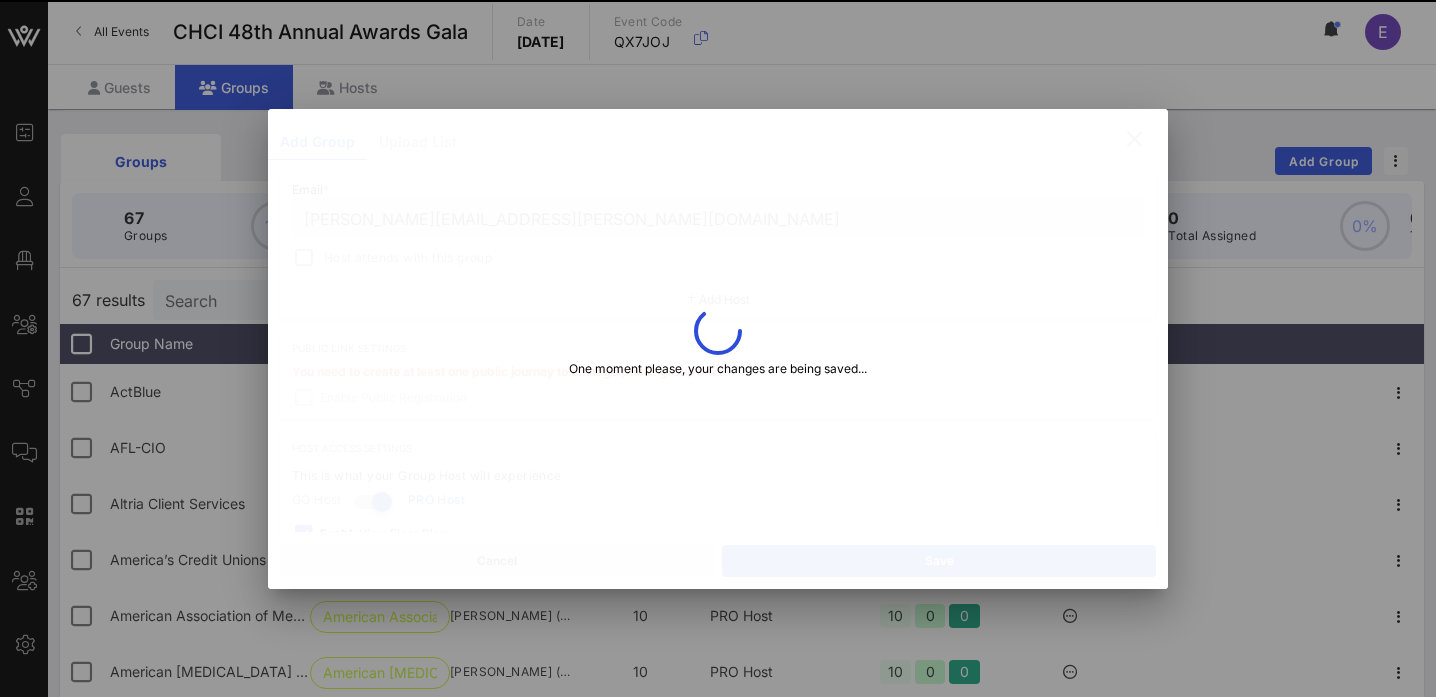 type on "[EMAIL_ADDRESS][PERSON_NAME][DOMAIN_NAME]" 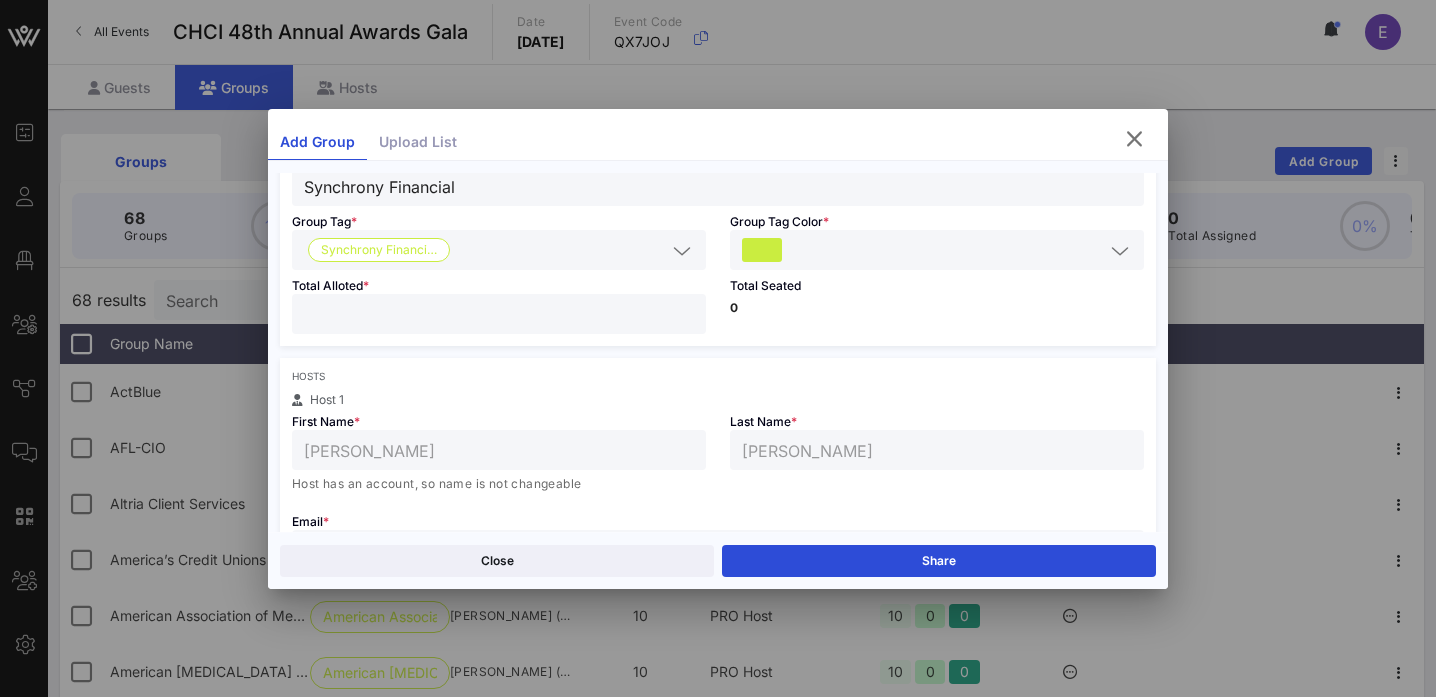 scroll, scrollTop: 0, scrollLeft: 0, axis: both 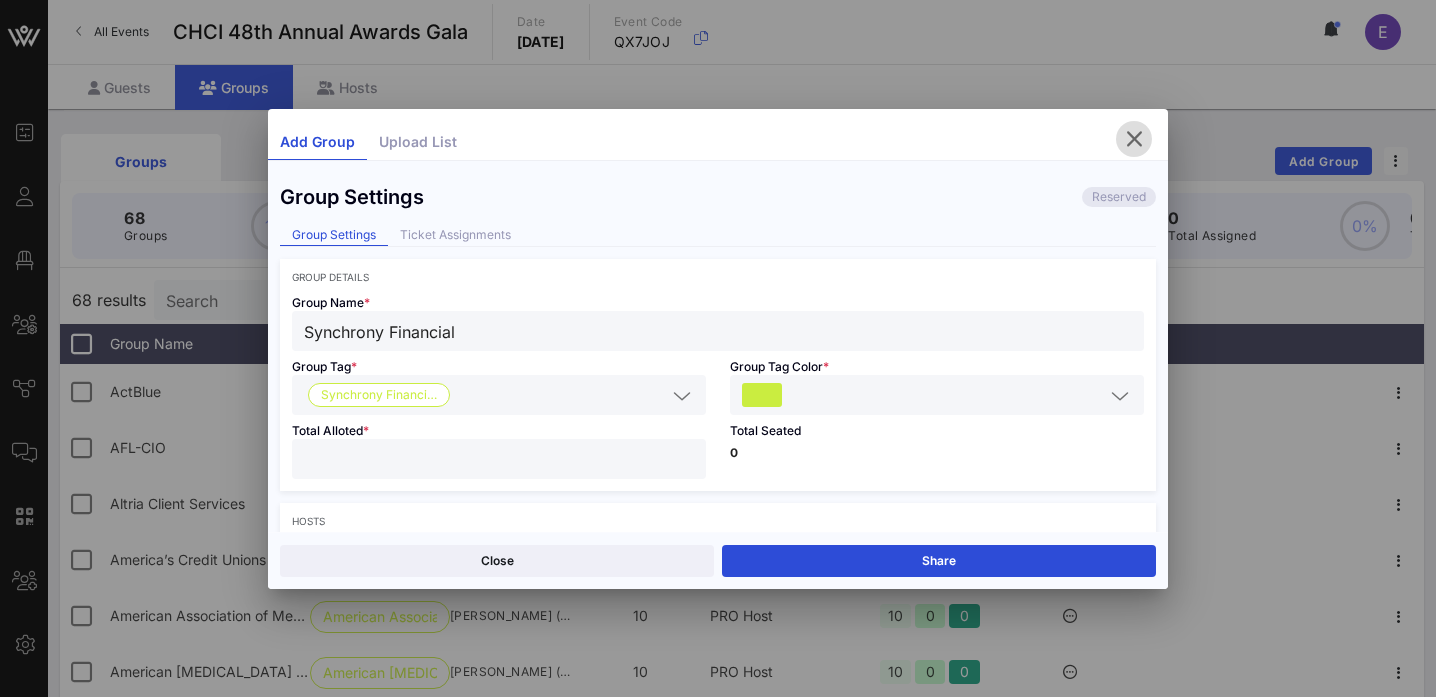 click at bounding box center (1134, 139) 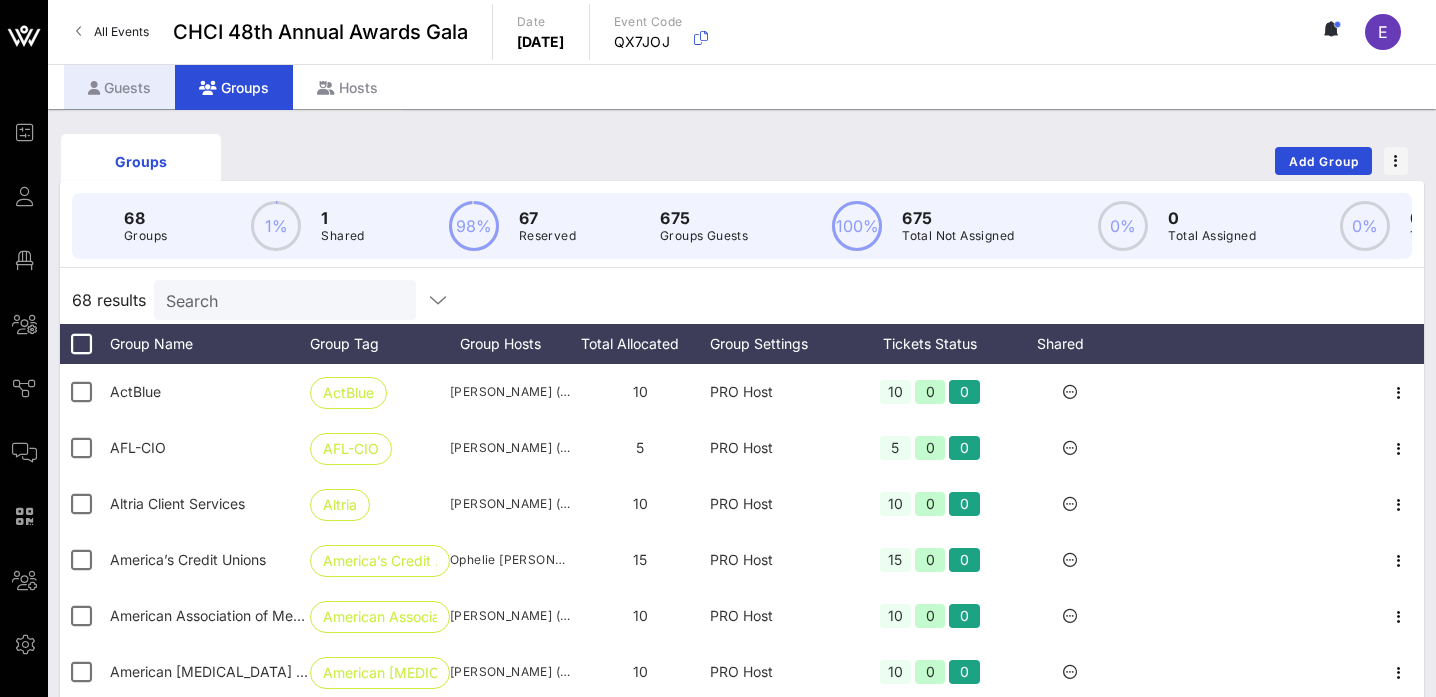 click on "Guests" at bounding box center (119, 87) 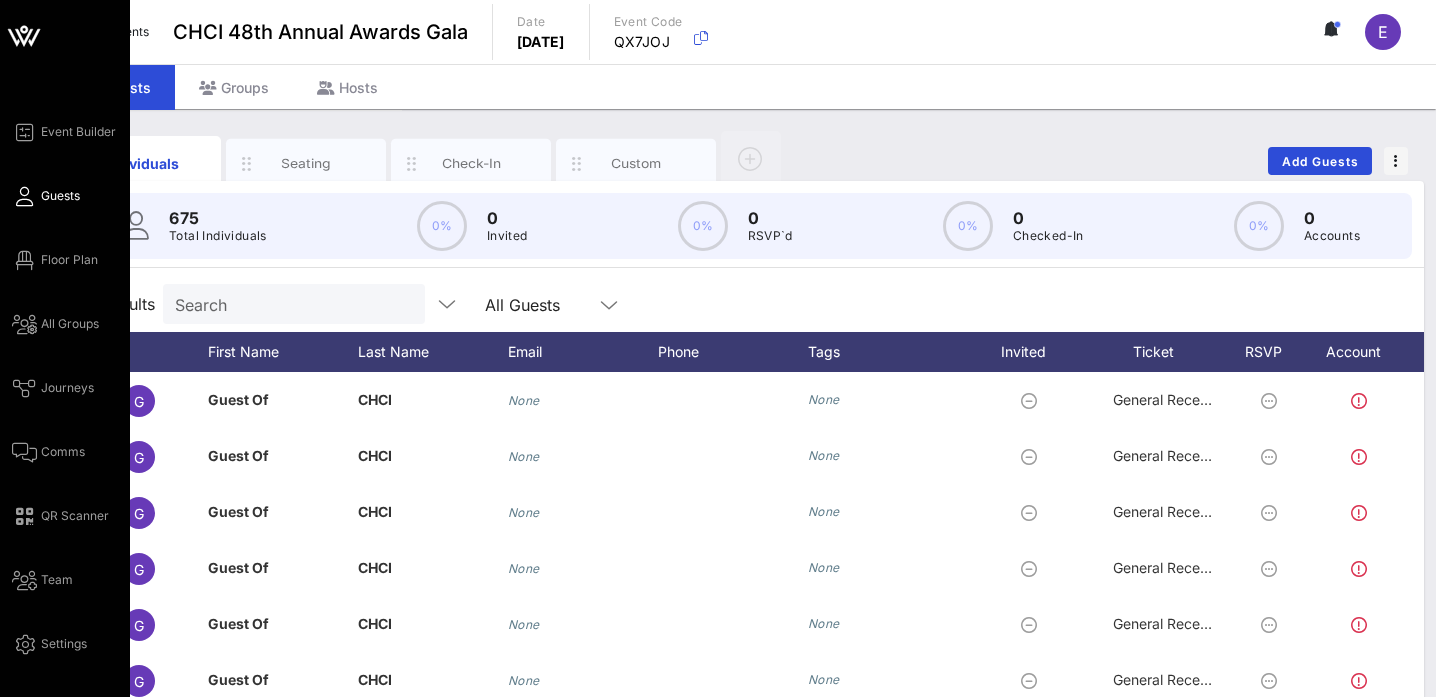click on "Guests" at bounding box center [60, 196] 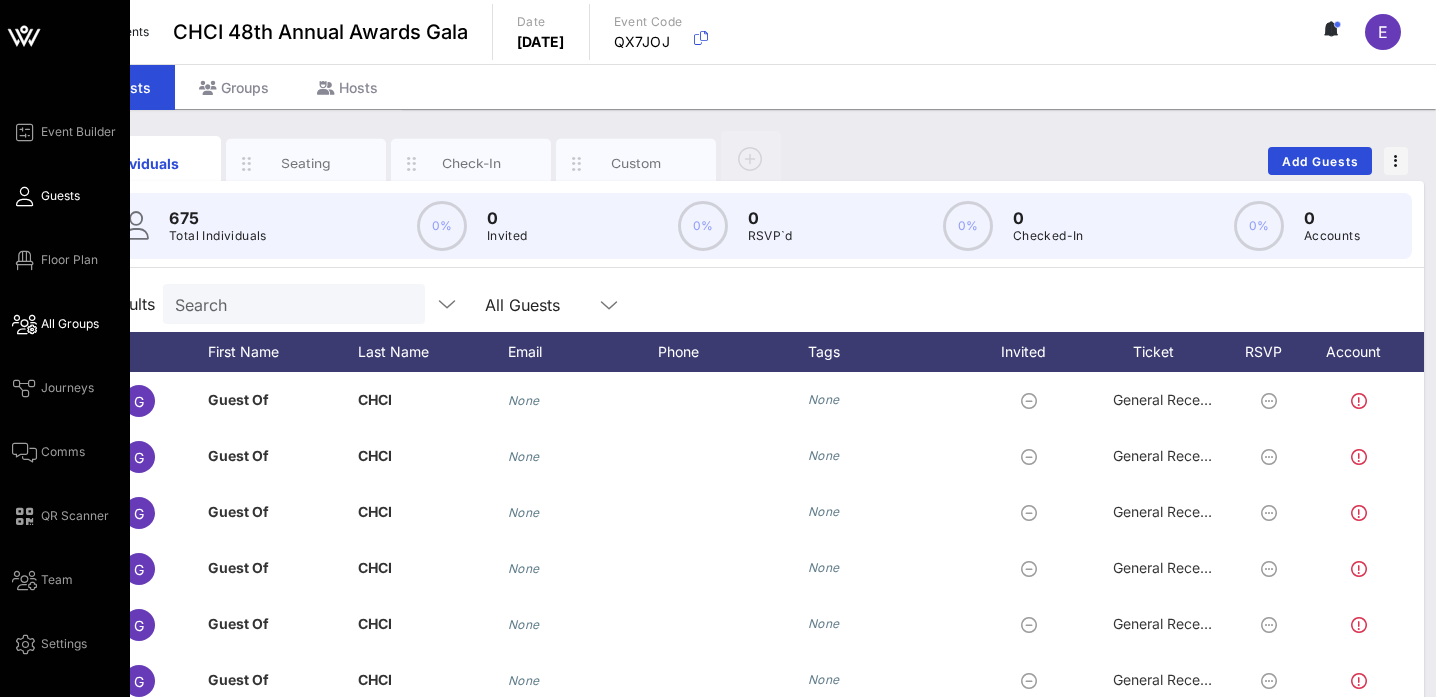 click on "All Groups" at bounding box center (70, 324) 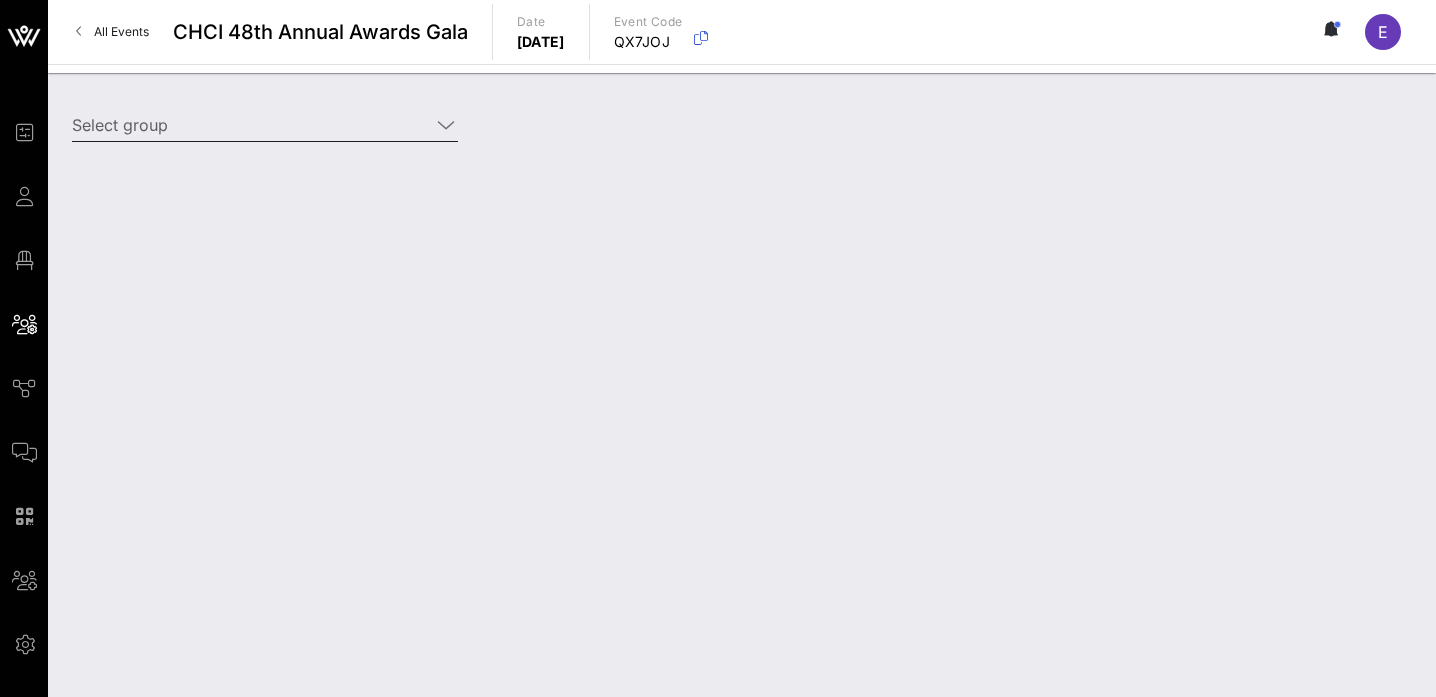 click on "Select group" at bounding box center (251, 125) 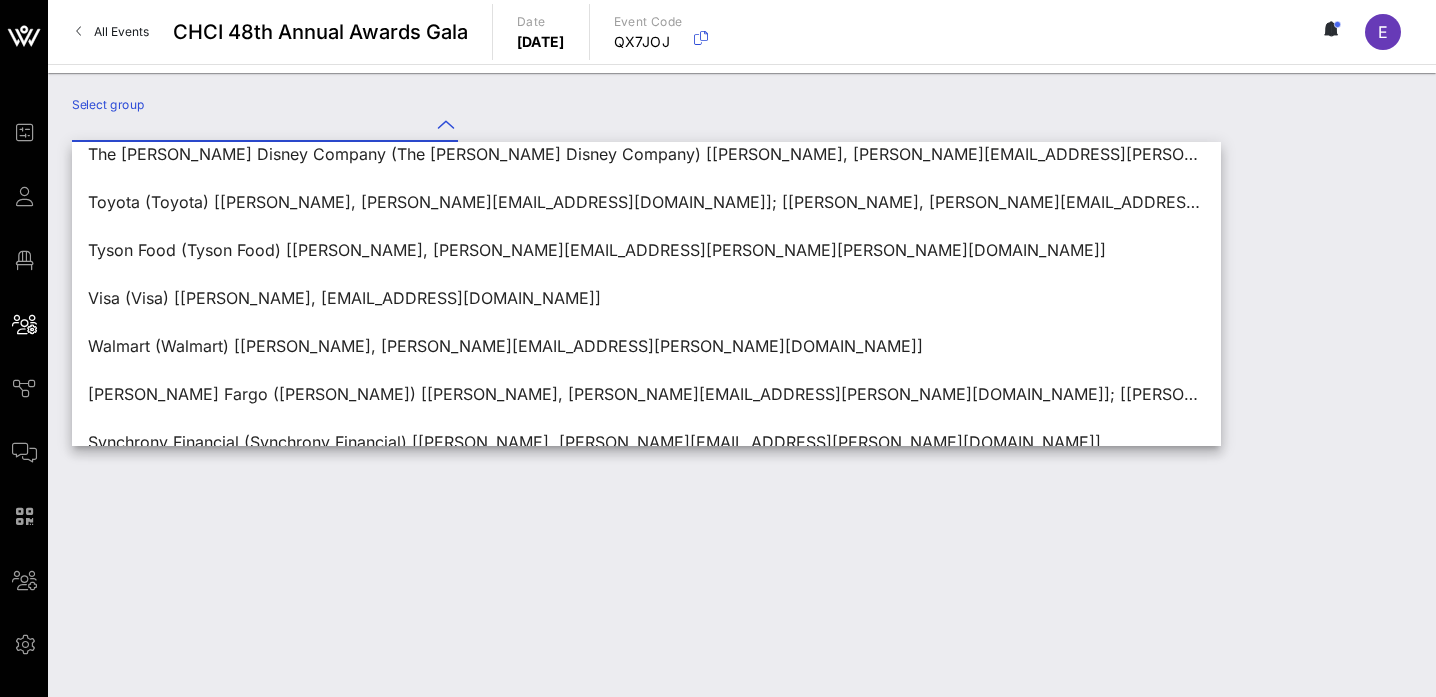 scroll, scrollTop: 2976, scrollLeft: 0, axis: vertical 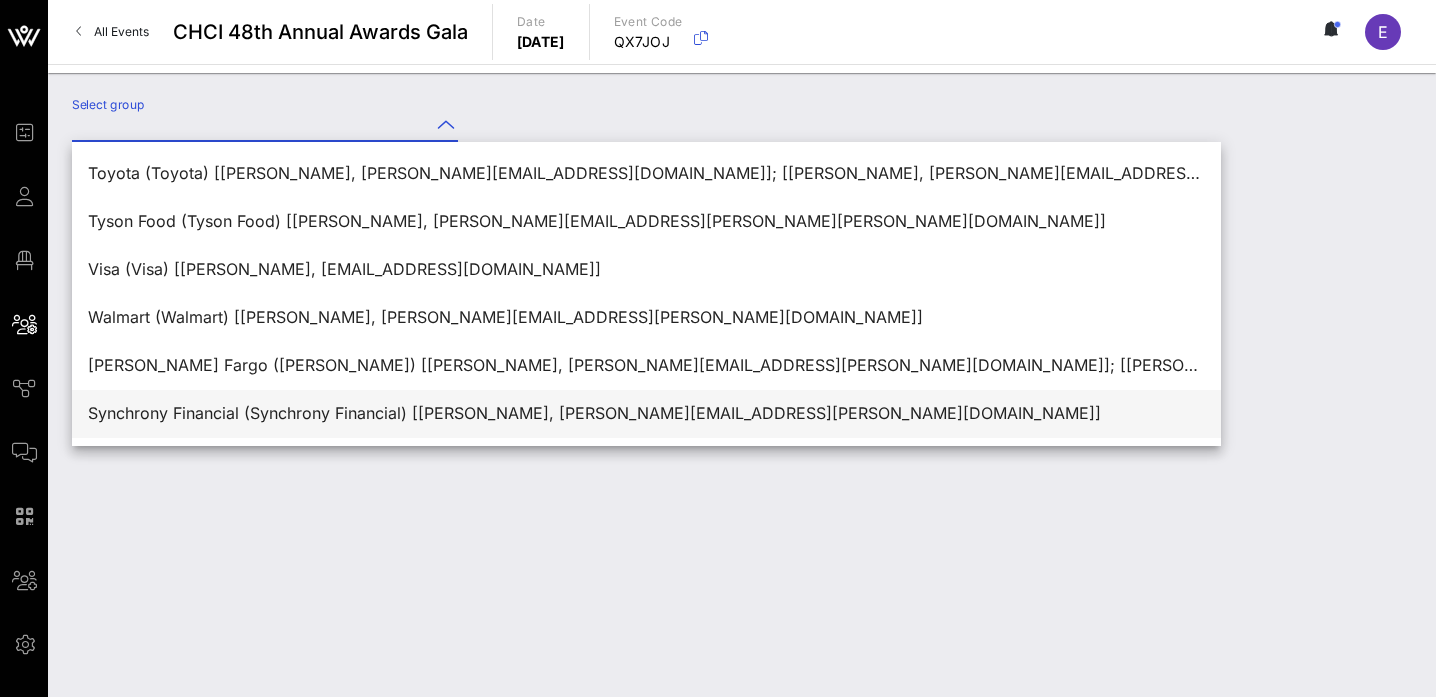 click on "Synchrony Financial (Synchrony Financial) [[PERSON_NAME], [PERSON_NAME][EMAIL_ADDRESS][PERSON_NAME][DOMAIN_NAME]]" at bounding box center (646, 413) 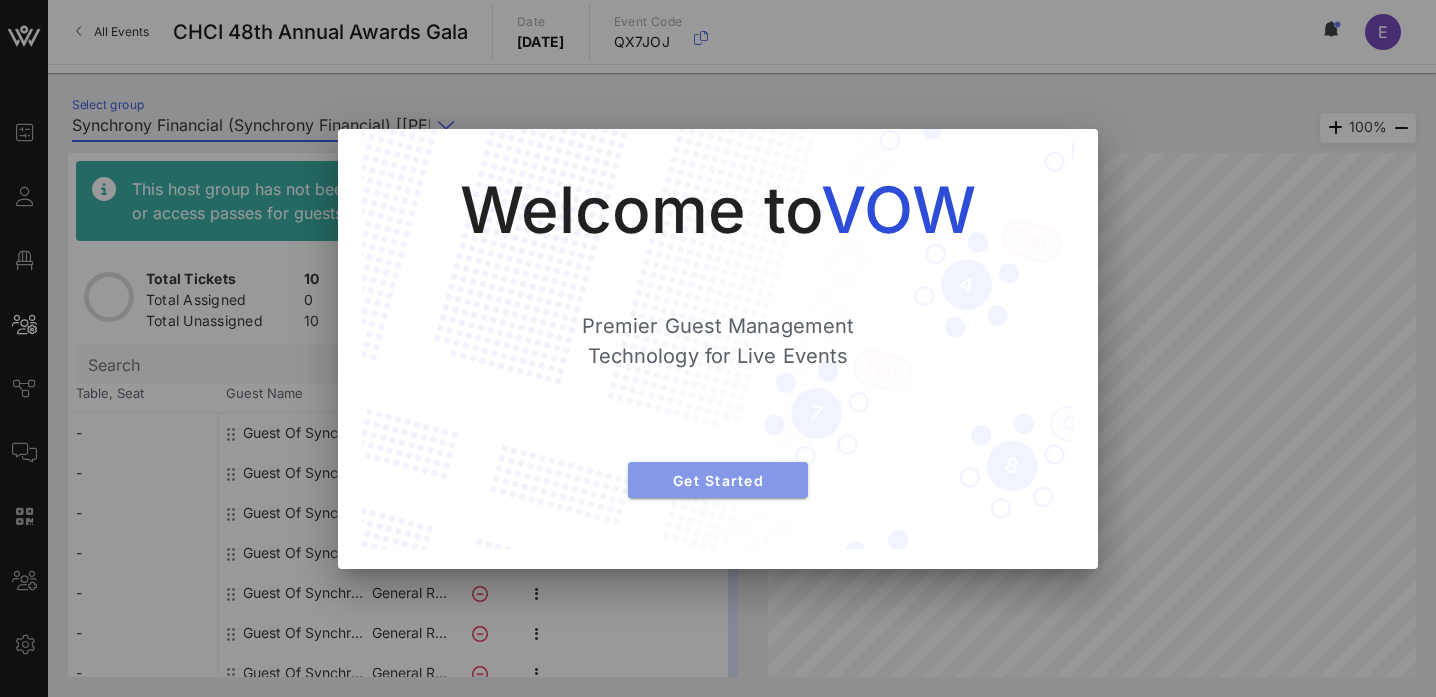 click on "Get Started" at bounding box center (718, 480) 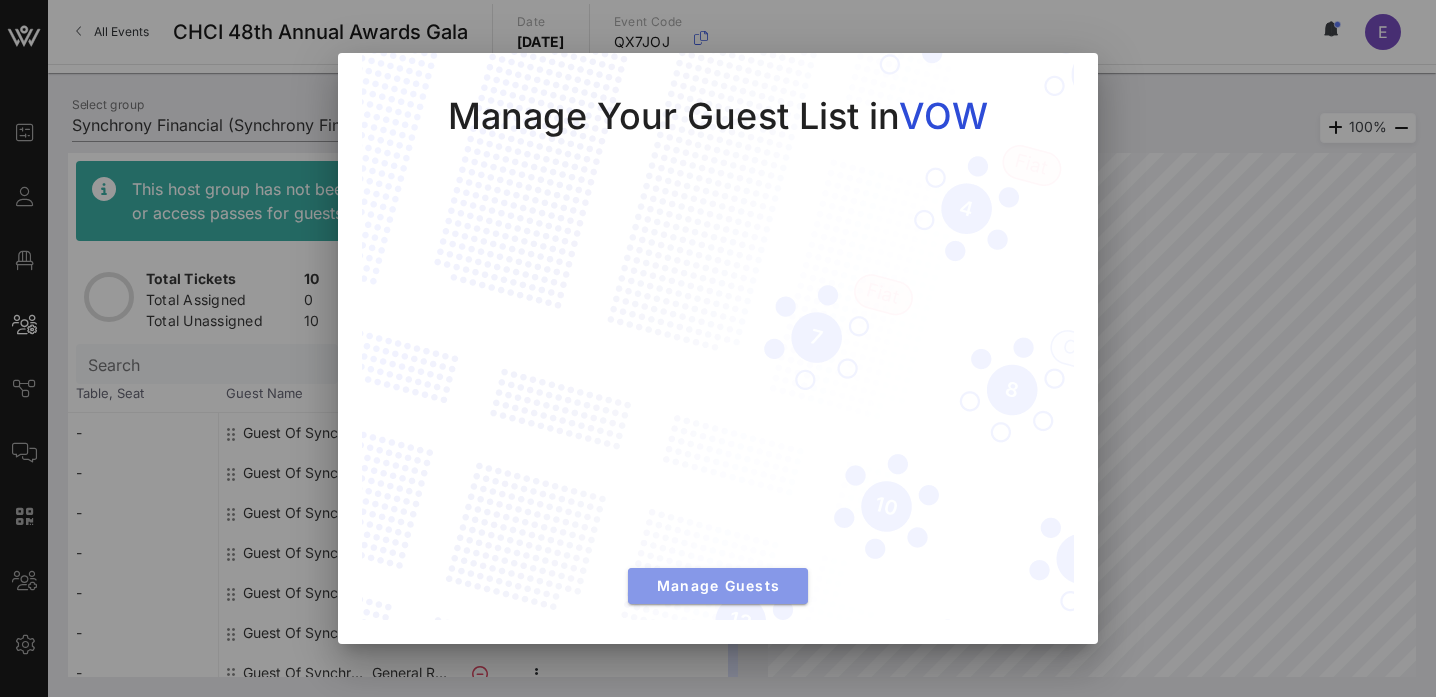 click on "Manage Guests" at bounding box center (718, 586) 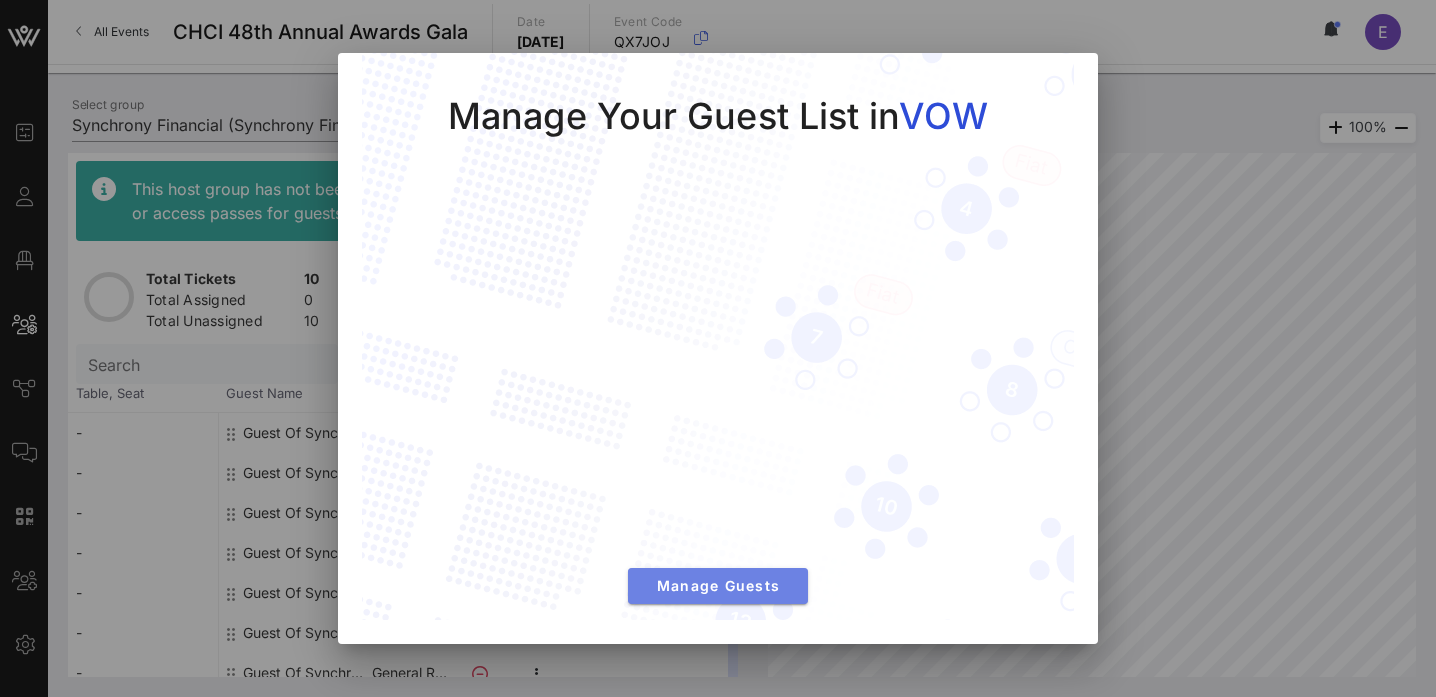 scroll, scrollTop: 0, scrollLeft: 235, axis: horizontal 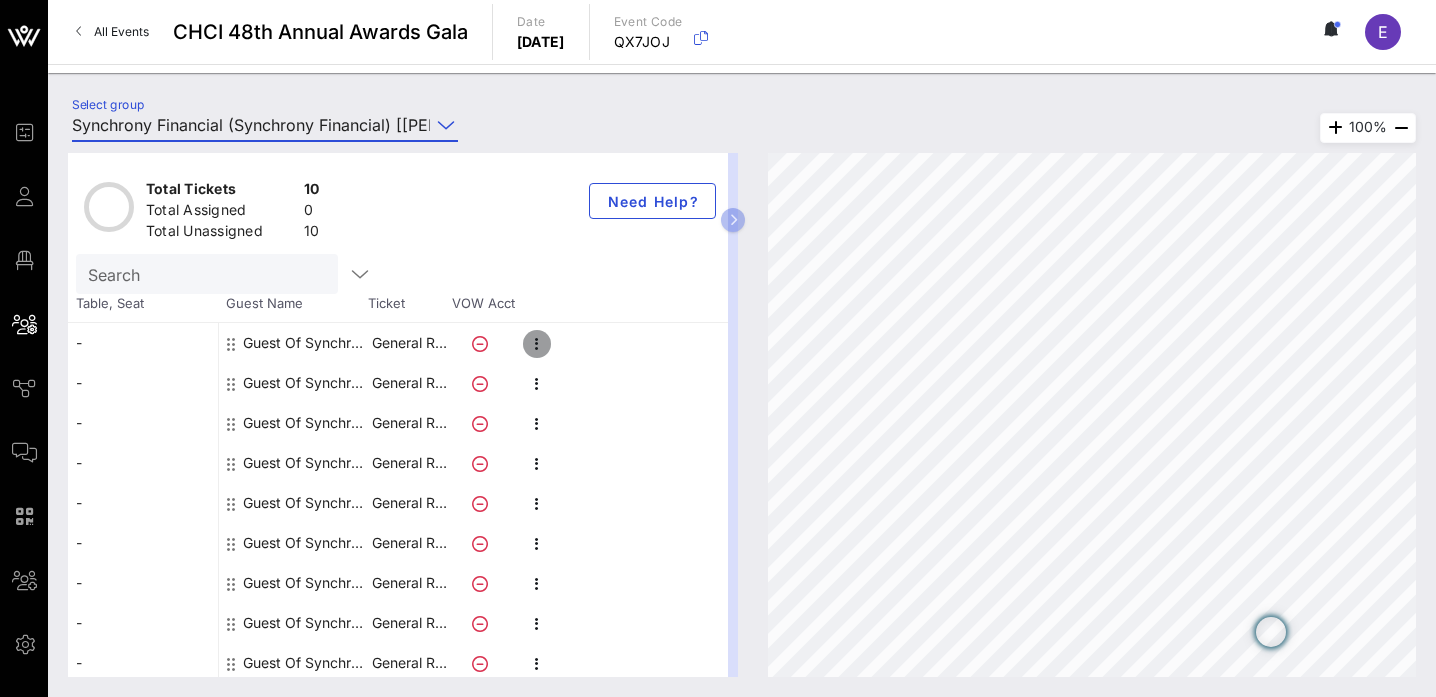 click at bounding box center [537, 344] 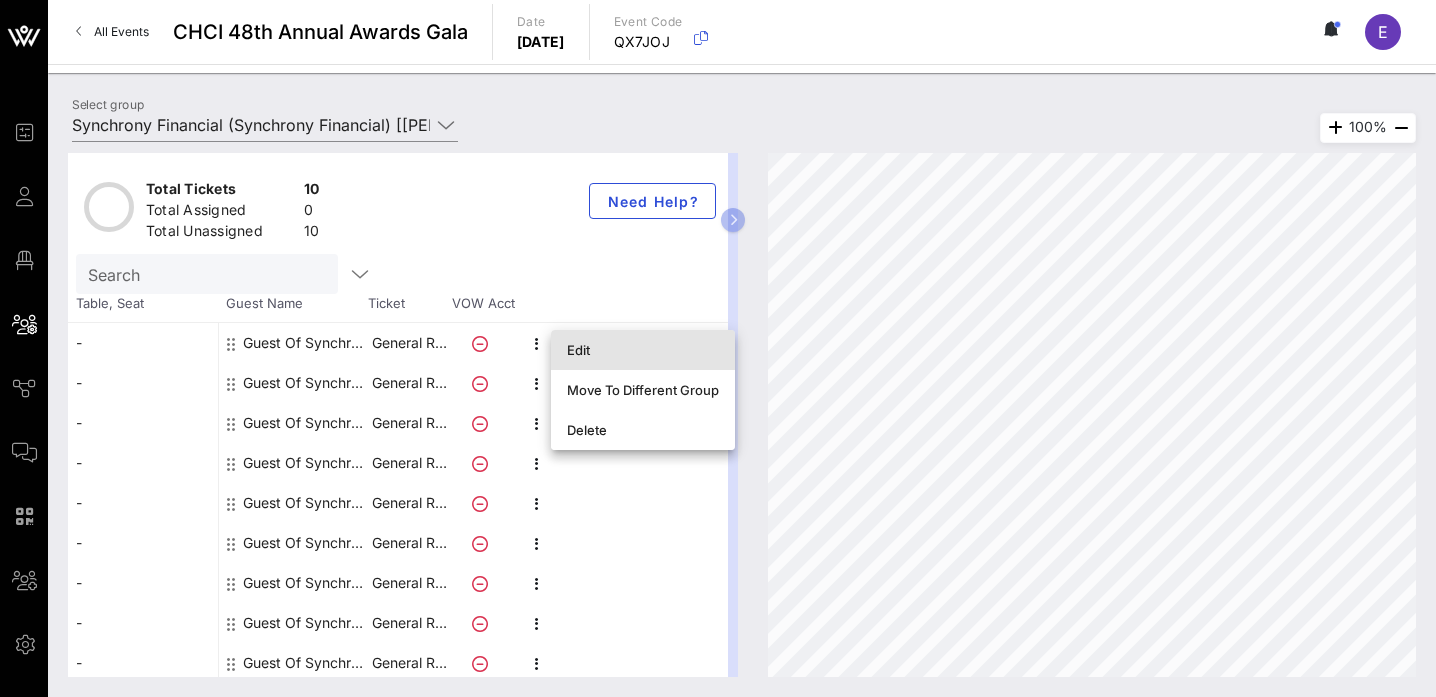 click on "Edit" at bounding box center [643, 350] 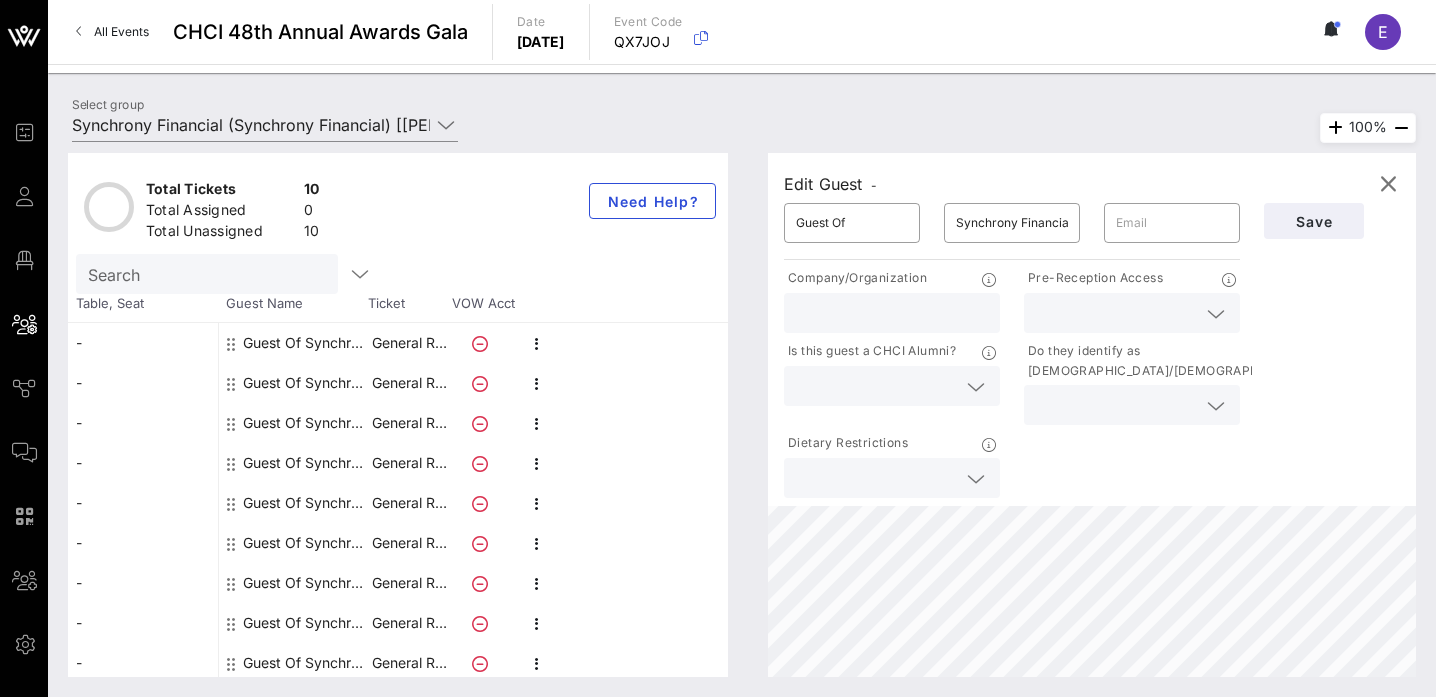 click at bounding box center [1116, 313] 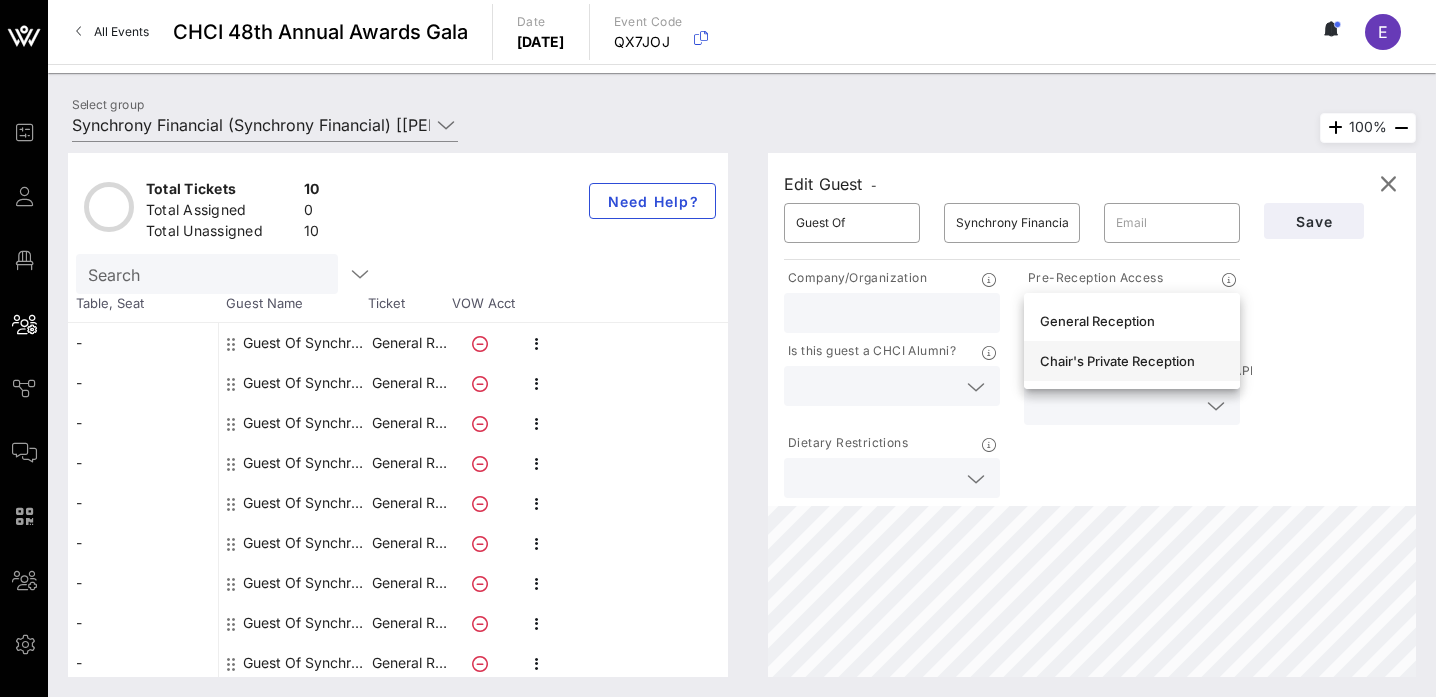 click on "Chair's Private Reception" at bounding box center [1132, 361] 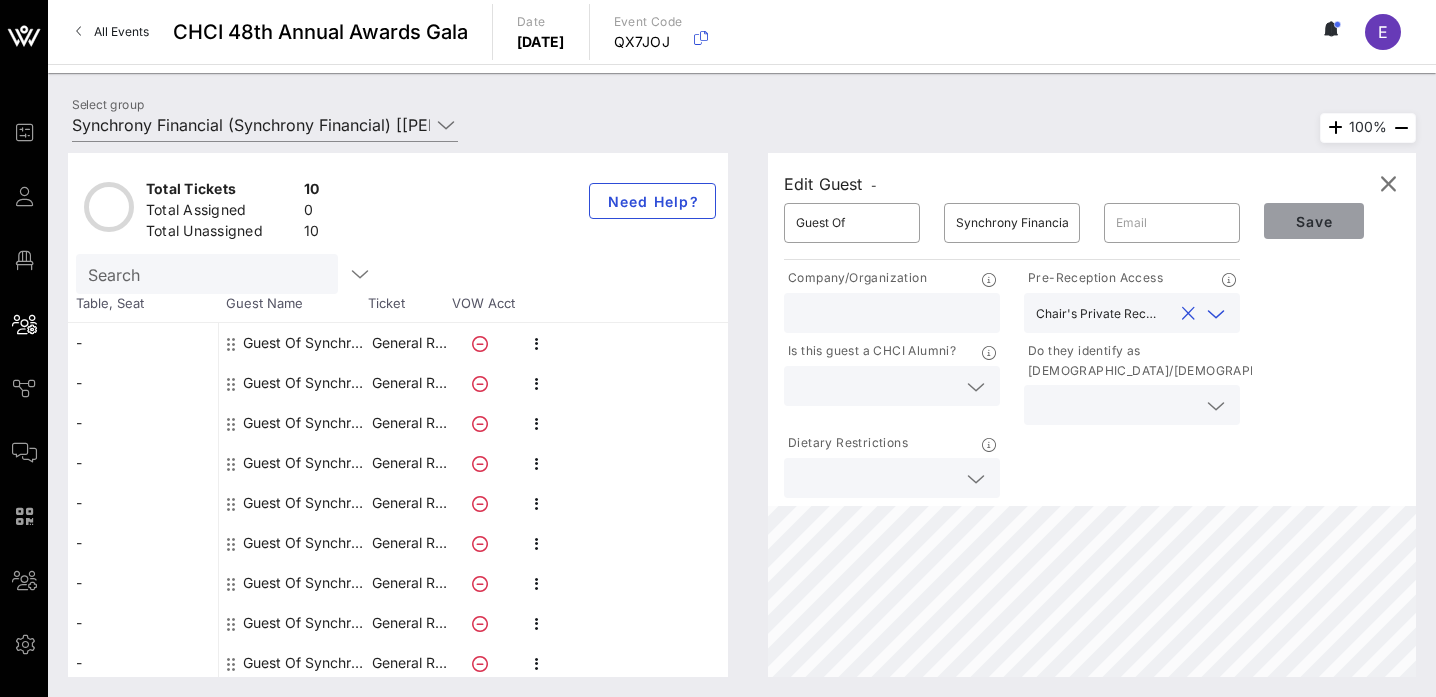 click on "Save" at bounding box center (1314, 221) 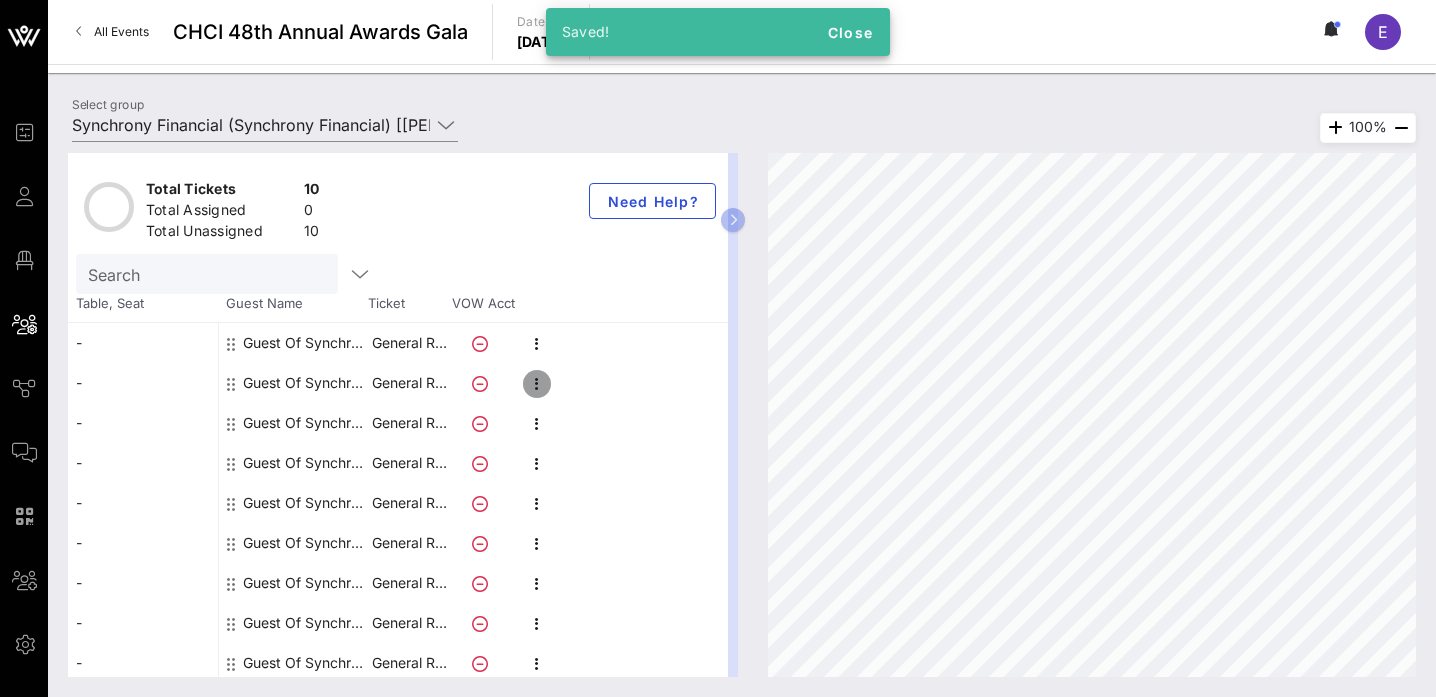 click at bounding box center [537, 384] 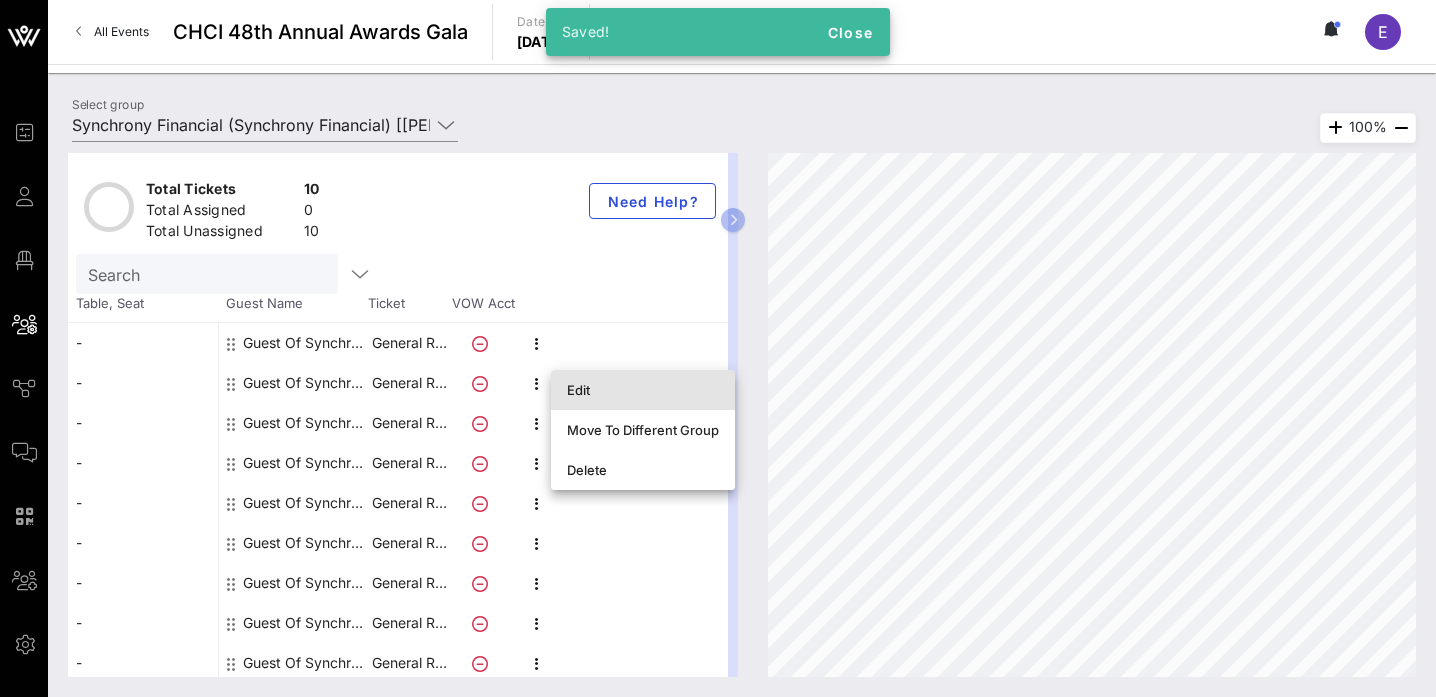 click on "Edit" at bounding box center (643, 390) 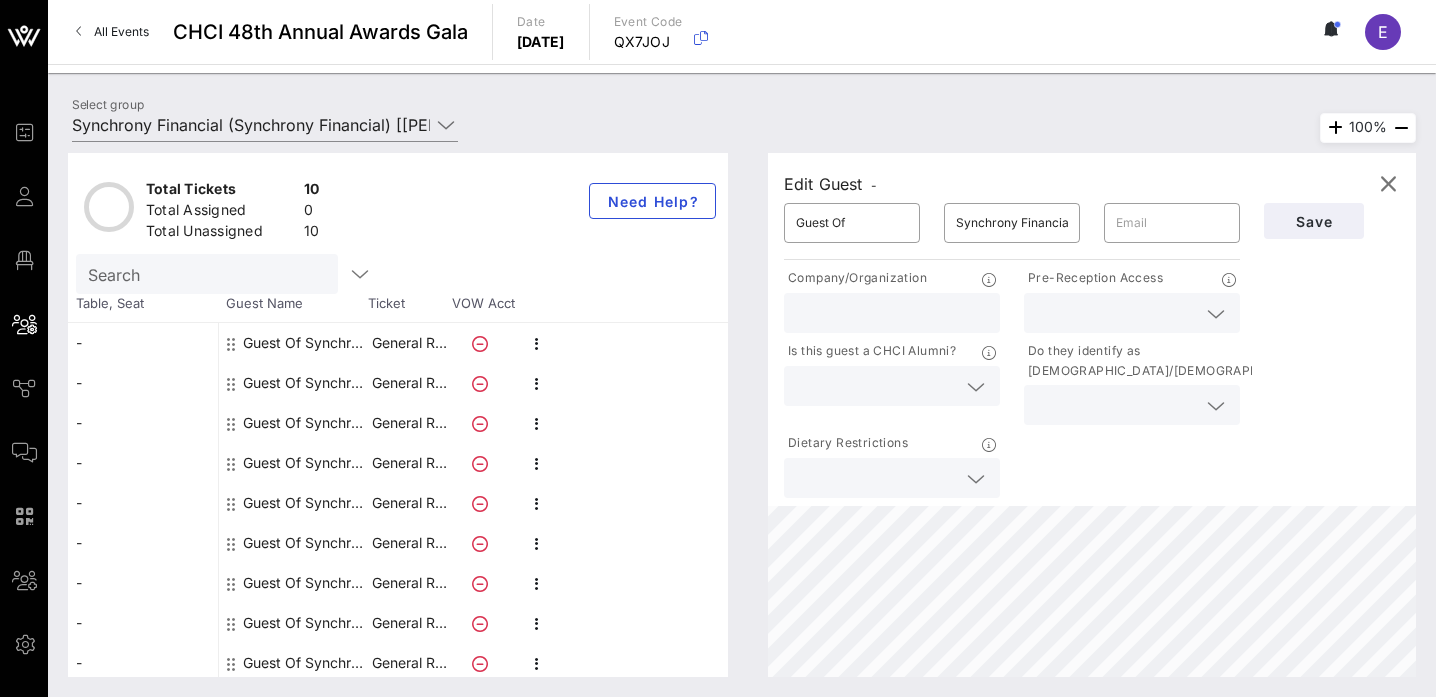 click on "Do they identify as [DEMOGRAPHIC_DATA]/[DEMOGRAPHIC_DATA]?" at bounding box center (1172, 361) 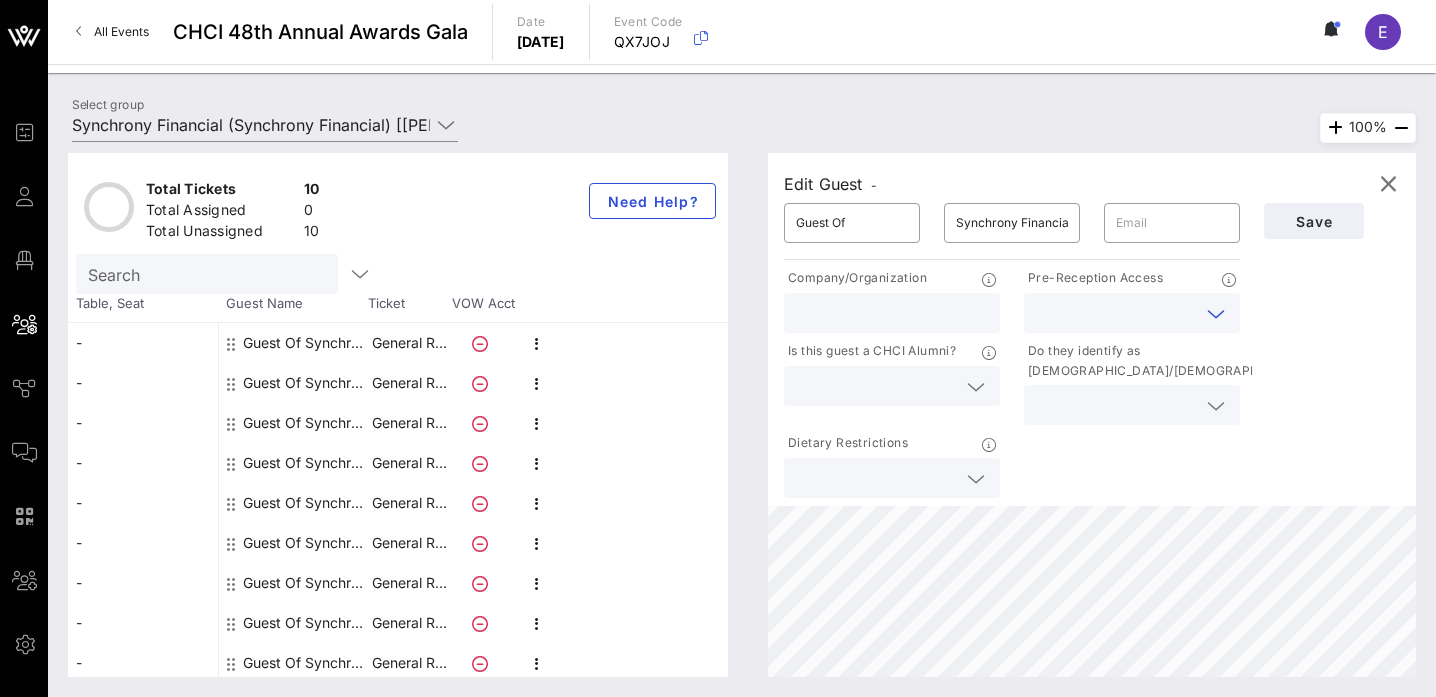 click at bounding box center [1116, 313] 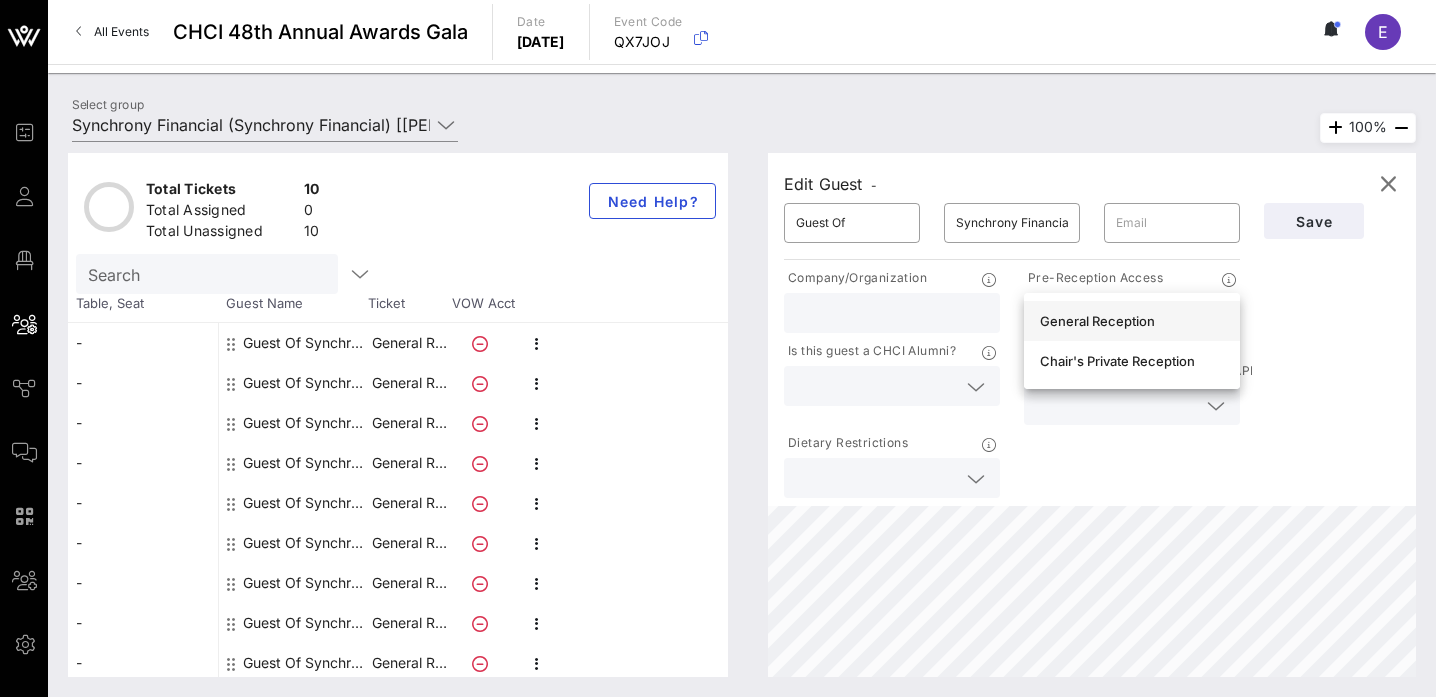 click on "General Reception" at bounding box center [1132, 321] 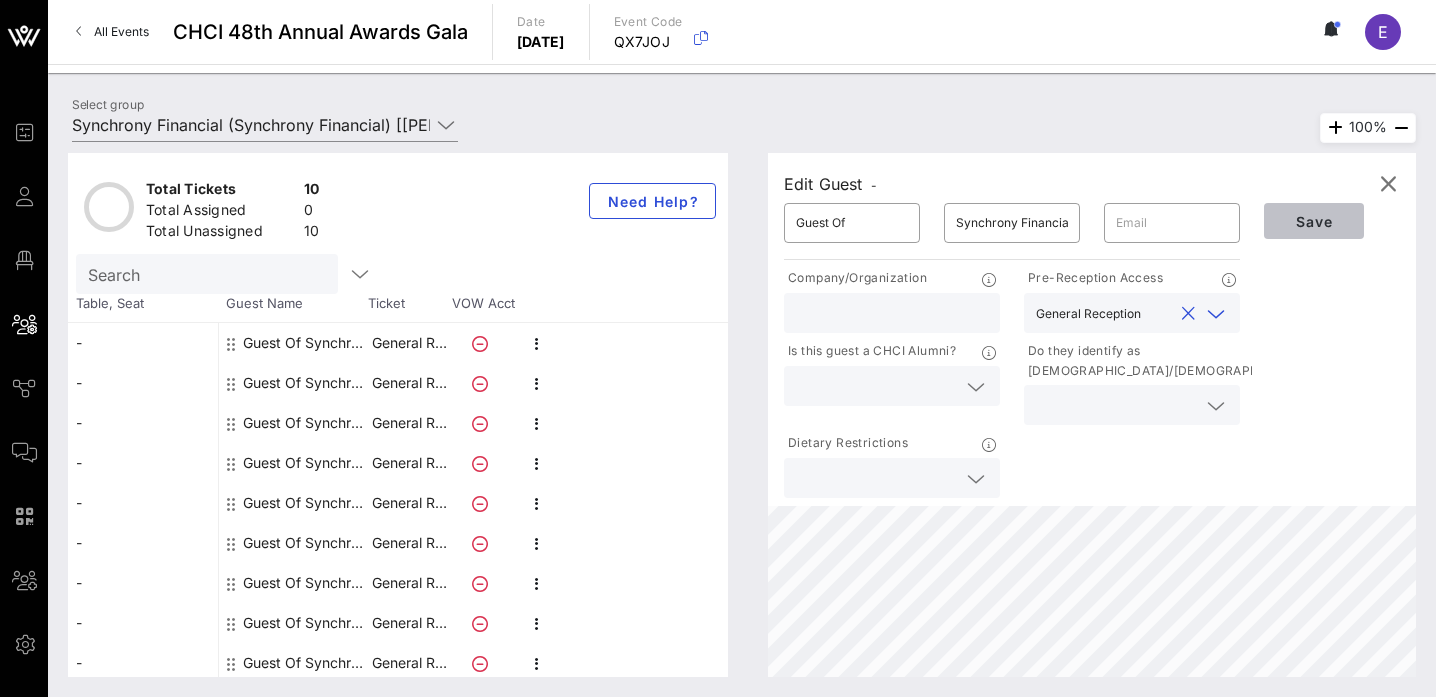 click on "Save" at bounding box center [1314, 221] 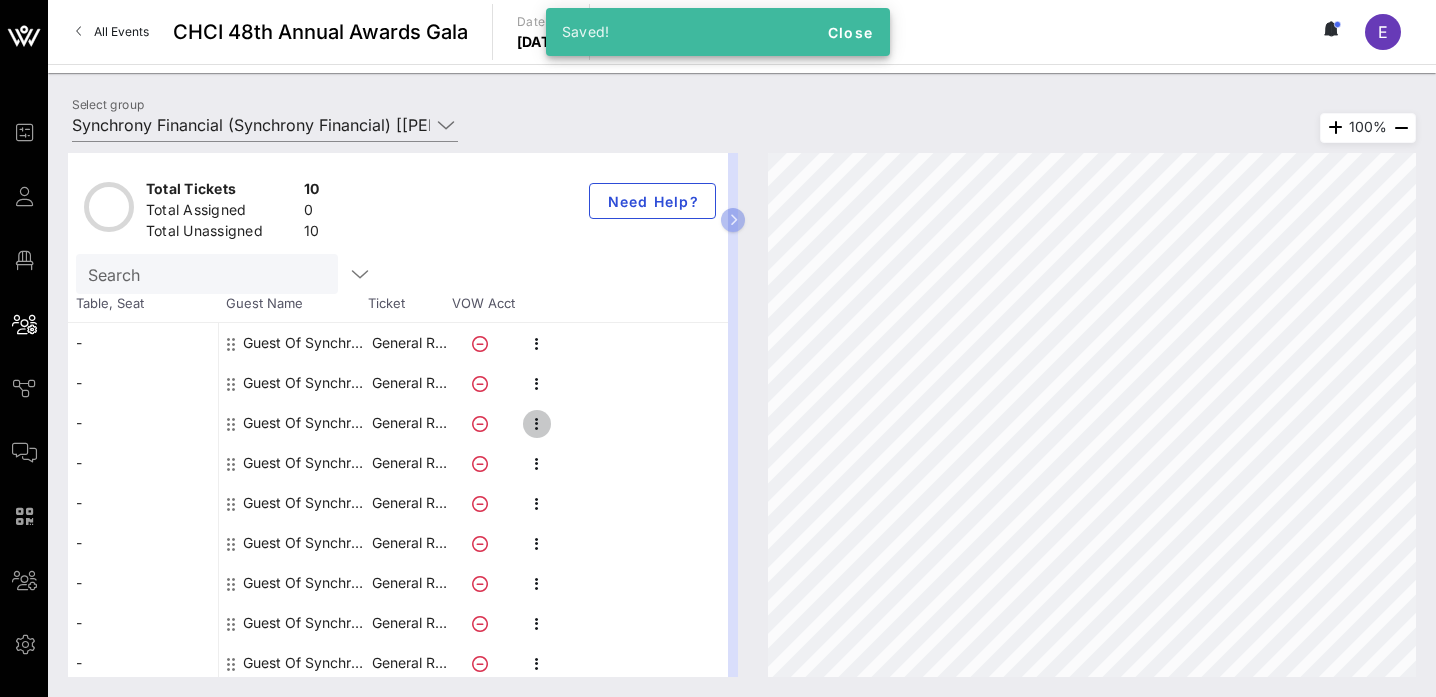 click at bounding box center (537, 424) 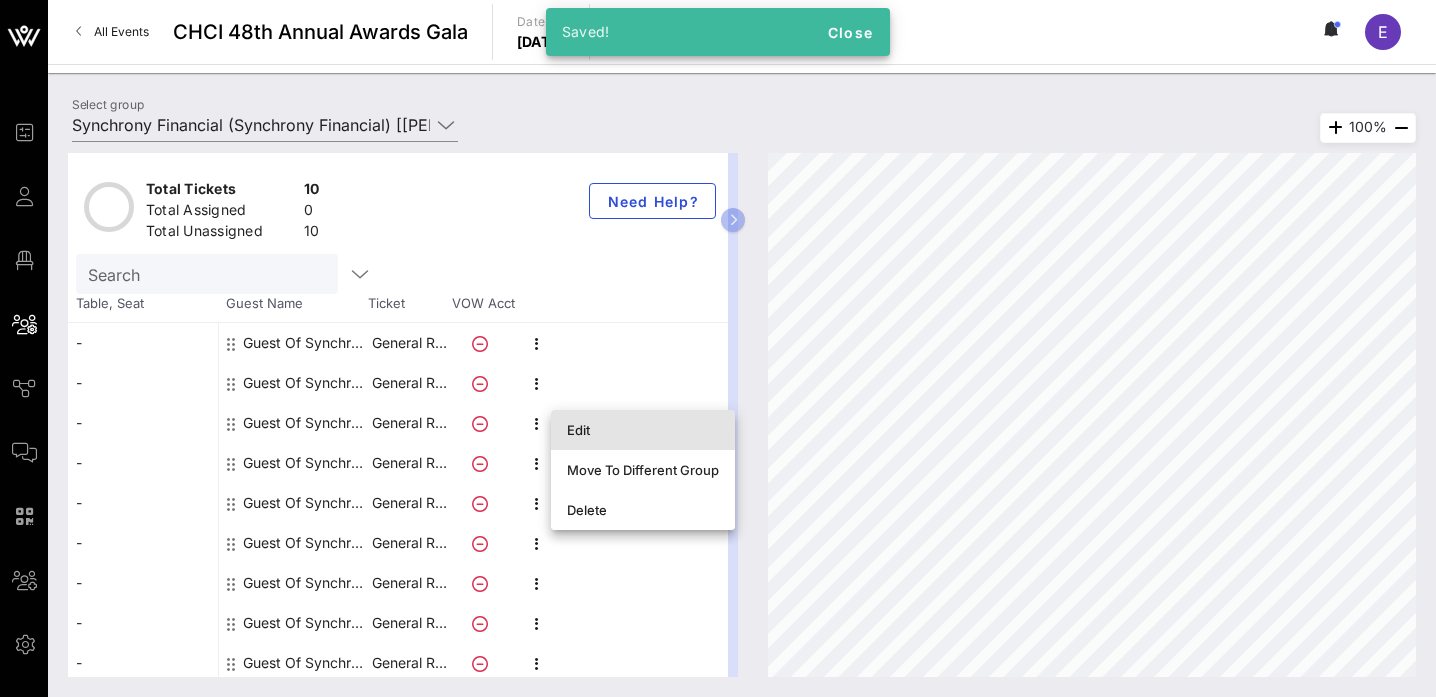 click on "Edit" at bounding box center [643, 430] 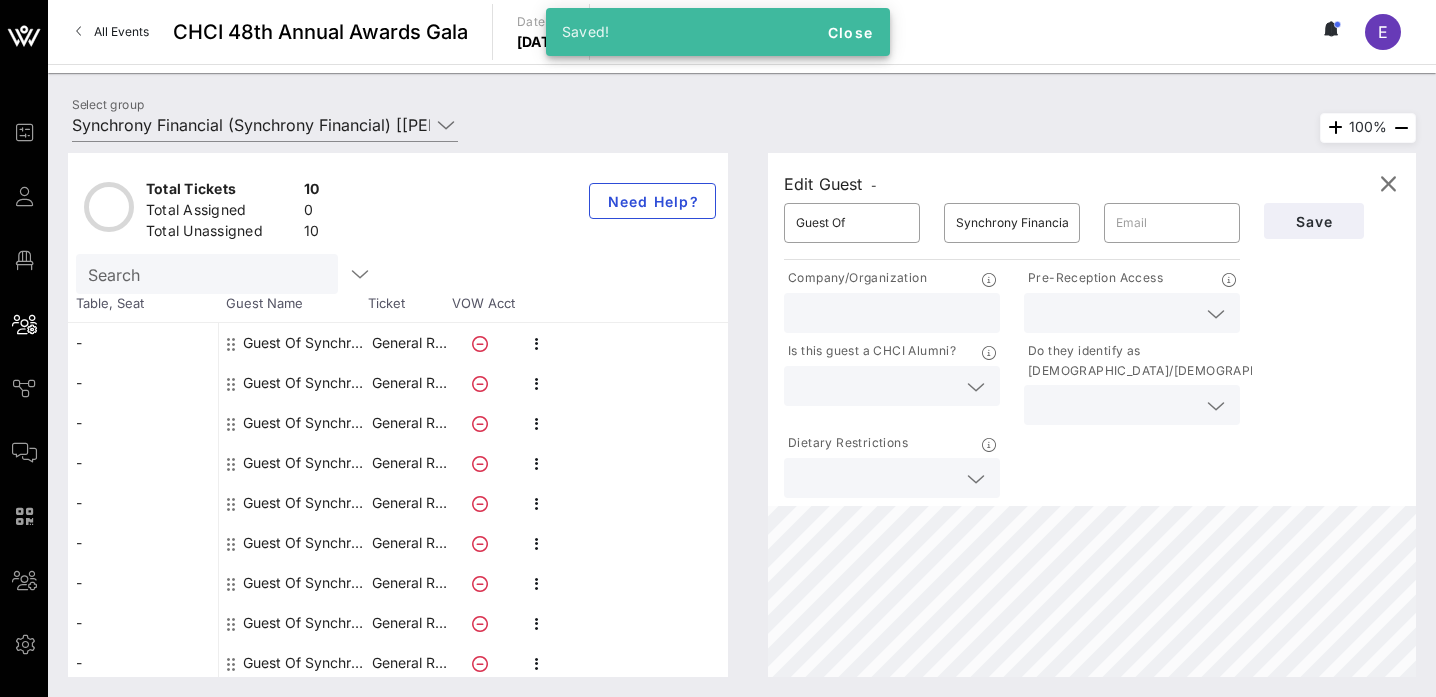click at bounding box center (1116, 313) 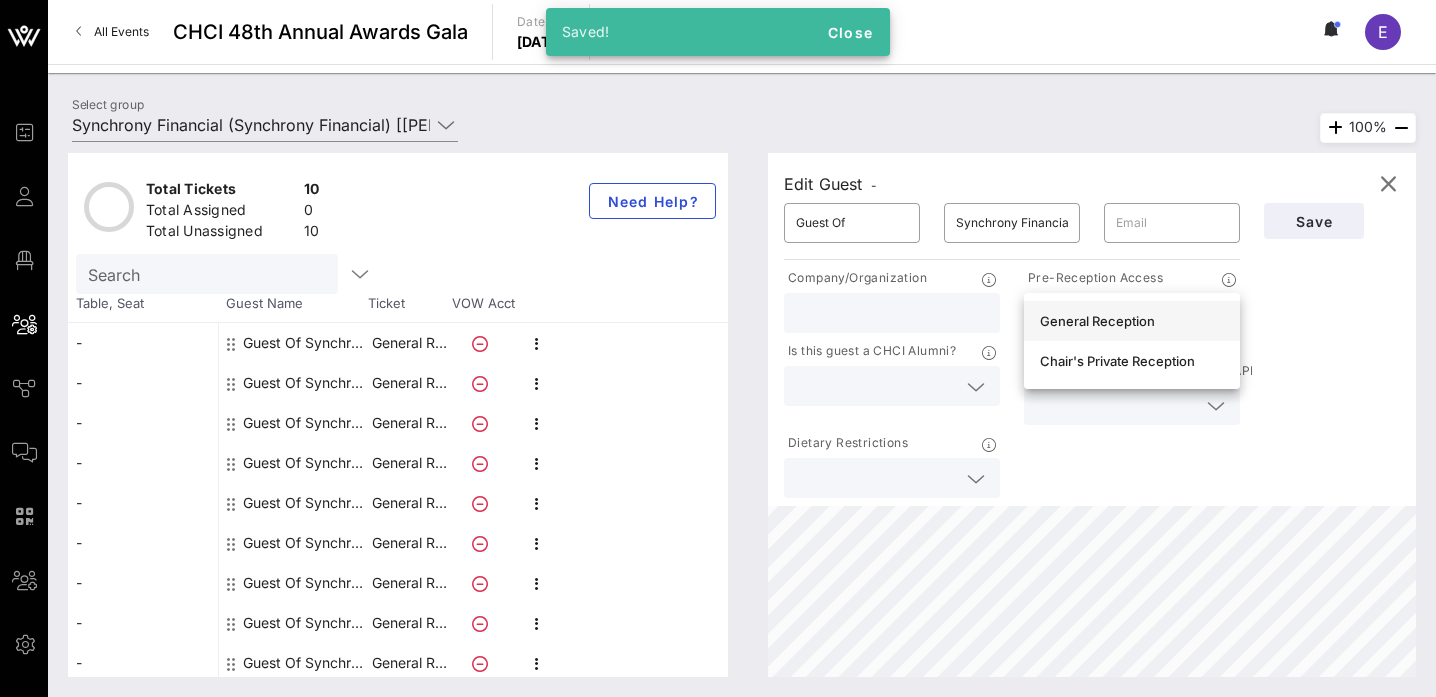click on "General Reception" at bounding box center (1132, 321) 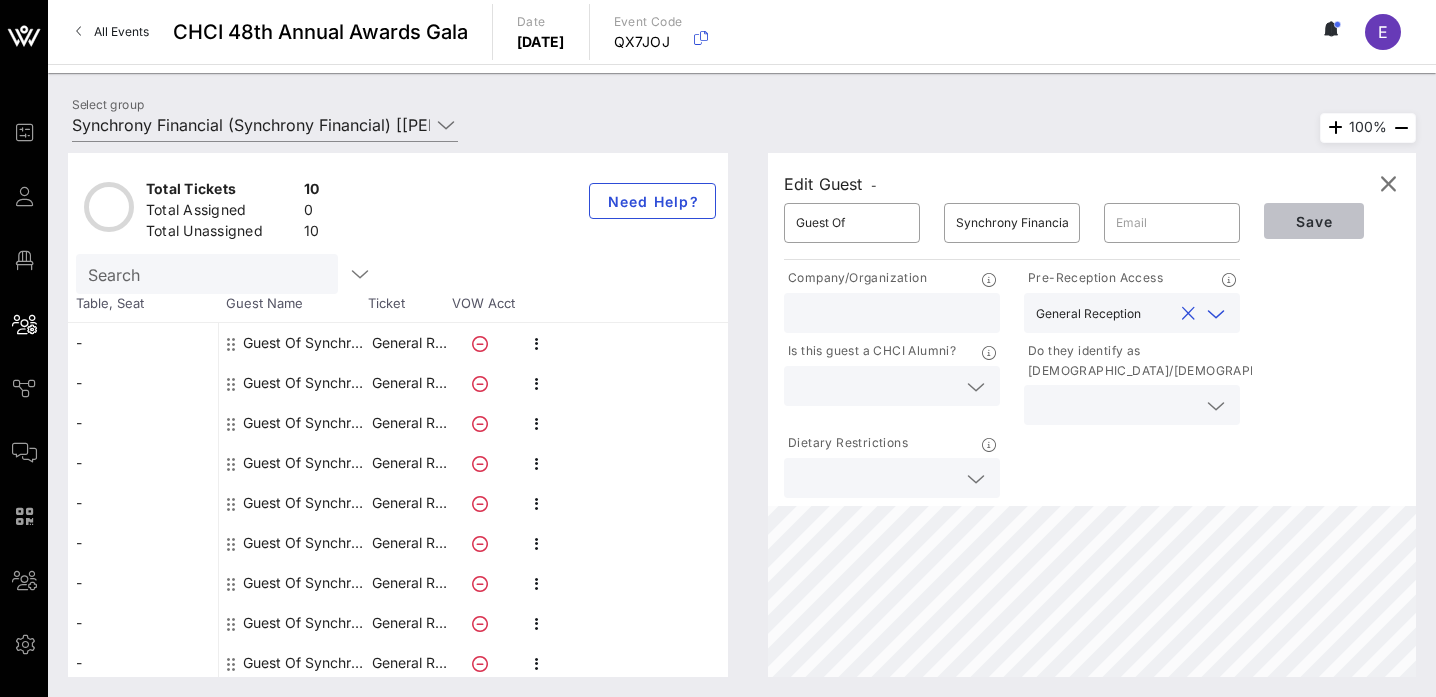 click on "Save" at bounding box center (1314, 221) 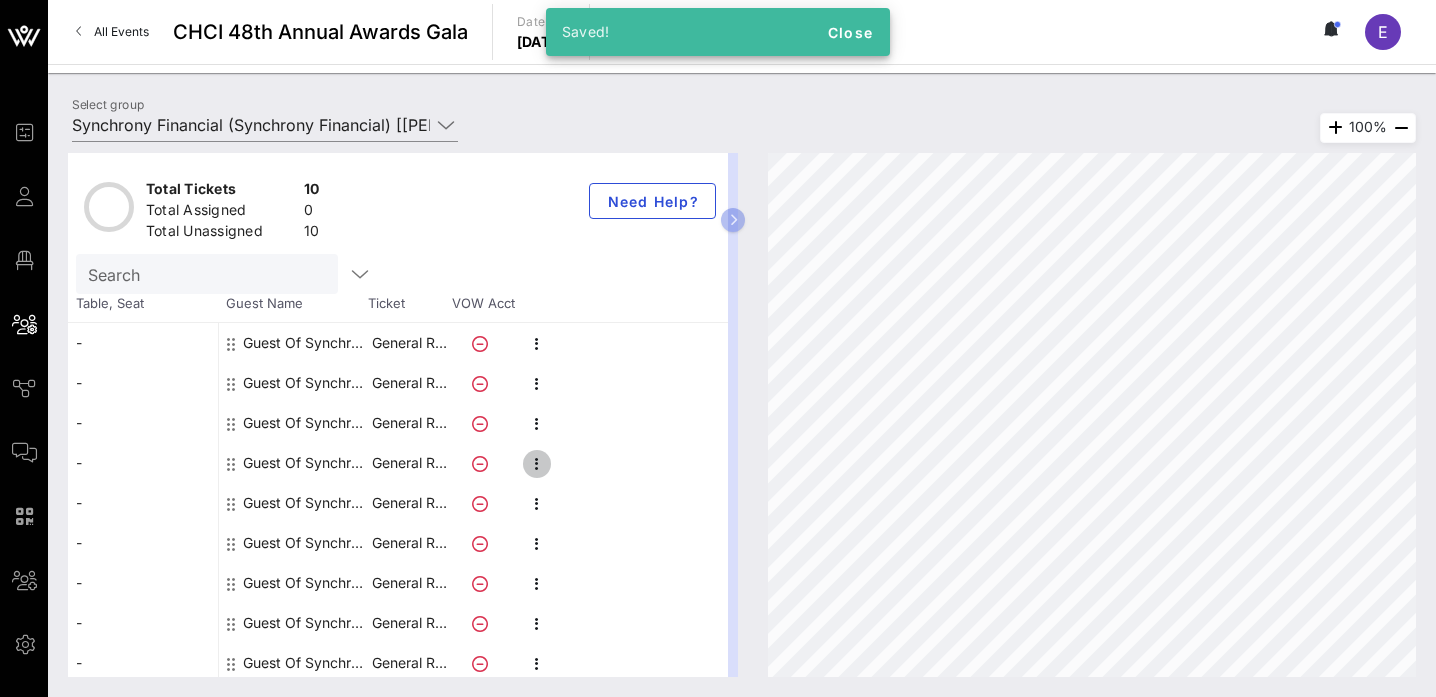 click at bounding box center (537, 464) 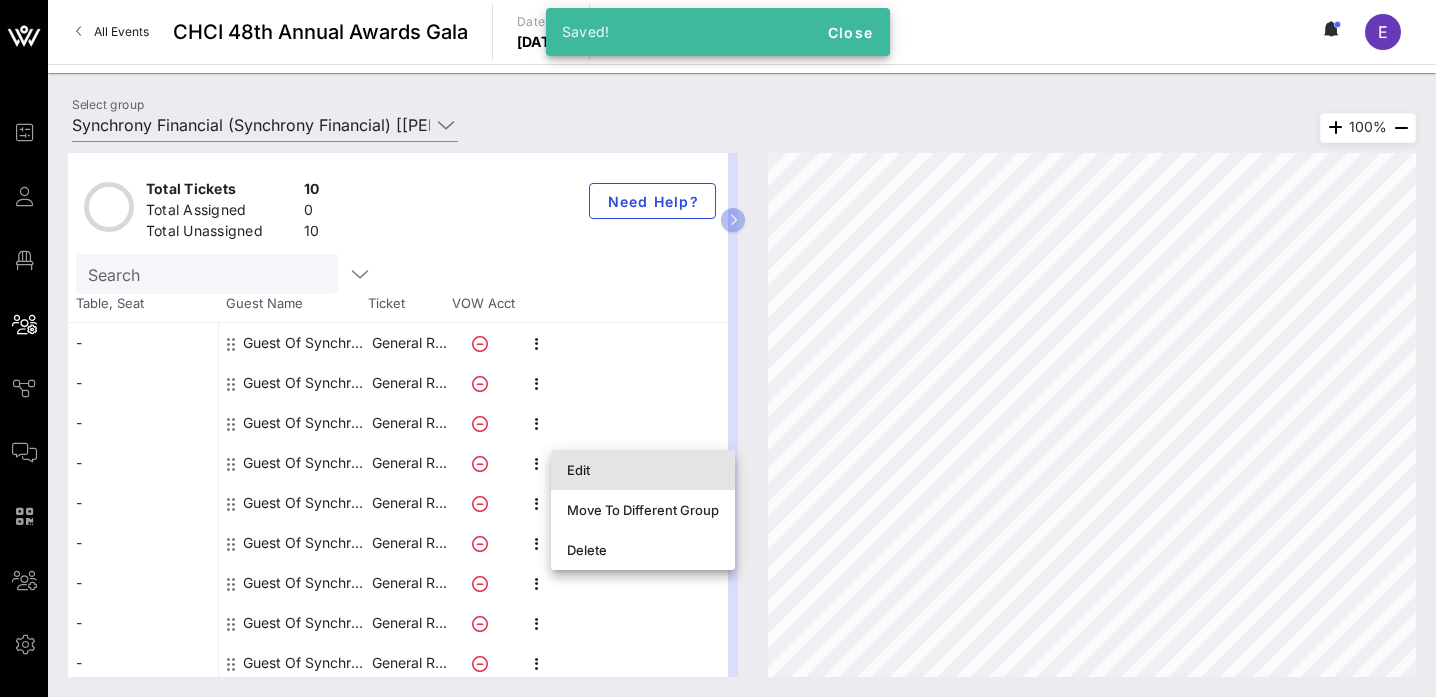 click on "Edit" at bounding box center (643, 470) 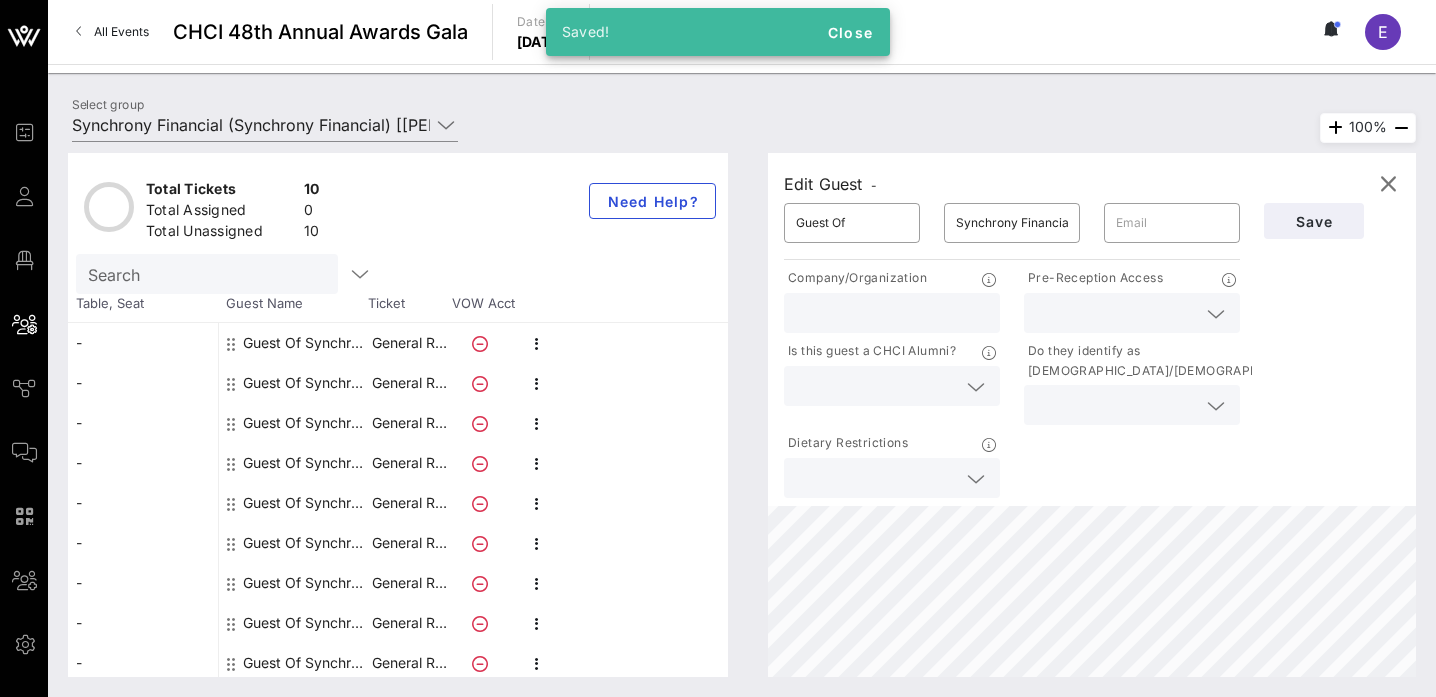 click at bounding box center [1116, 313] 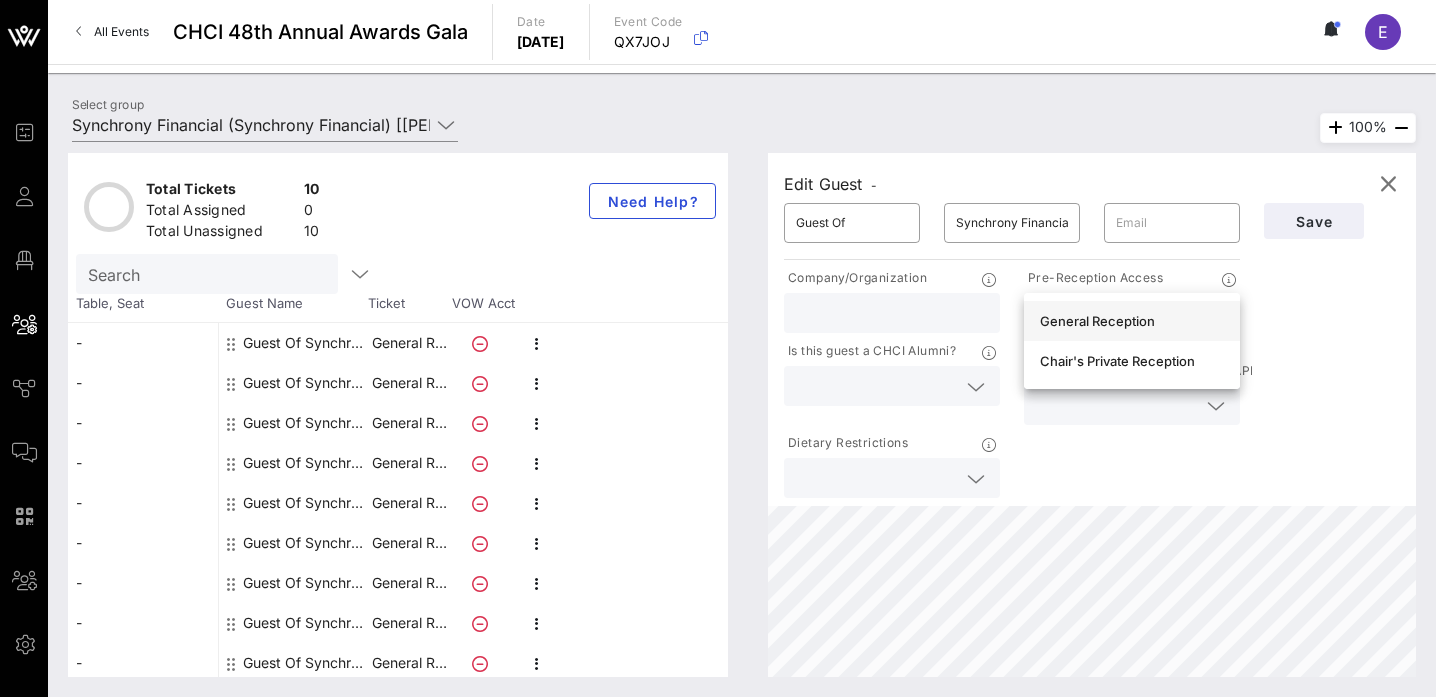 click on "General Reception" at bounding box center (1132, 321) 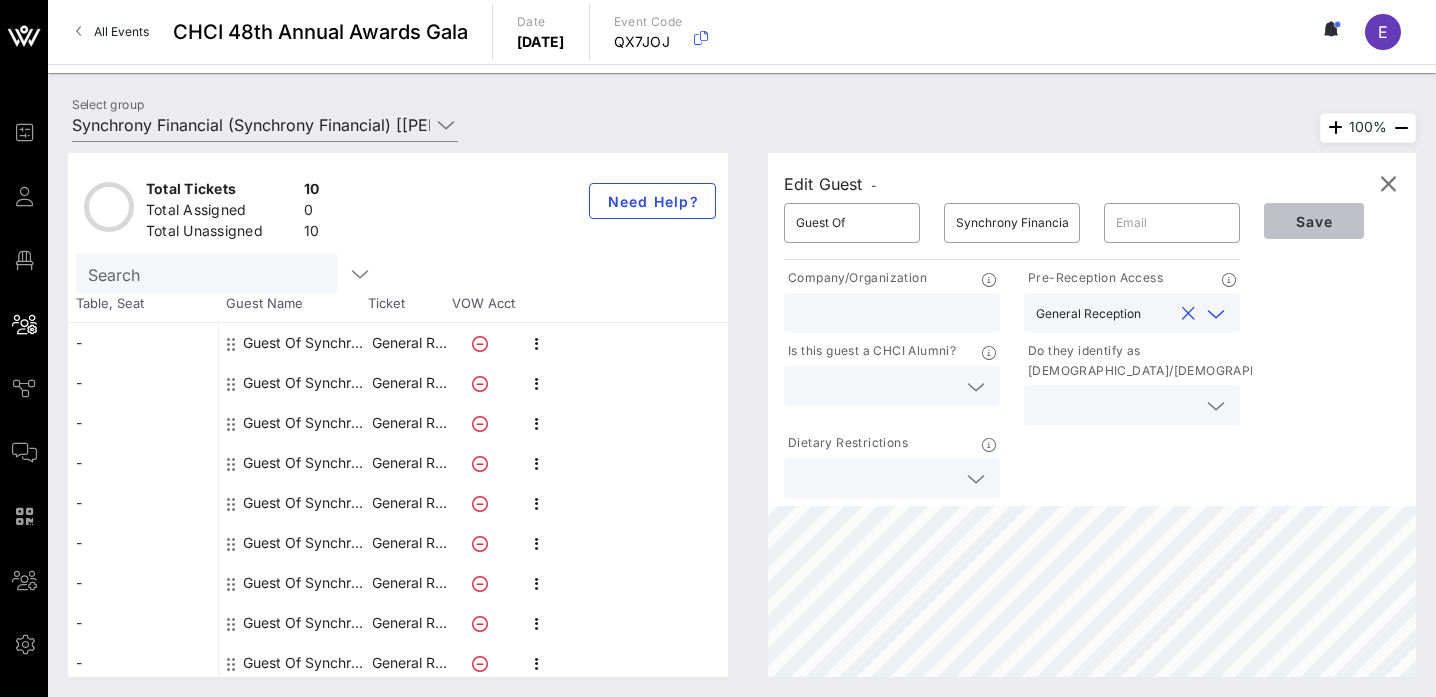 click on "Save" at bounding box center [1314, 221] 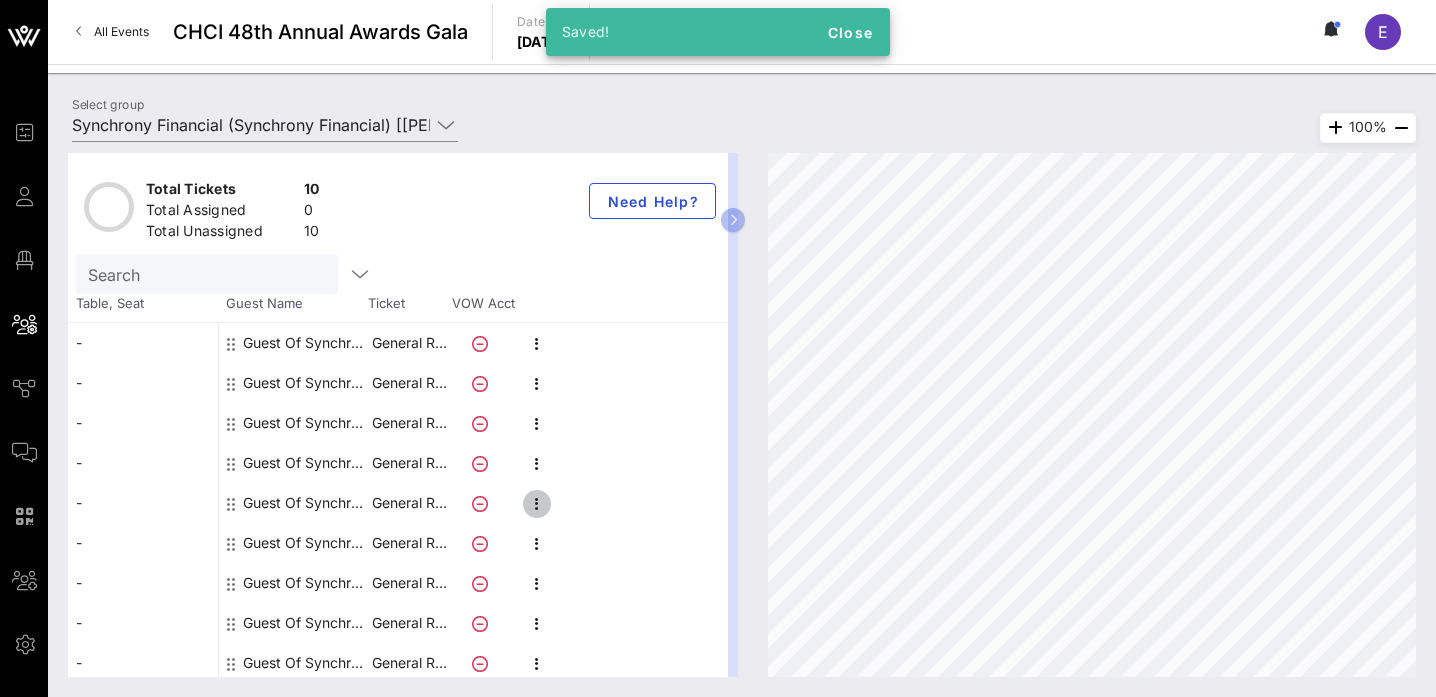 click at bounding box center [537, 504] 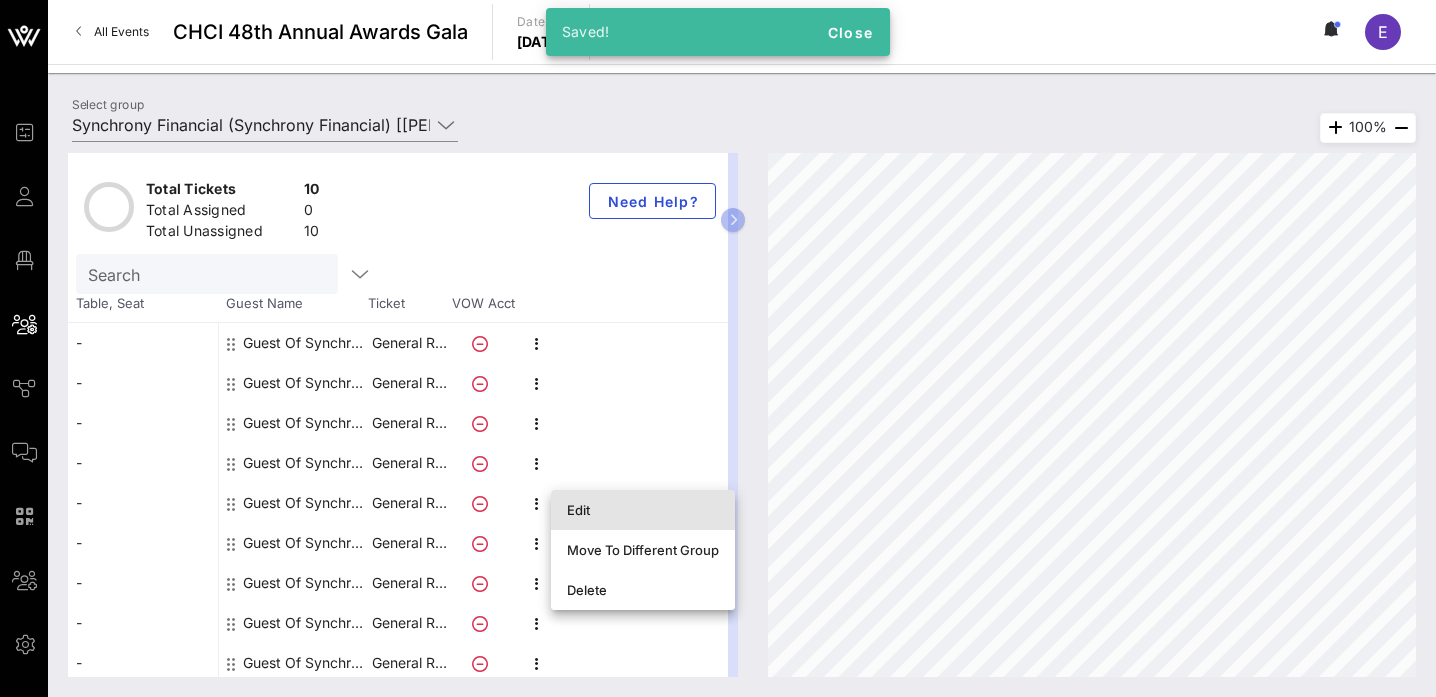 click on "Edit" at bounding box center (643, 510) 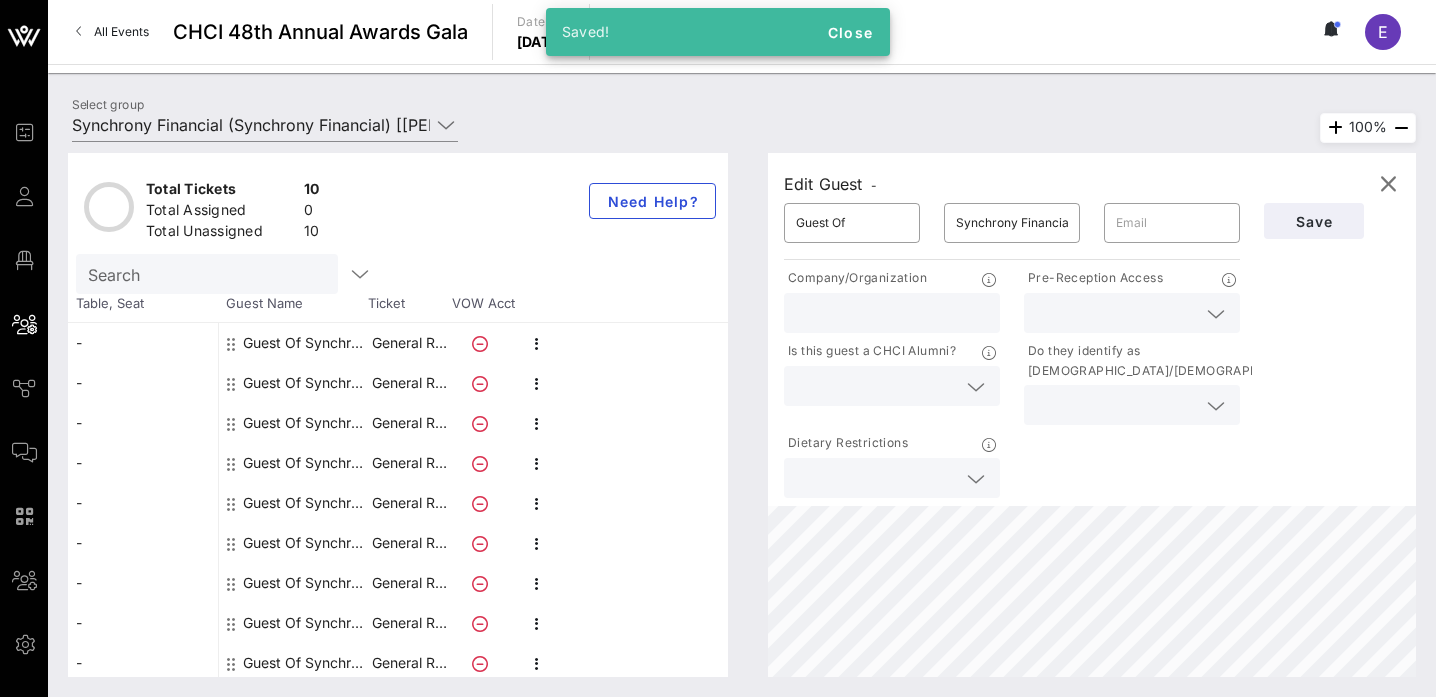 click at bounding box center (1116, 313) 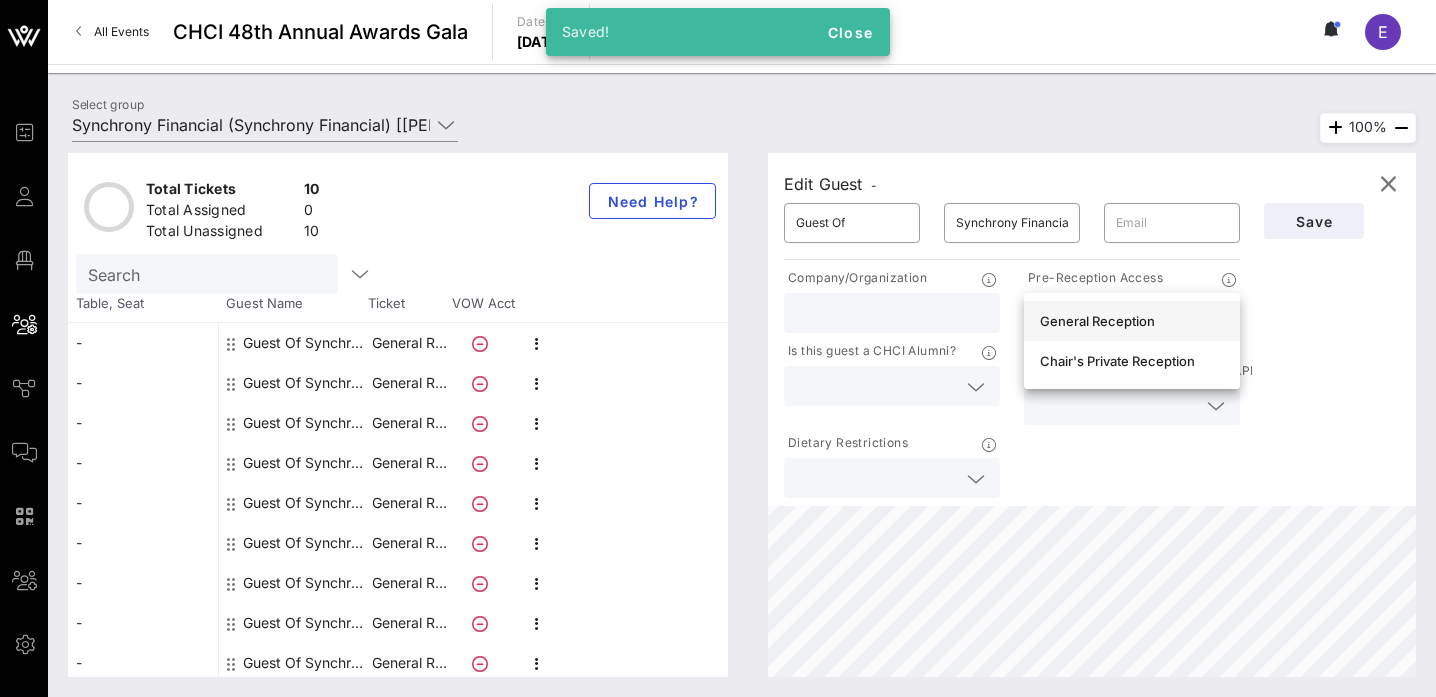 click on "General Reception" at bounding box center (1132, 321) 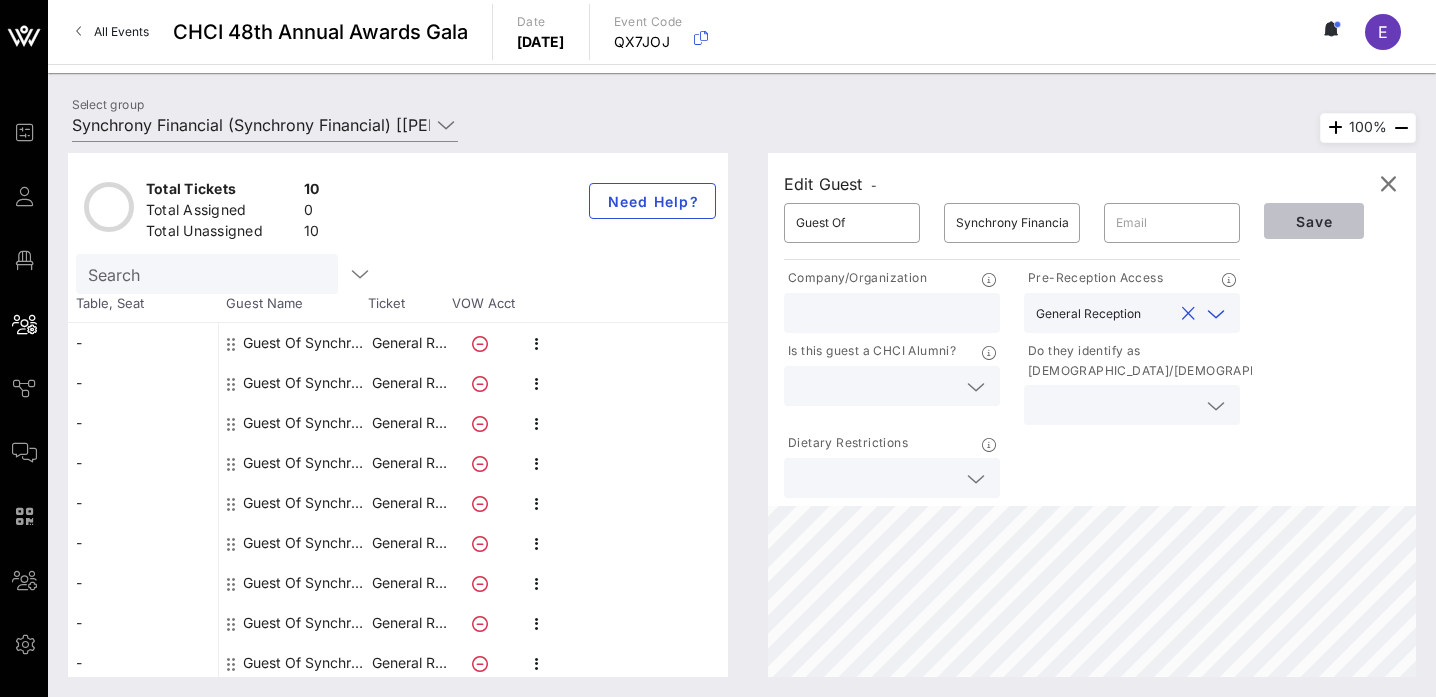 click on "Save" at bounding box center (1314, 221) 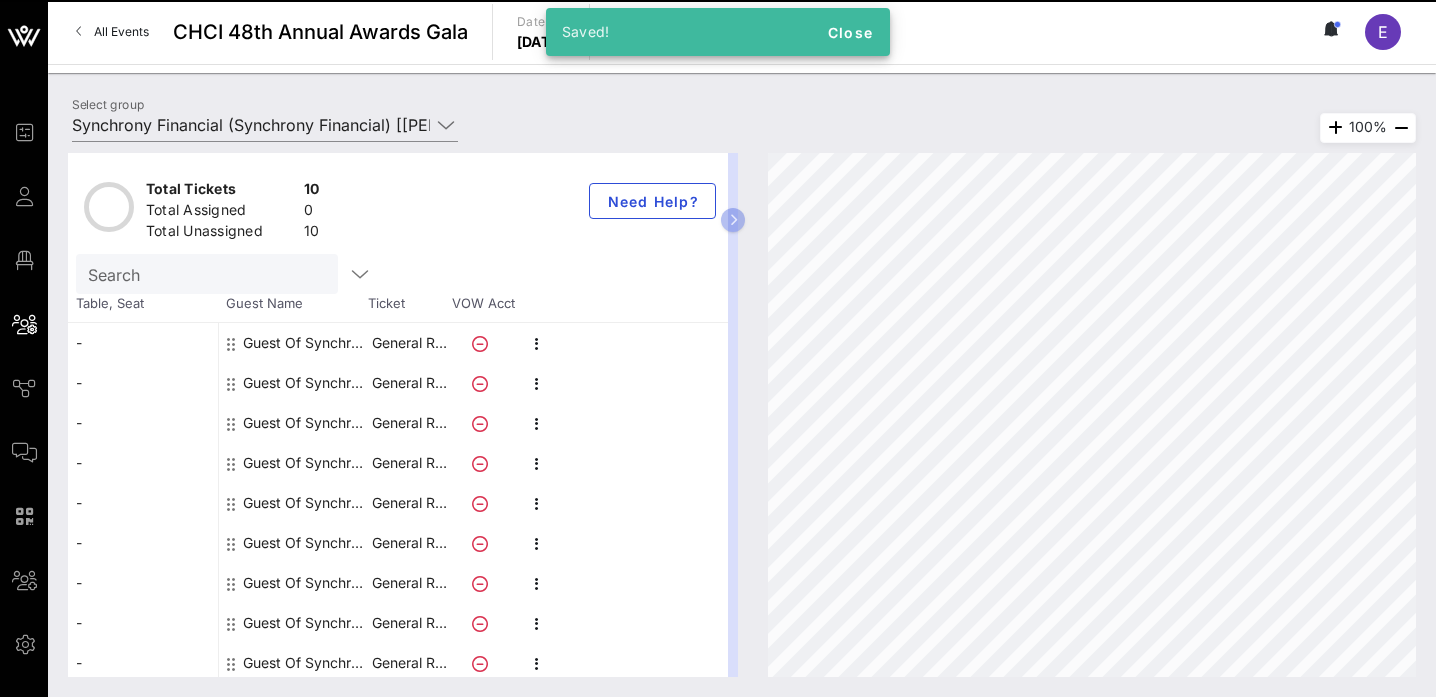 scroll, scrollTop: 135, scrollLeft: 0, axis: vertical 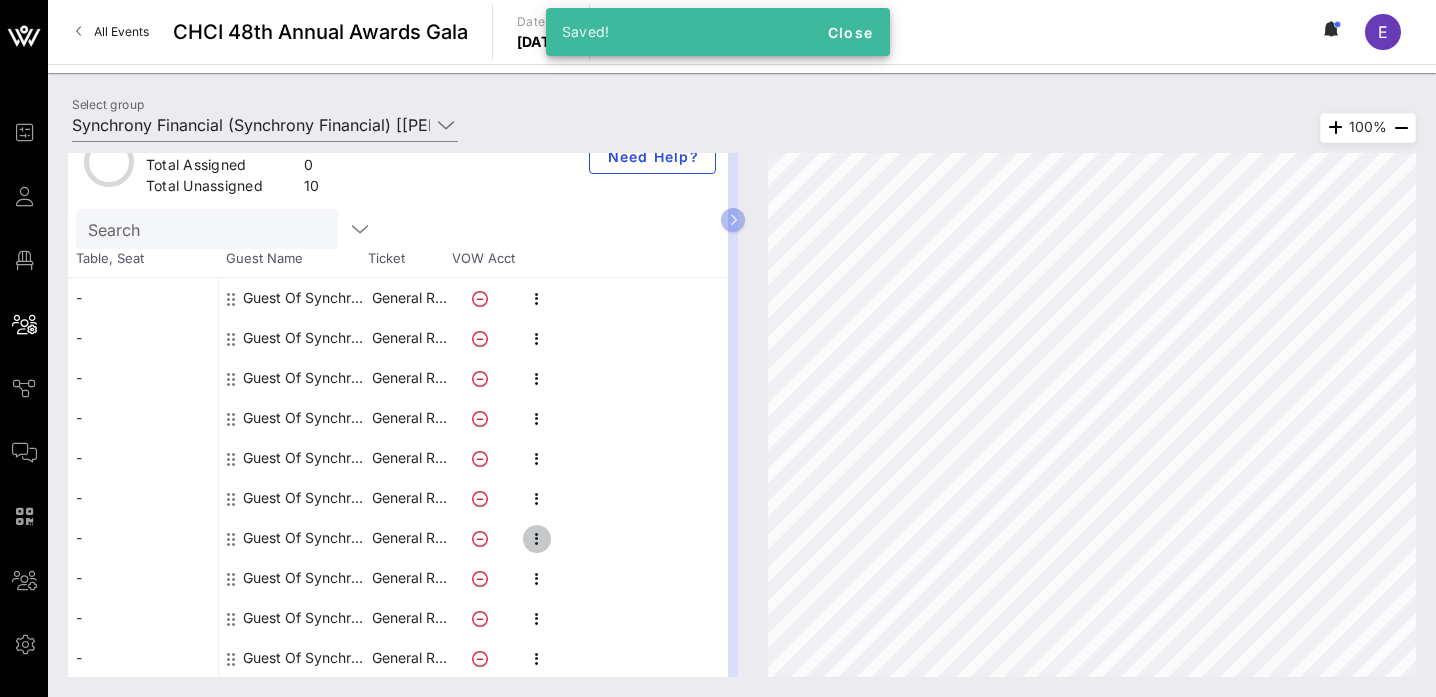 click at bounding box center [537, 539] 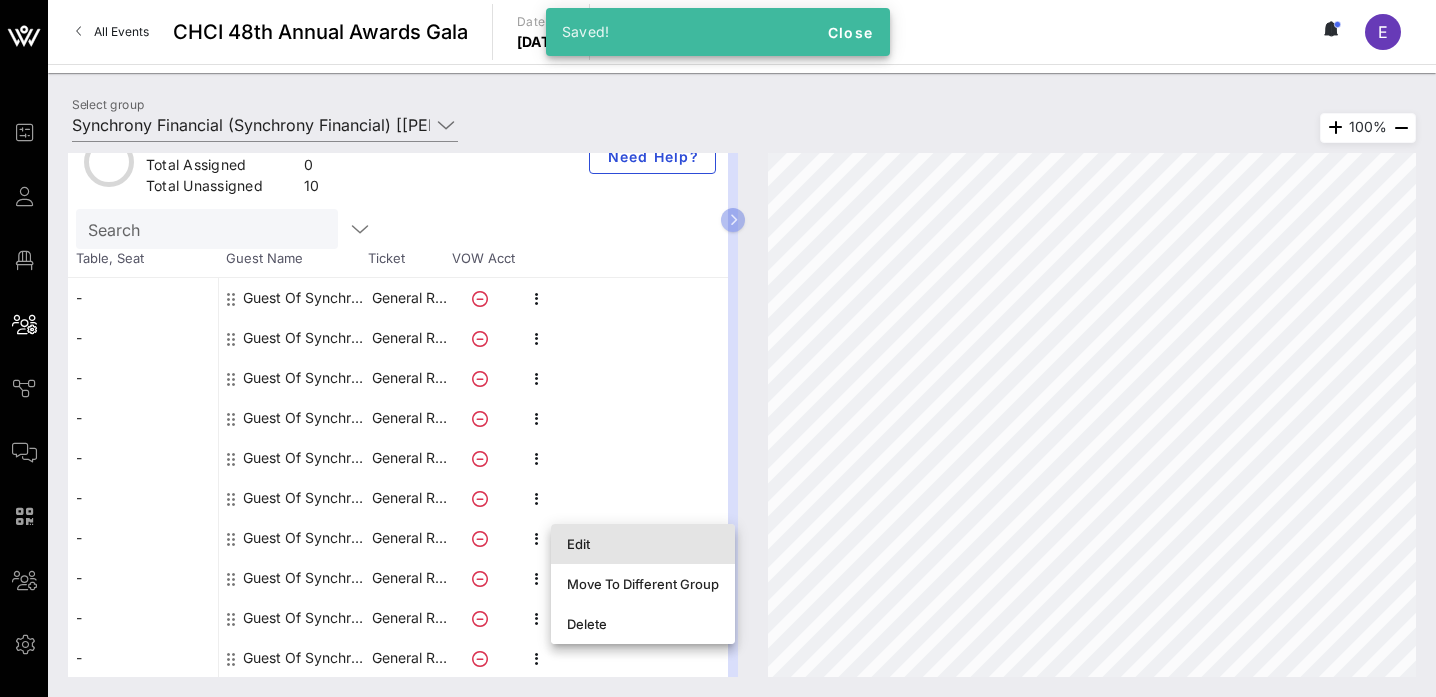 click on "Edit" at bounding box center (643, 544) 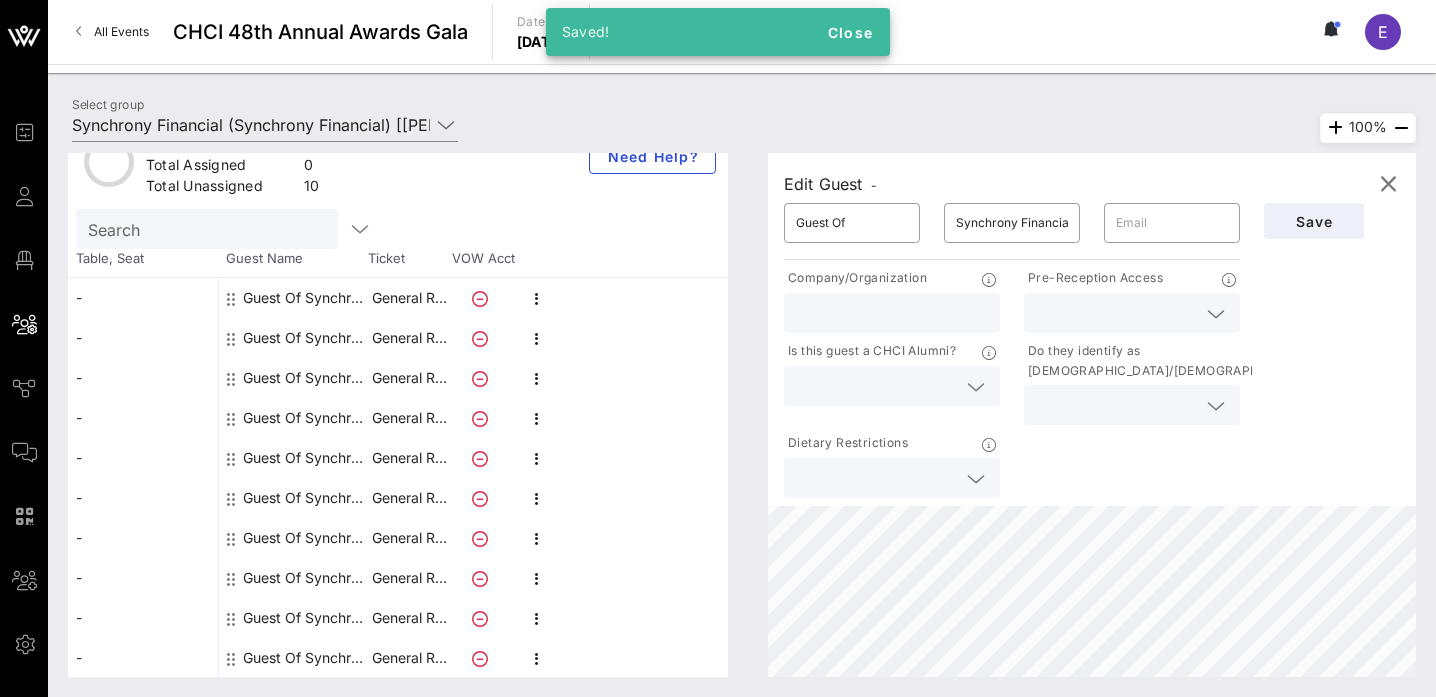 click at bounding box center [1116, 313] 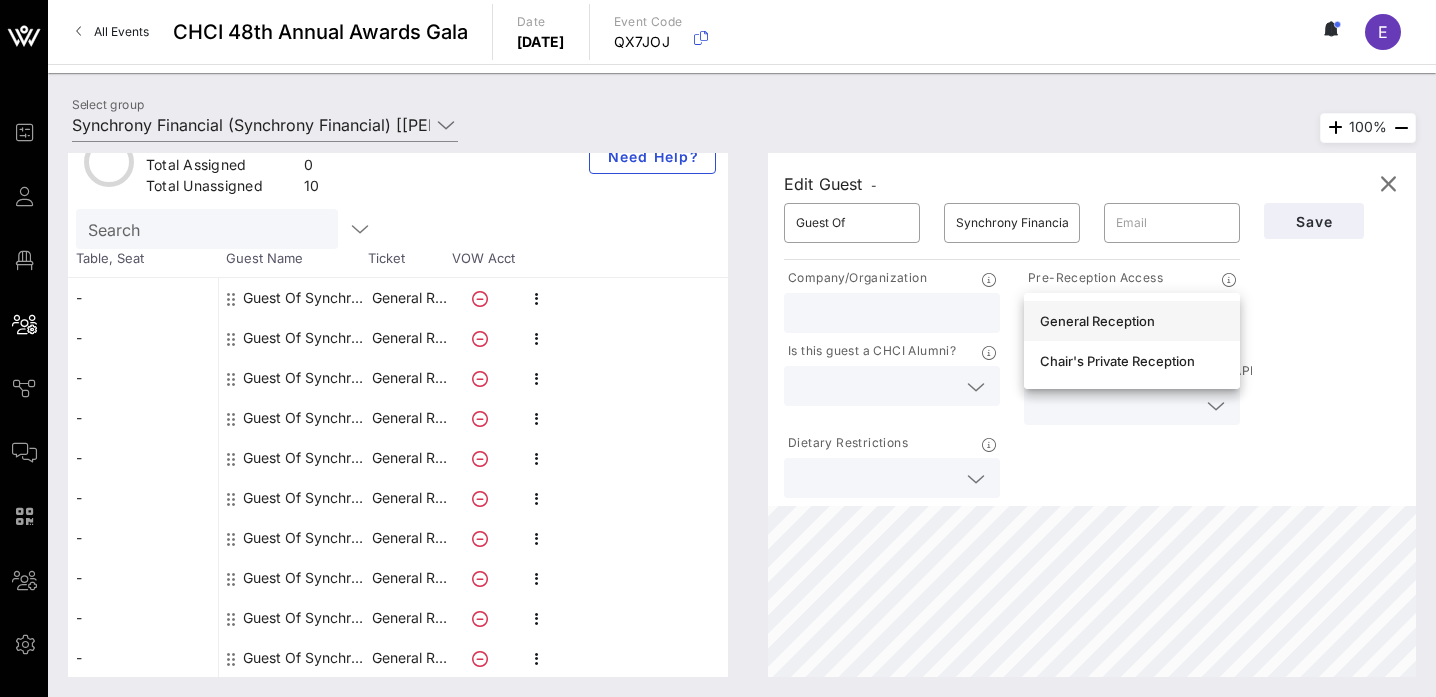 click on "General Reception" at bounding box center [1132, 321] 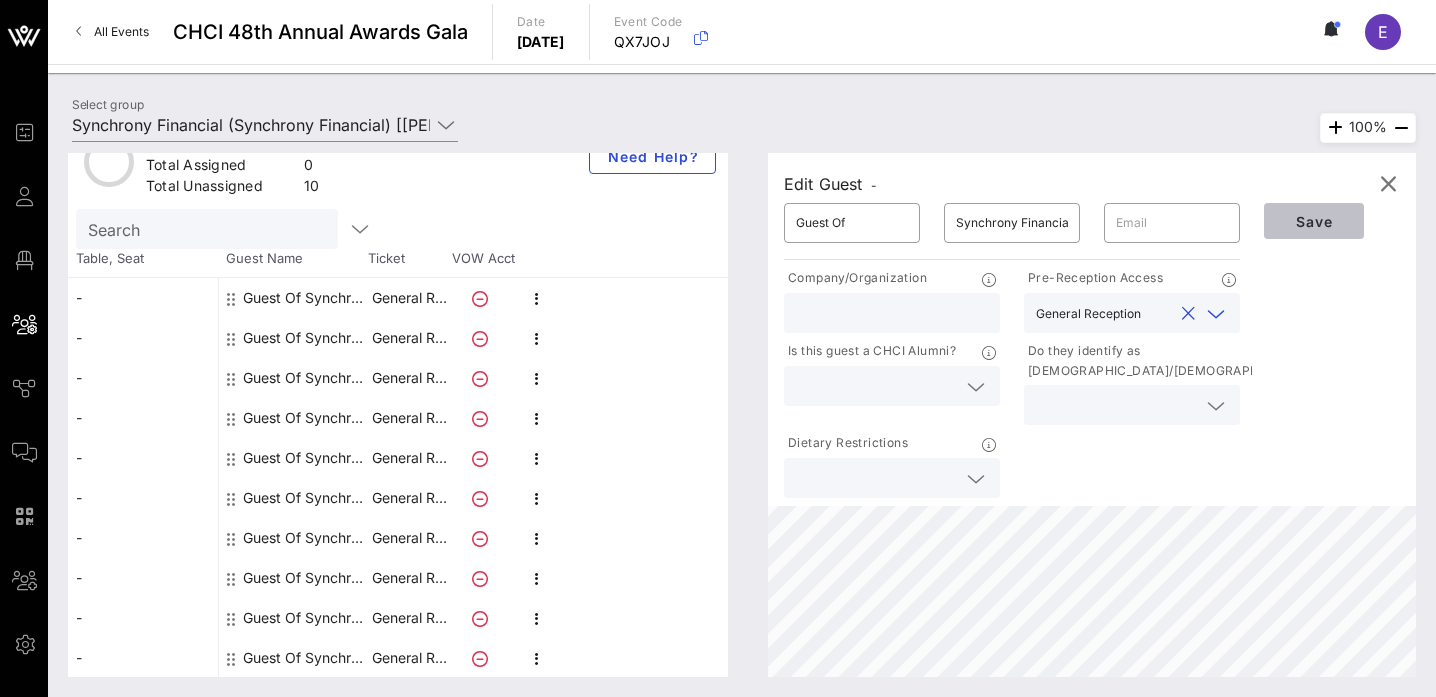 click on "Save" at bounding box center [1314, 221] 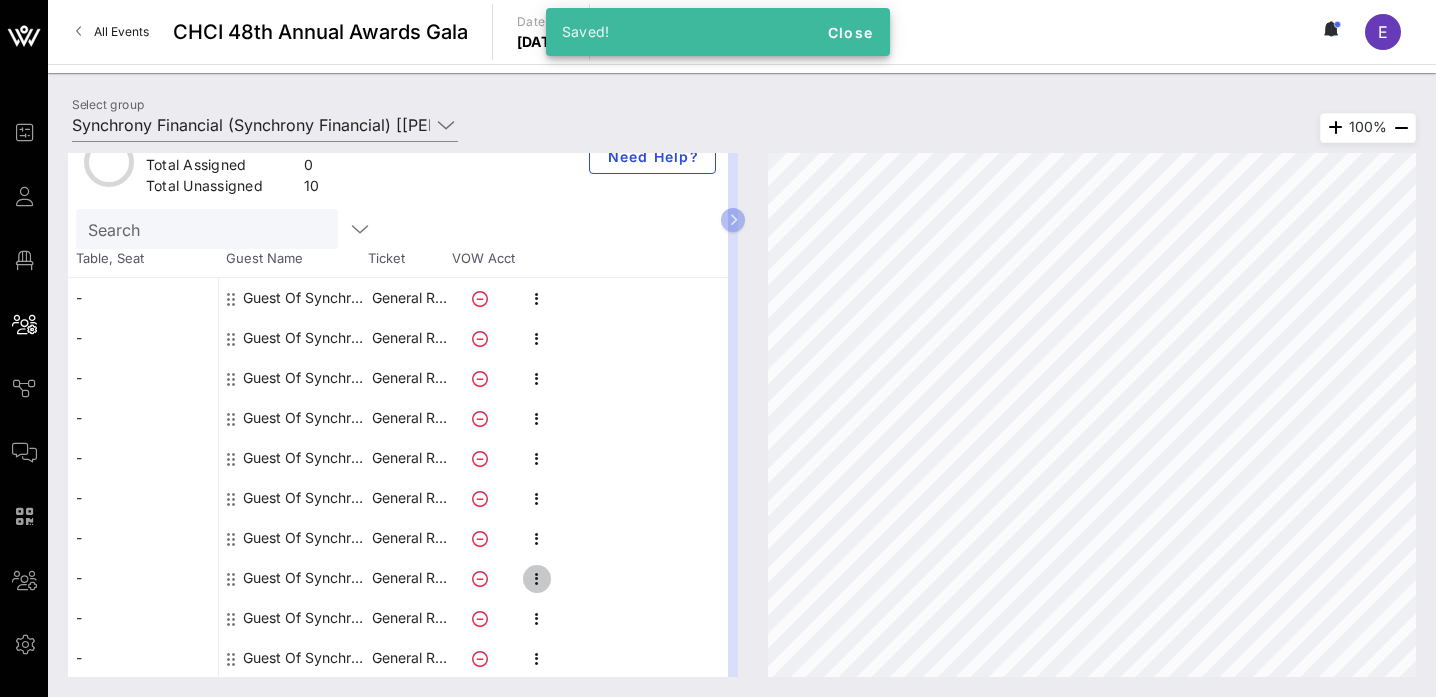 click at bounding box center (537, 579) 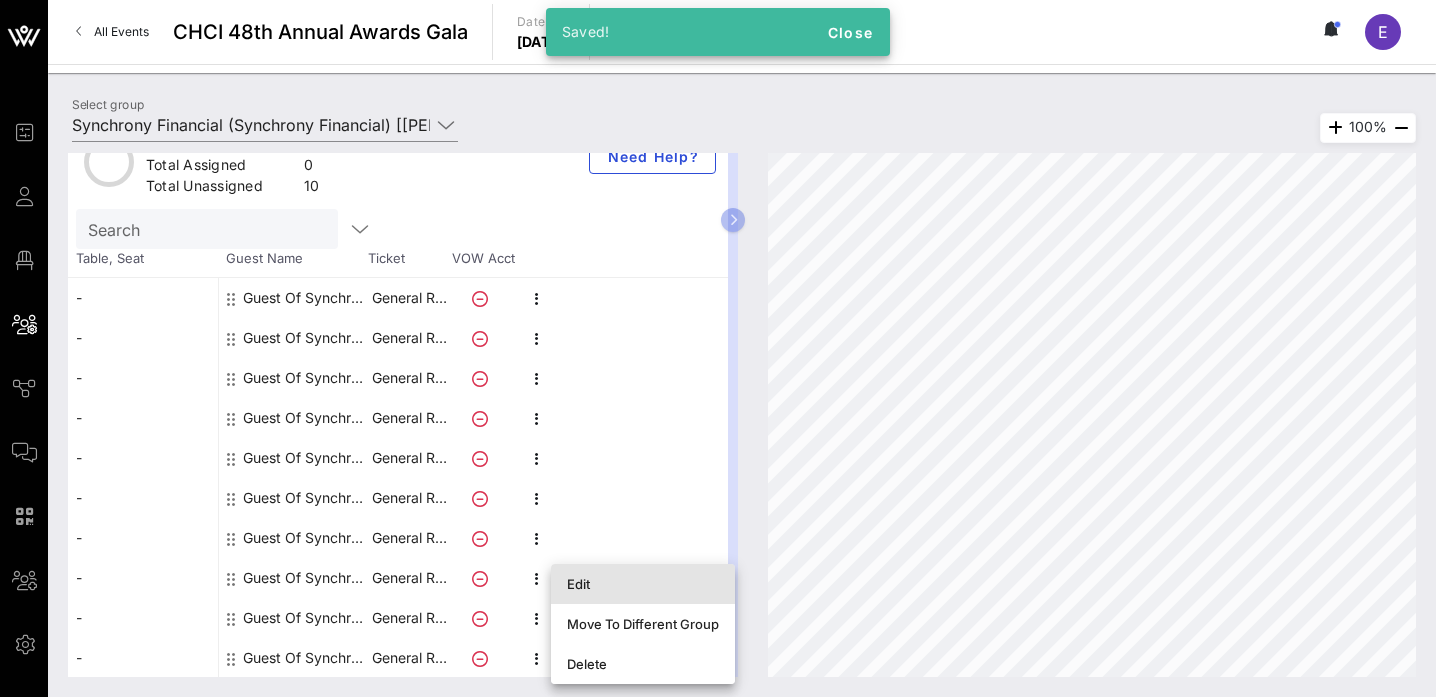 click on "Edit" at bounding box center [643, 584] 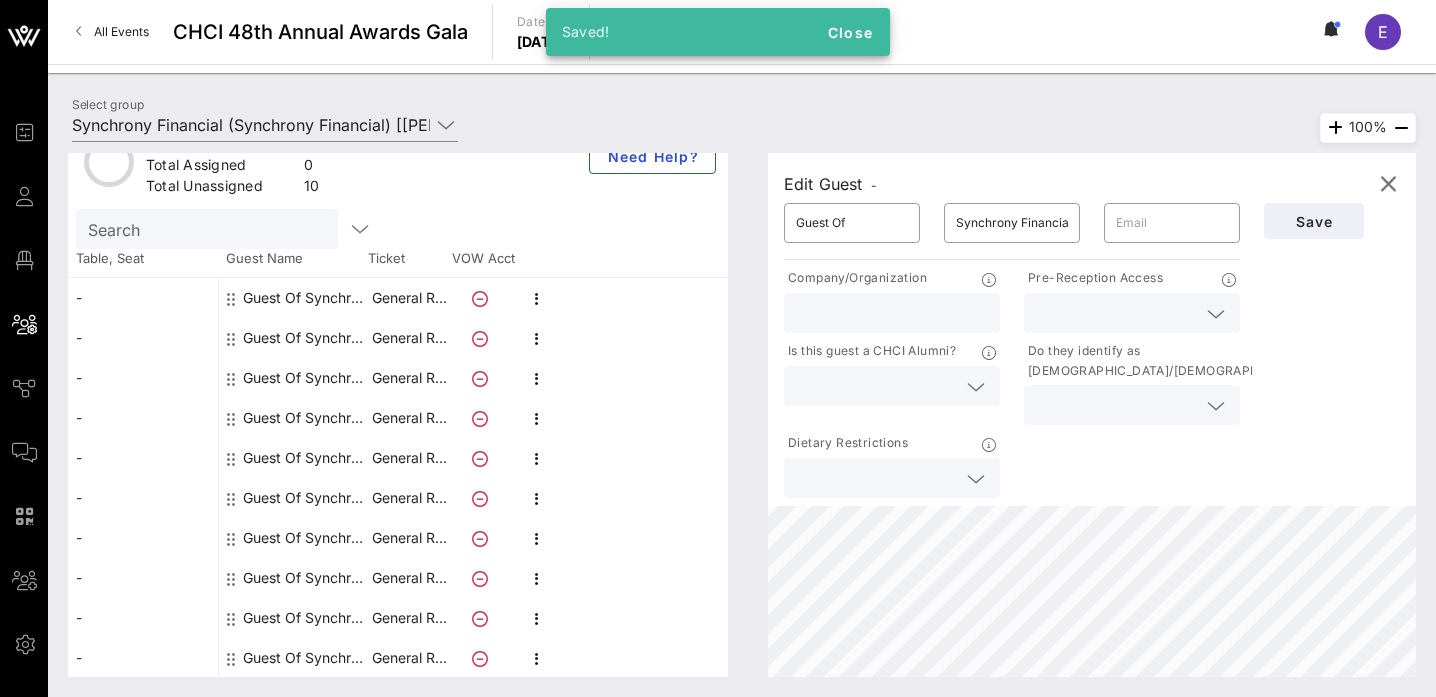 click at bounding box center [1116, 313] 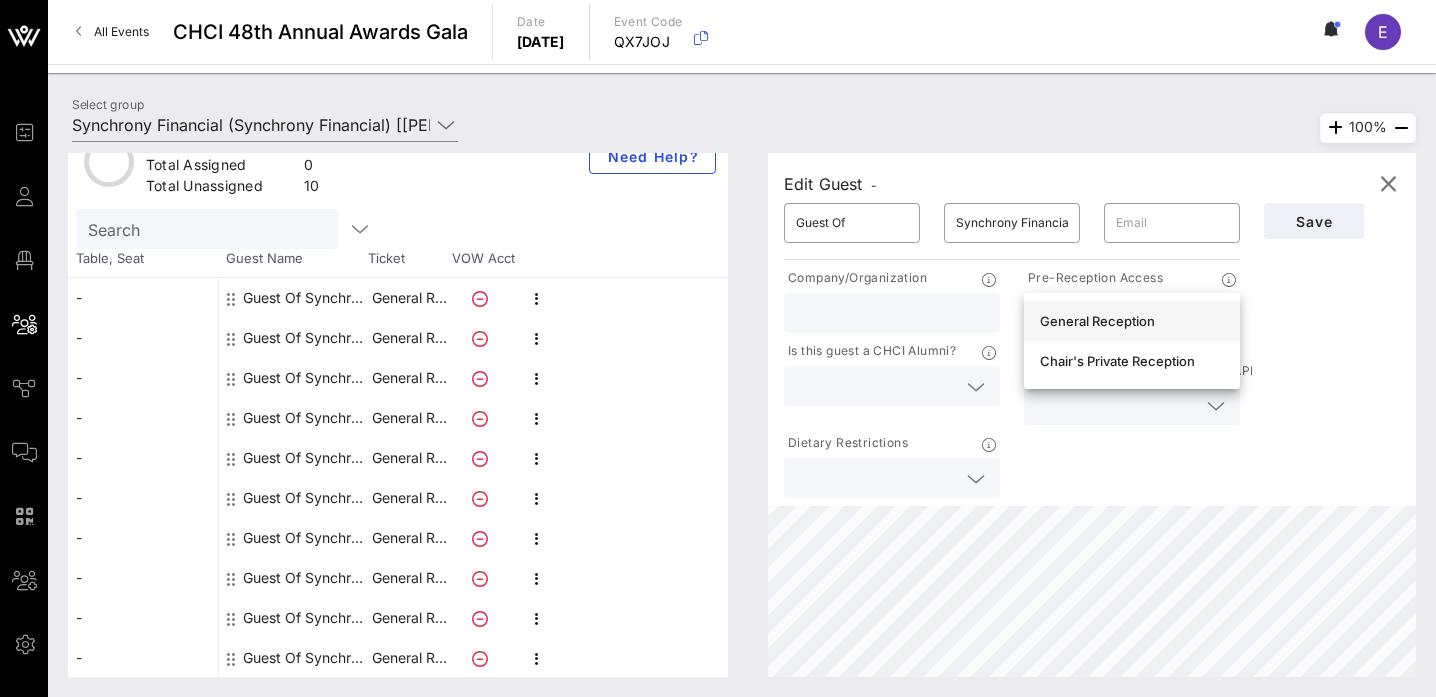 click on "General Reception" at bounding box center (1132, 321) 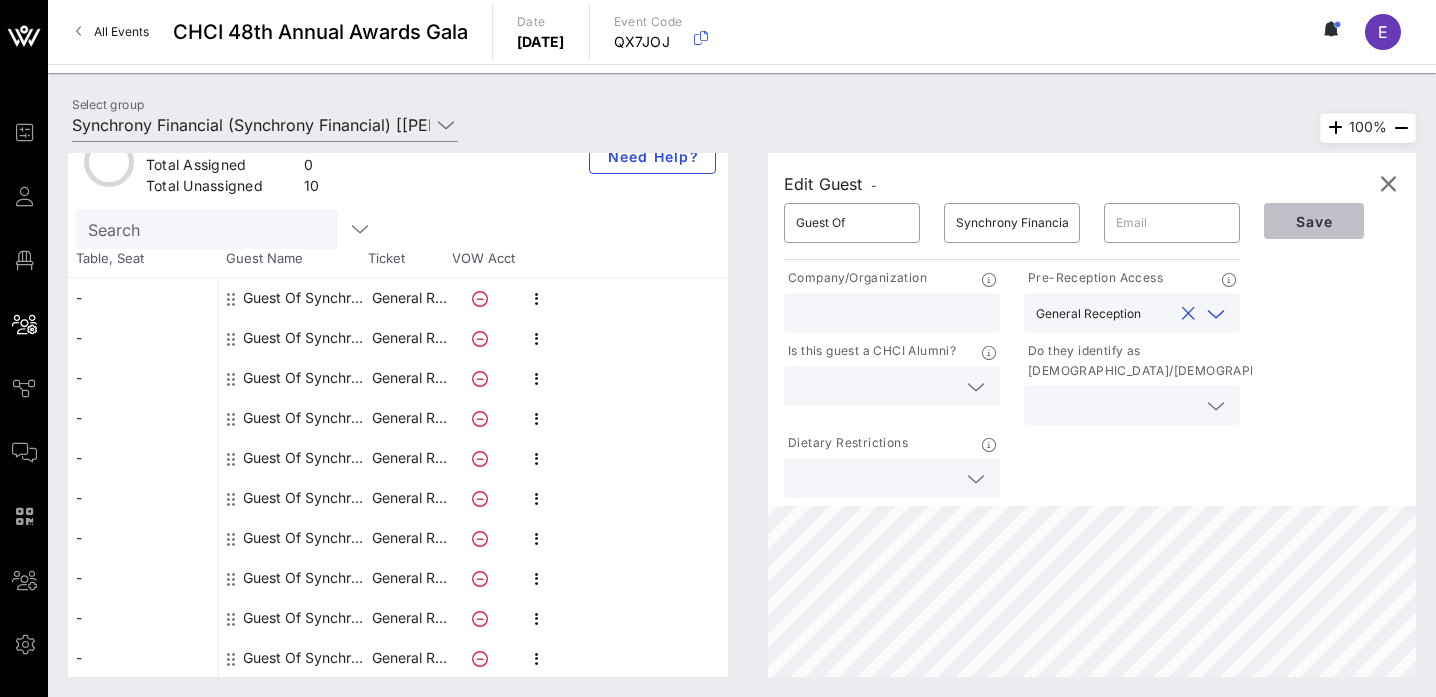 click on "Save" at bounding box center [1314, 221] 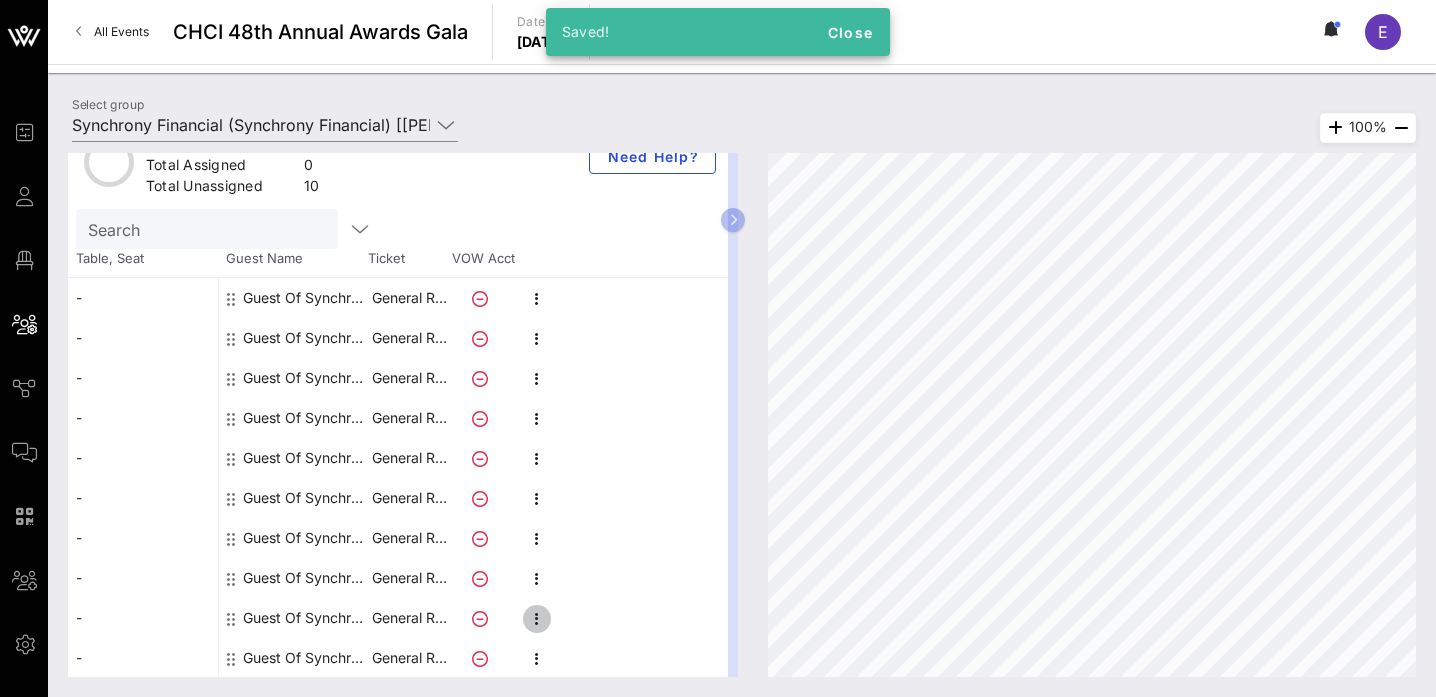 click at bounding box center (537, 619) 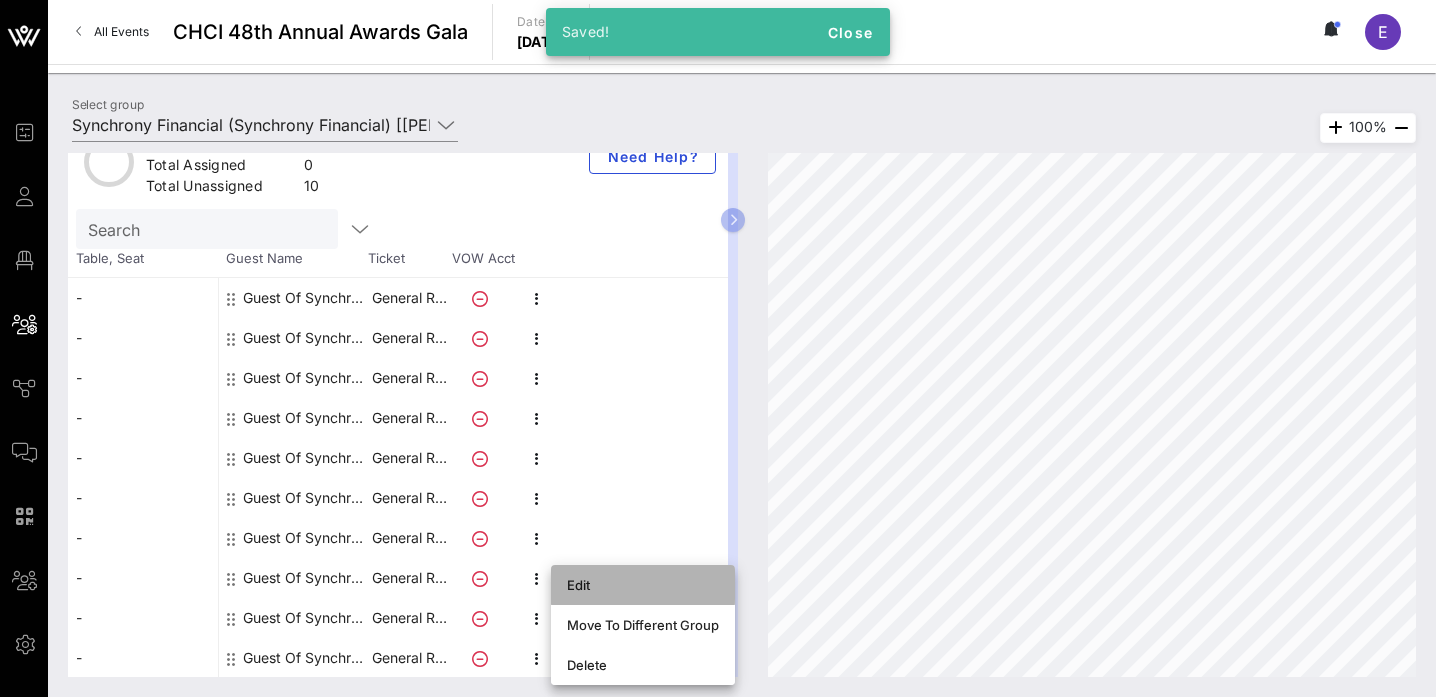 click on "Edit" at bounding box center (643, 585) 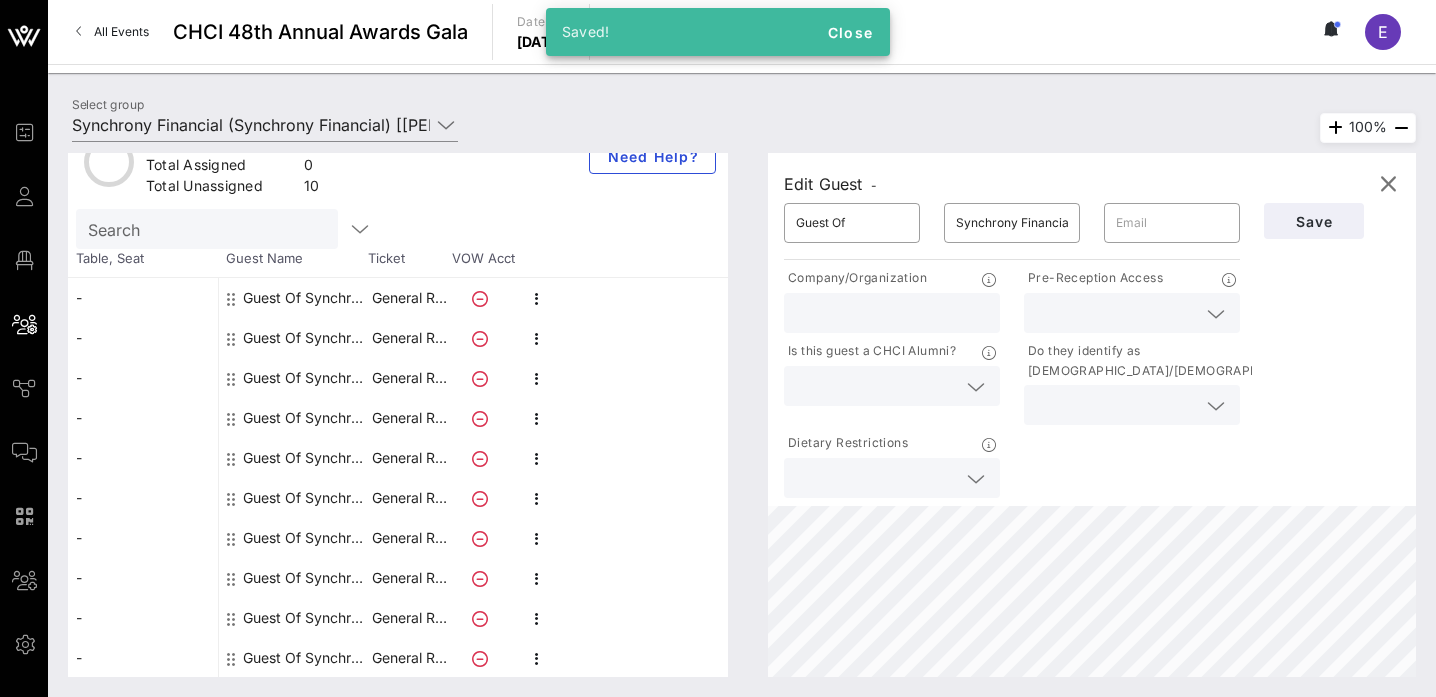 click at bounding box center (1116, 313) 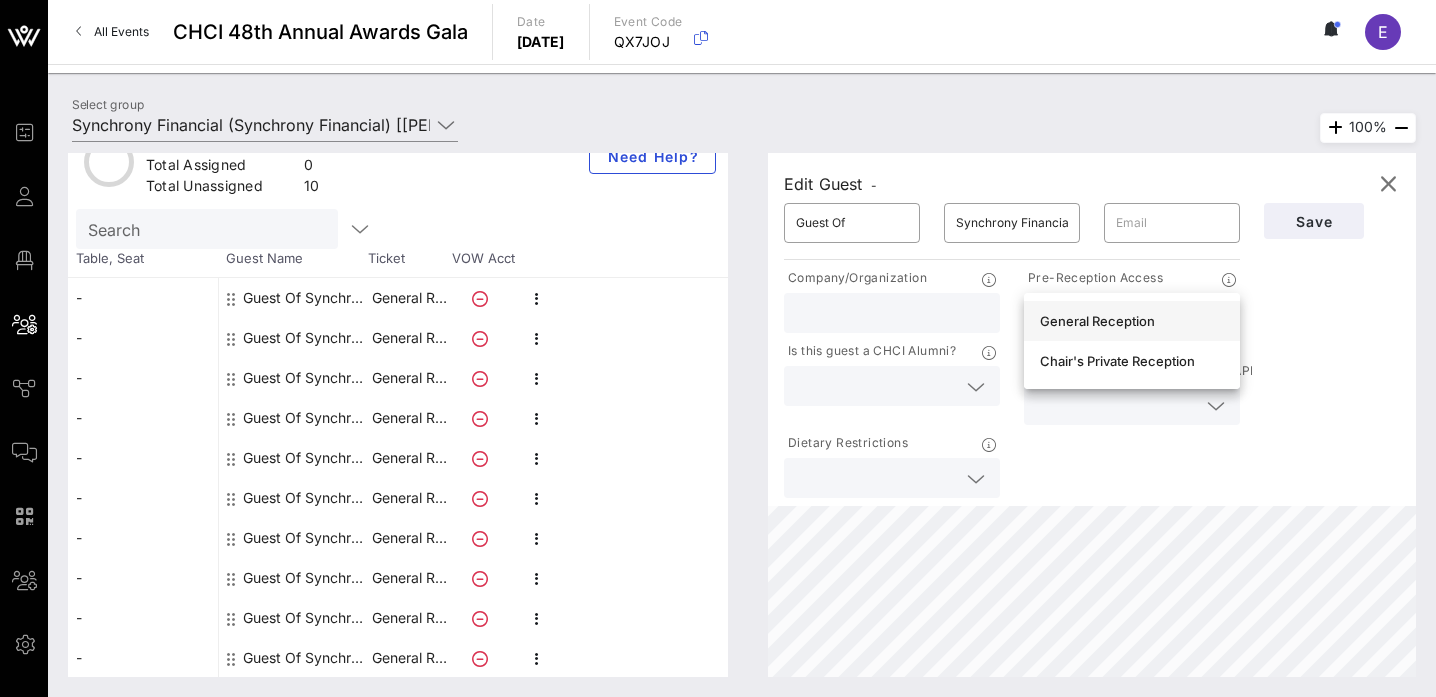 click on "General Reception" at bounding box center (1132, 321) 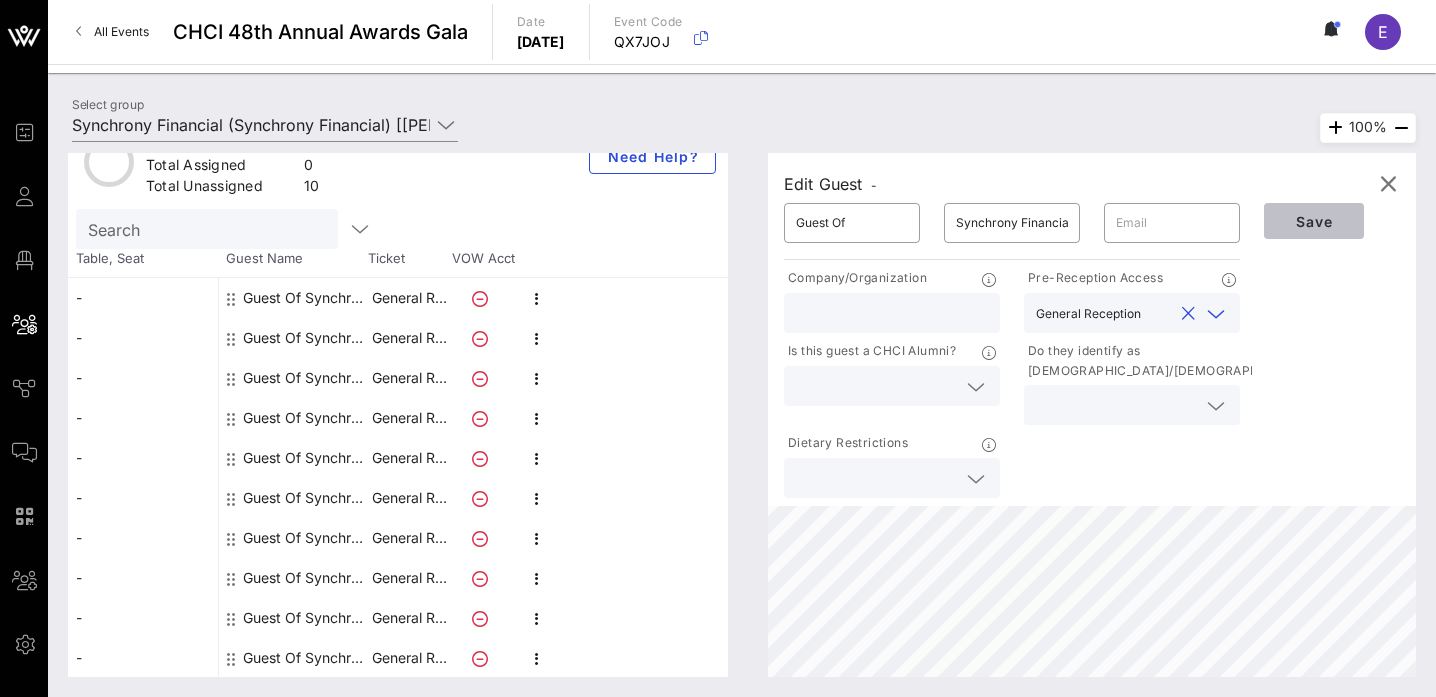 click on "Save" at bounding box center (1314, 221) 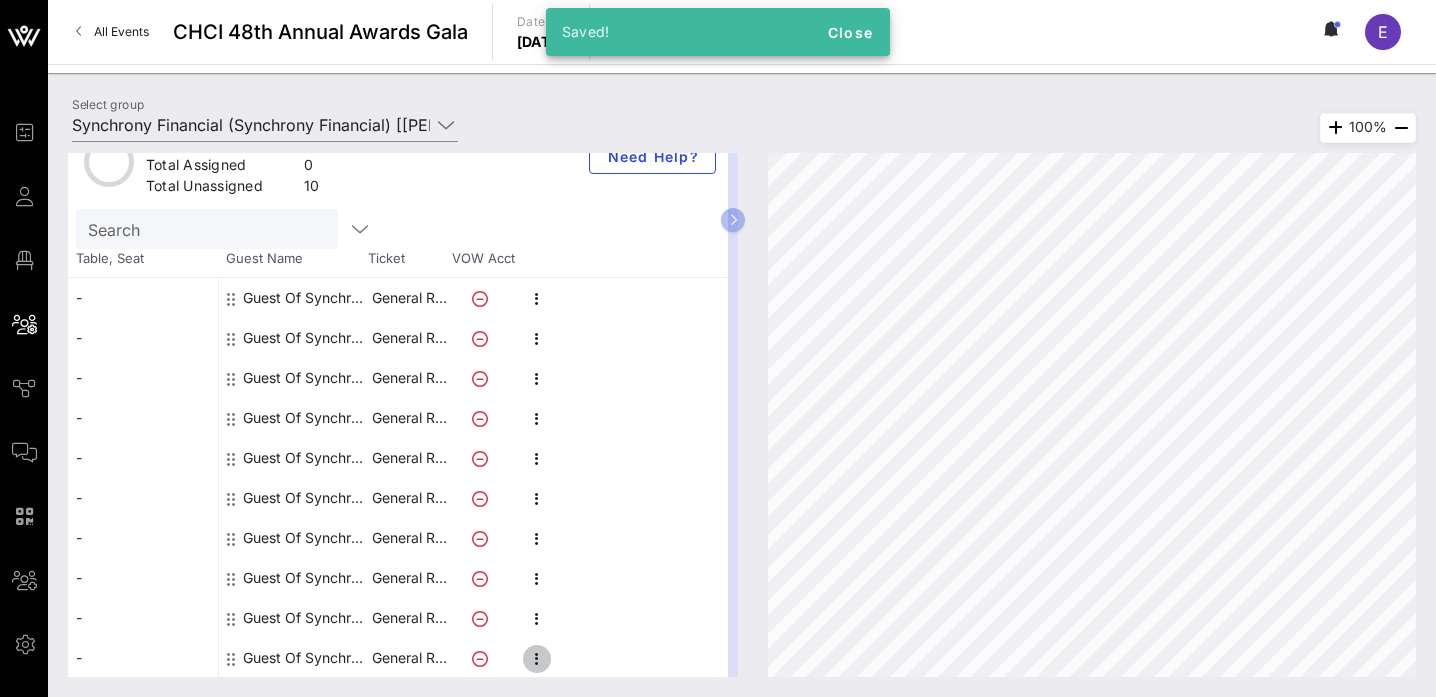 click at bounding box center (537, 659) 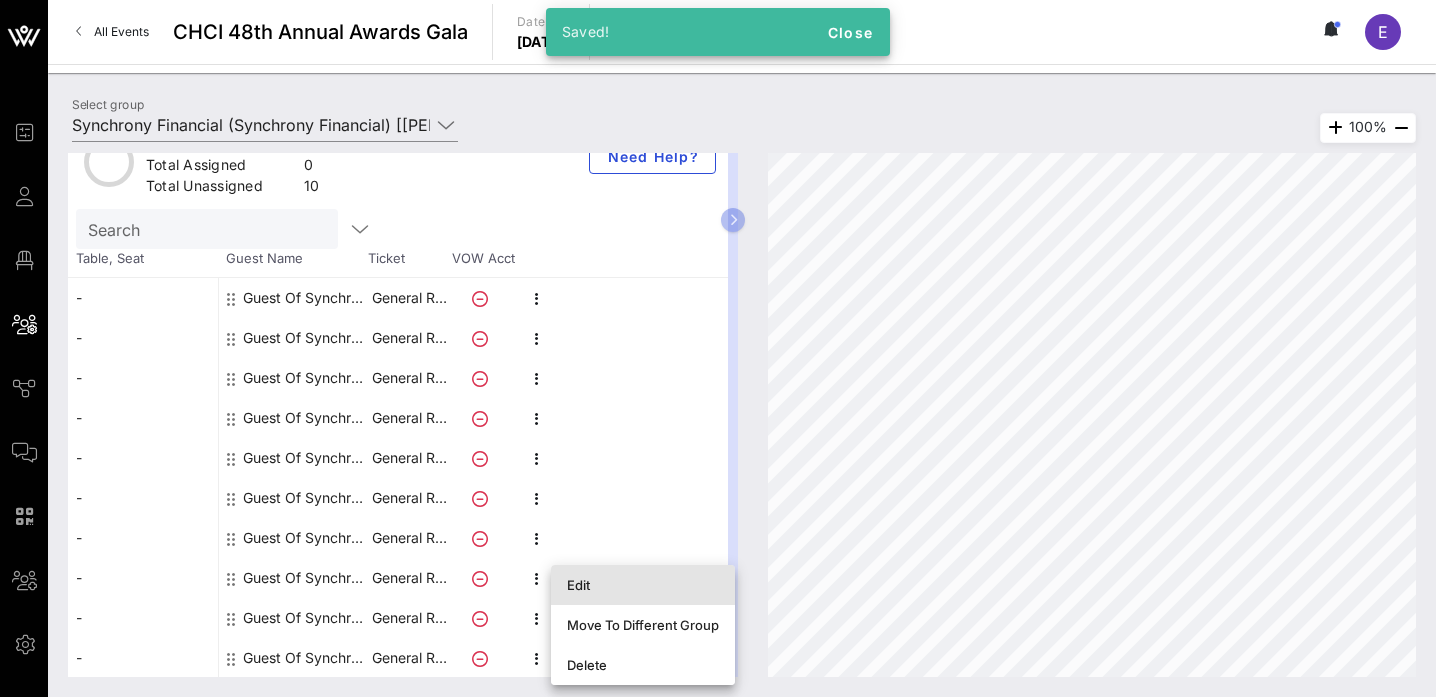 click on "Edit" at bounding box center [643, 585] 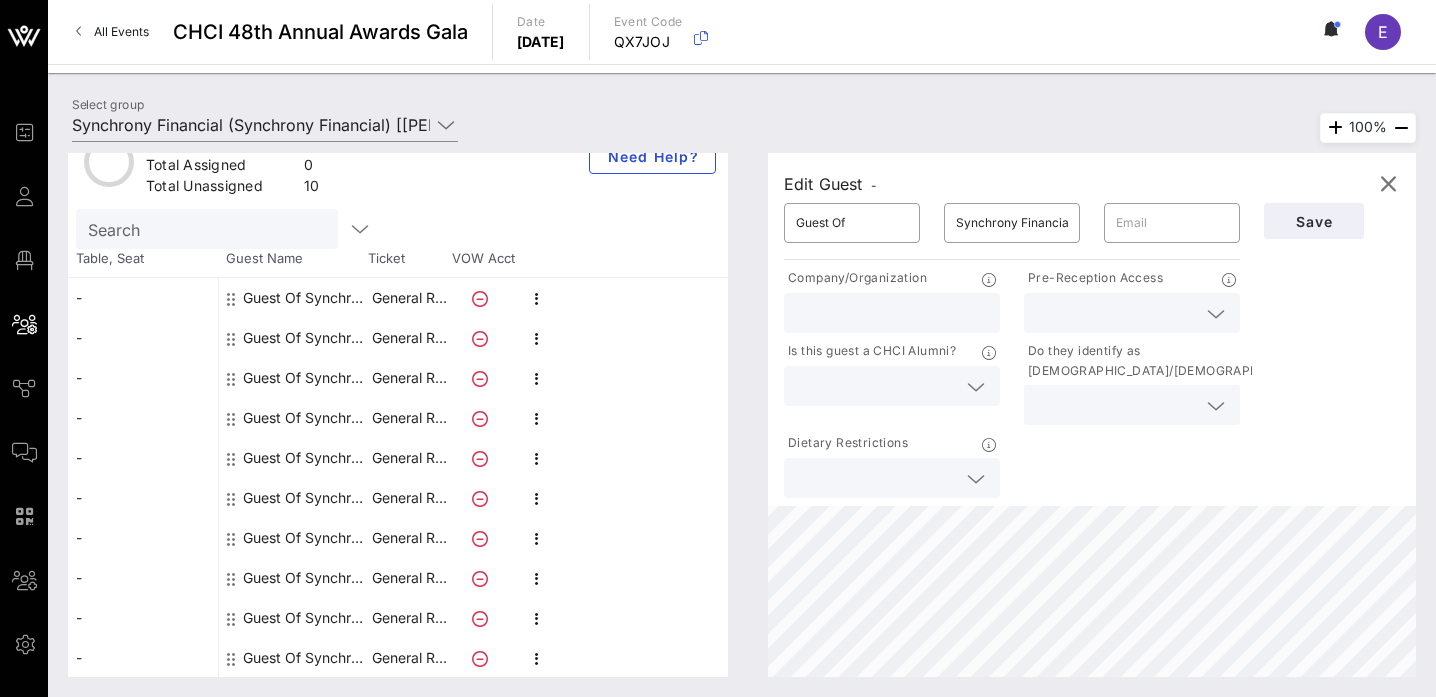 click at bounding box center (1116, 313) 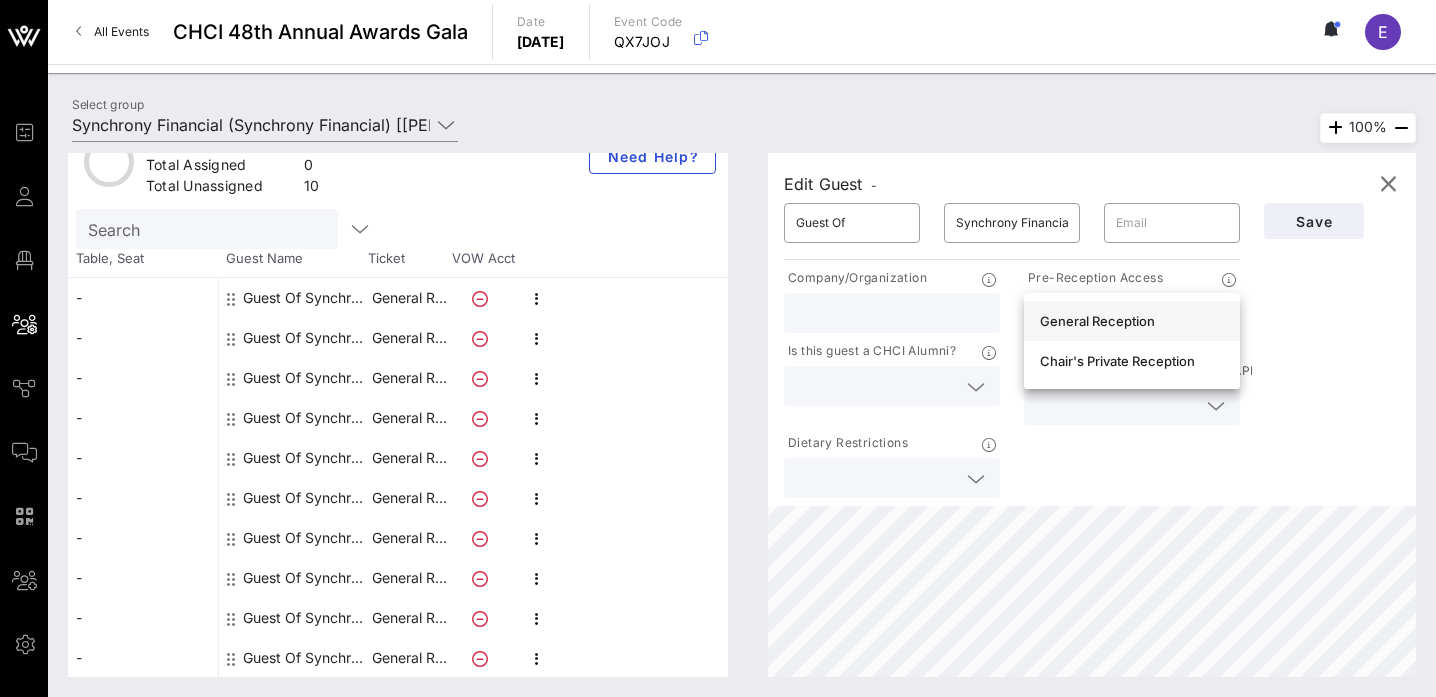 click on "General Reception" at bounding box center (1132, 321) 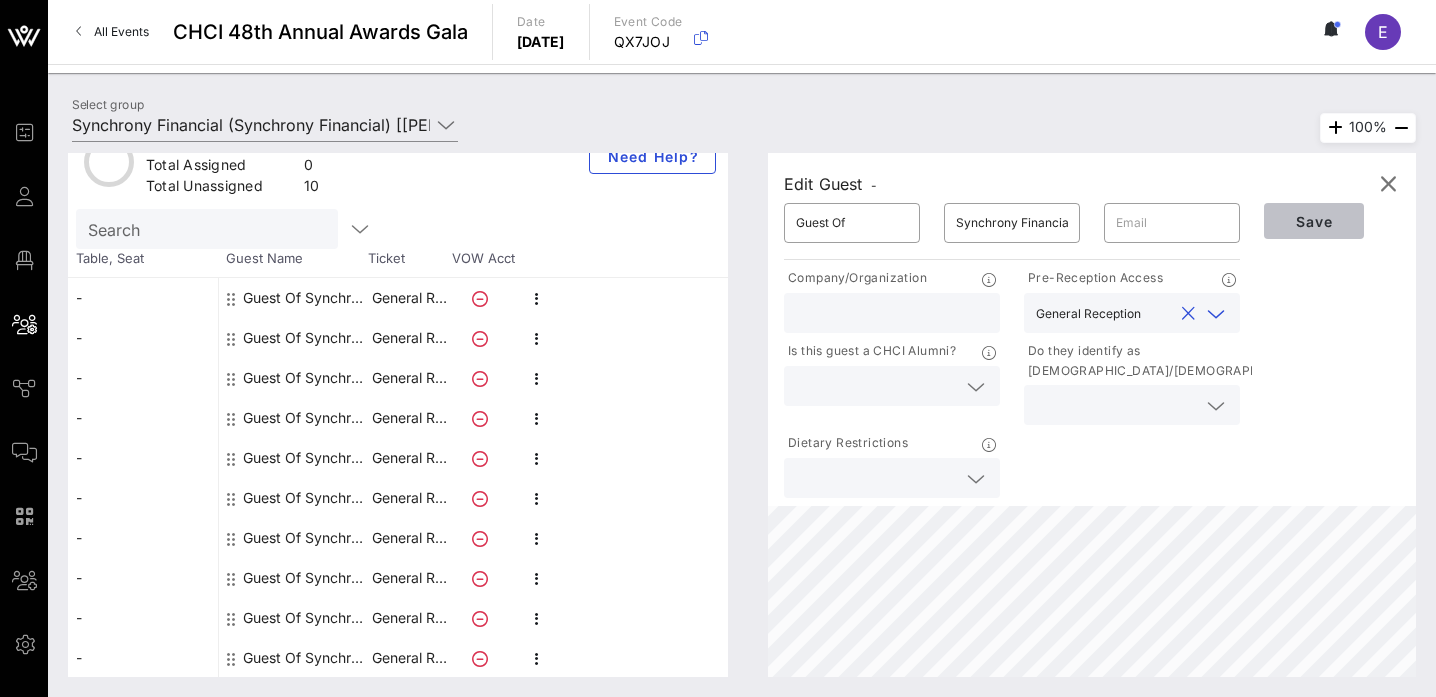 click on "Save" at bounding box center [1314, 221] 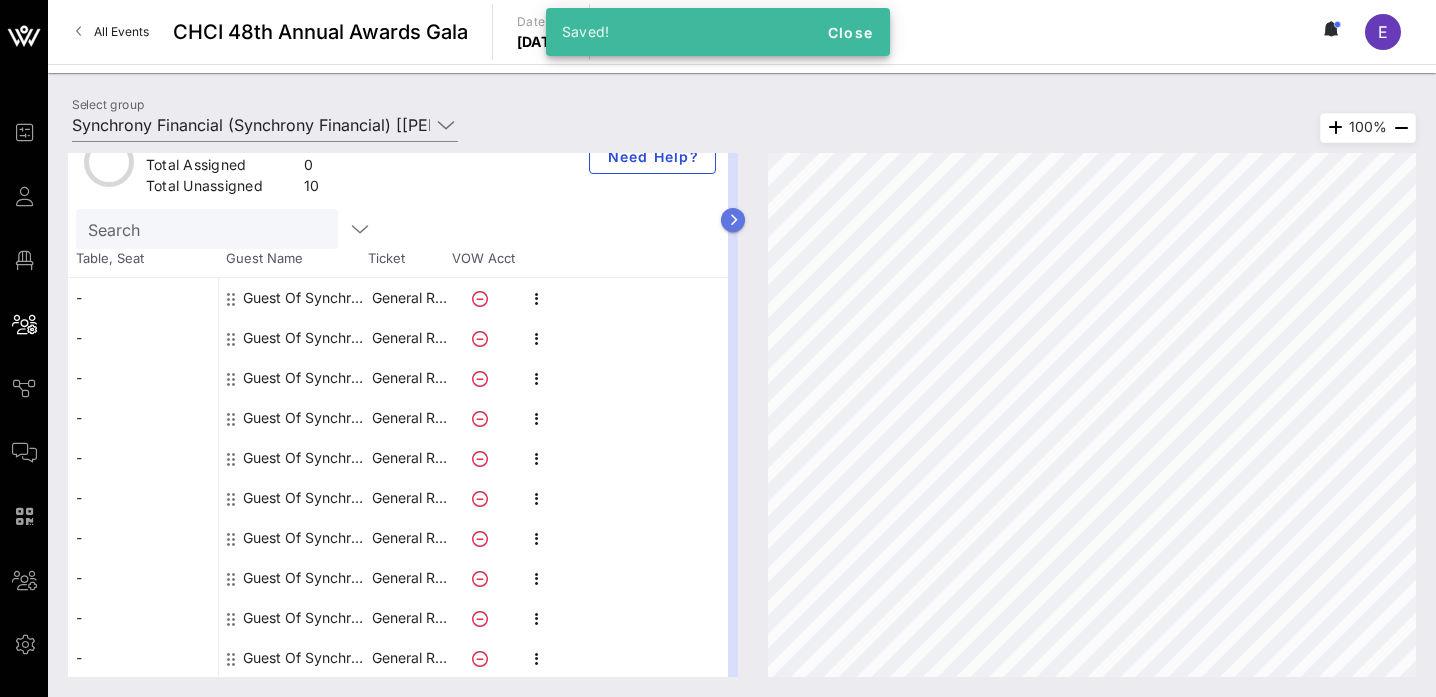 click at bounding box center (733, 220) 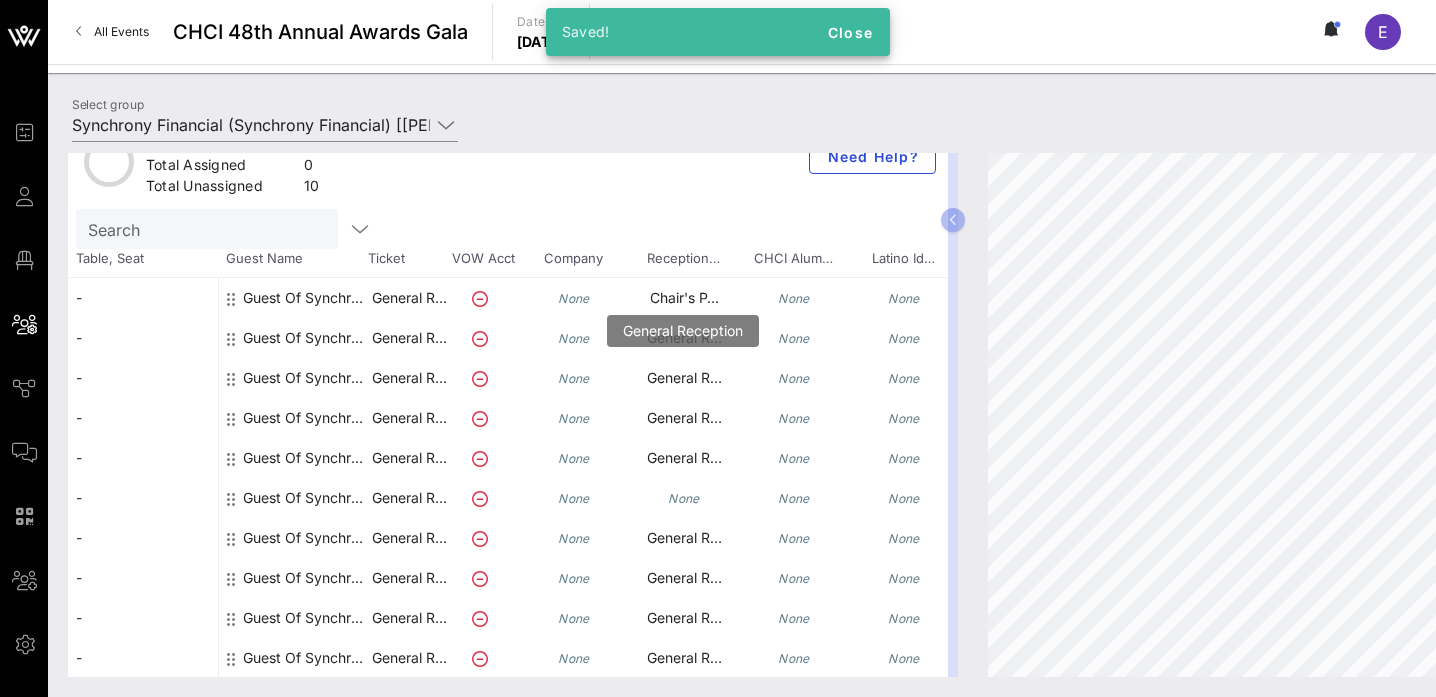 scroll, scrollTop: 16, scrollLeft: 0, axis: vertical 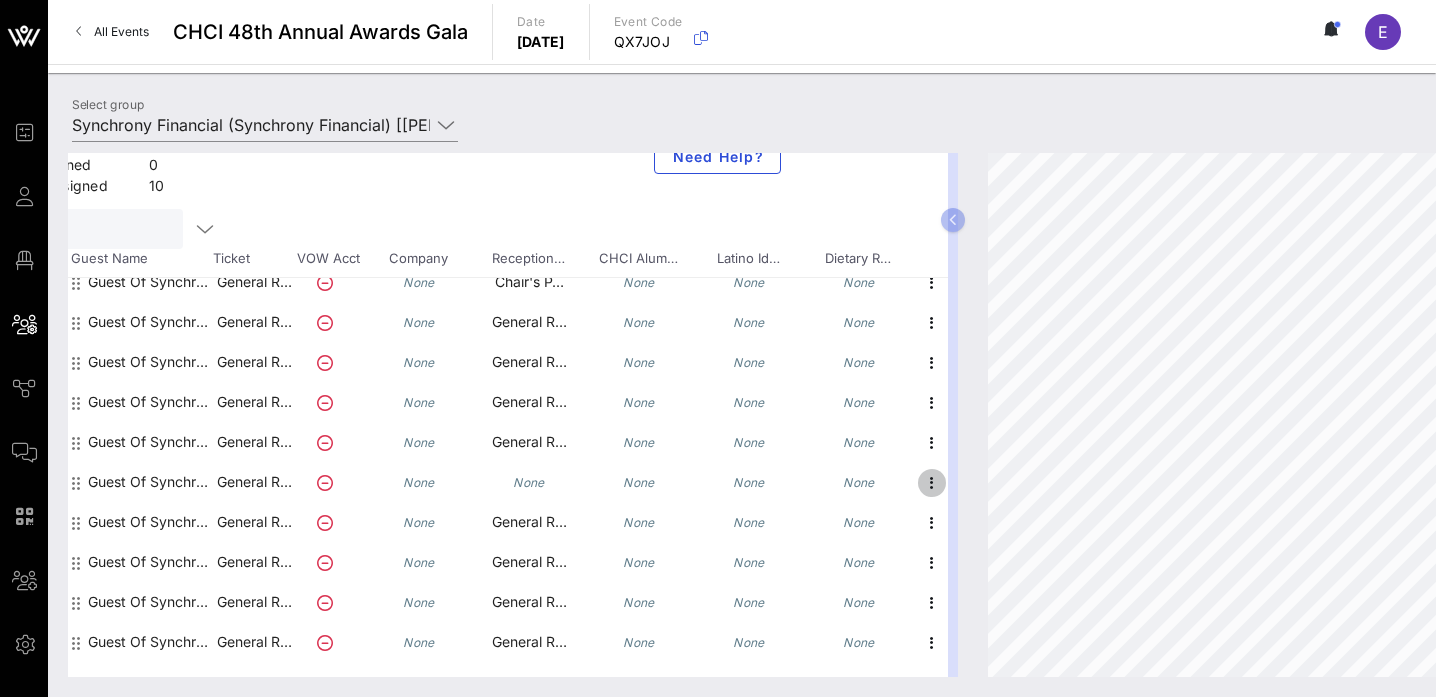 click at bounding box center (932, 483) 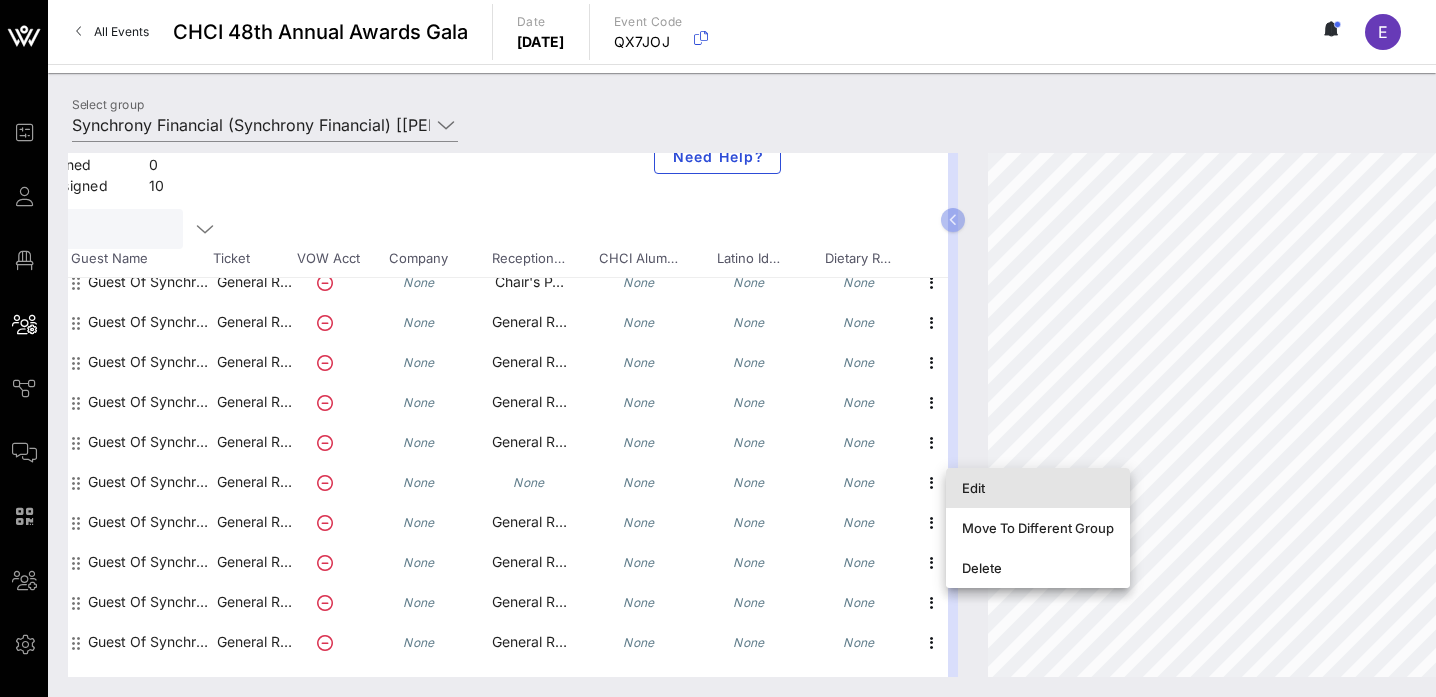 click on "Edit" at bounding box center (1038, 488) 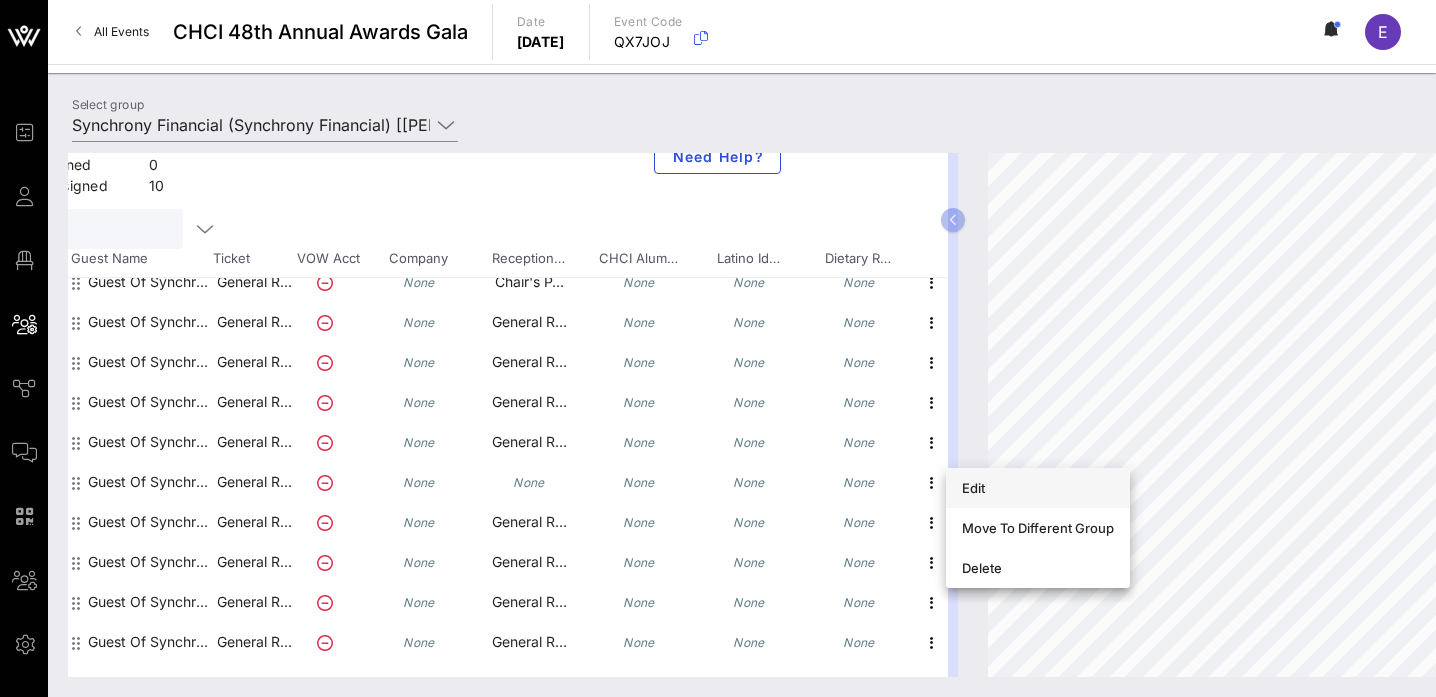 scroll, scrollTop: 0, scrollLeft: 0, axis: both 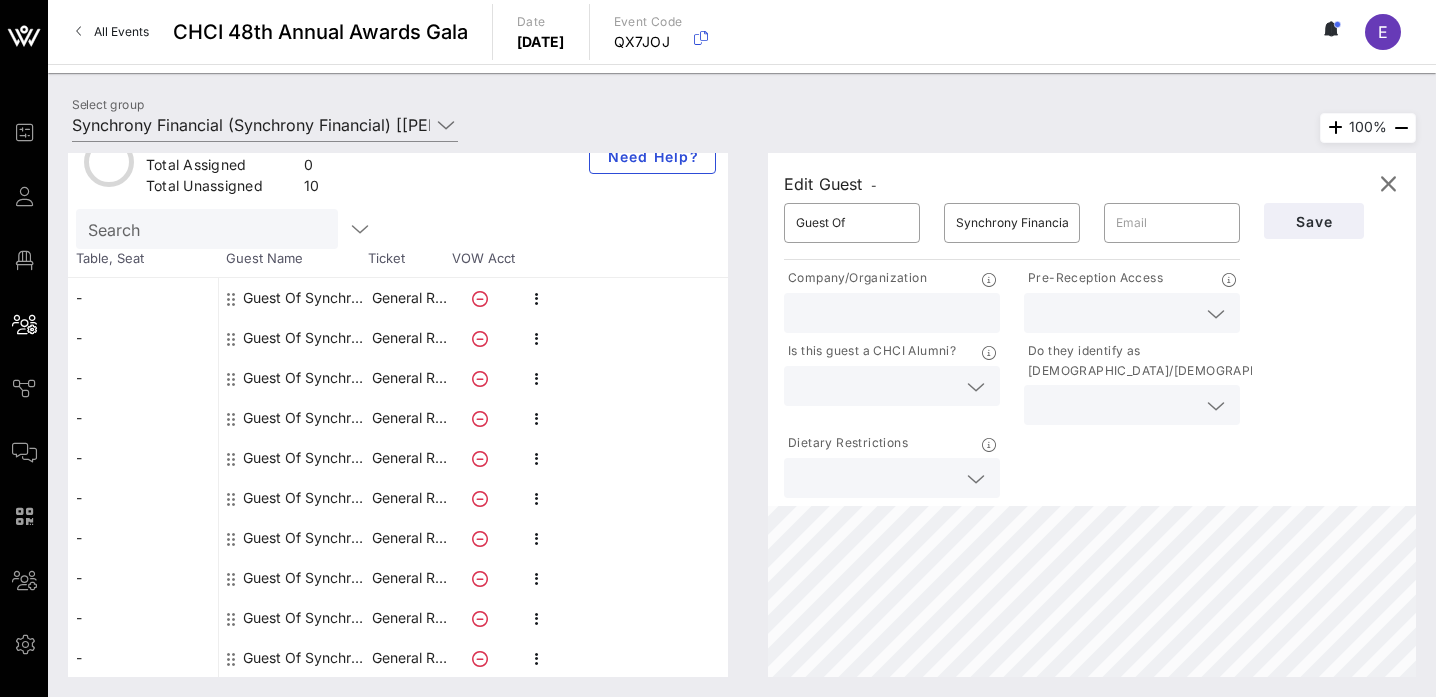 click at bounding box center (1116, 313) 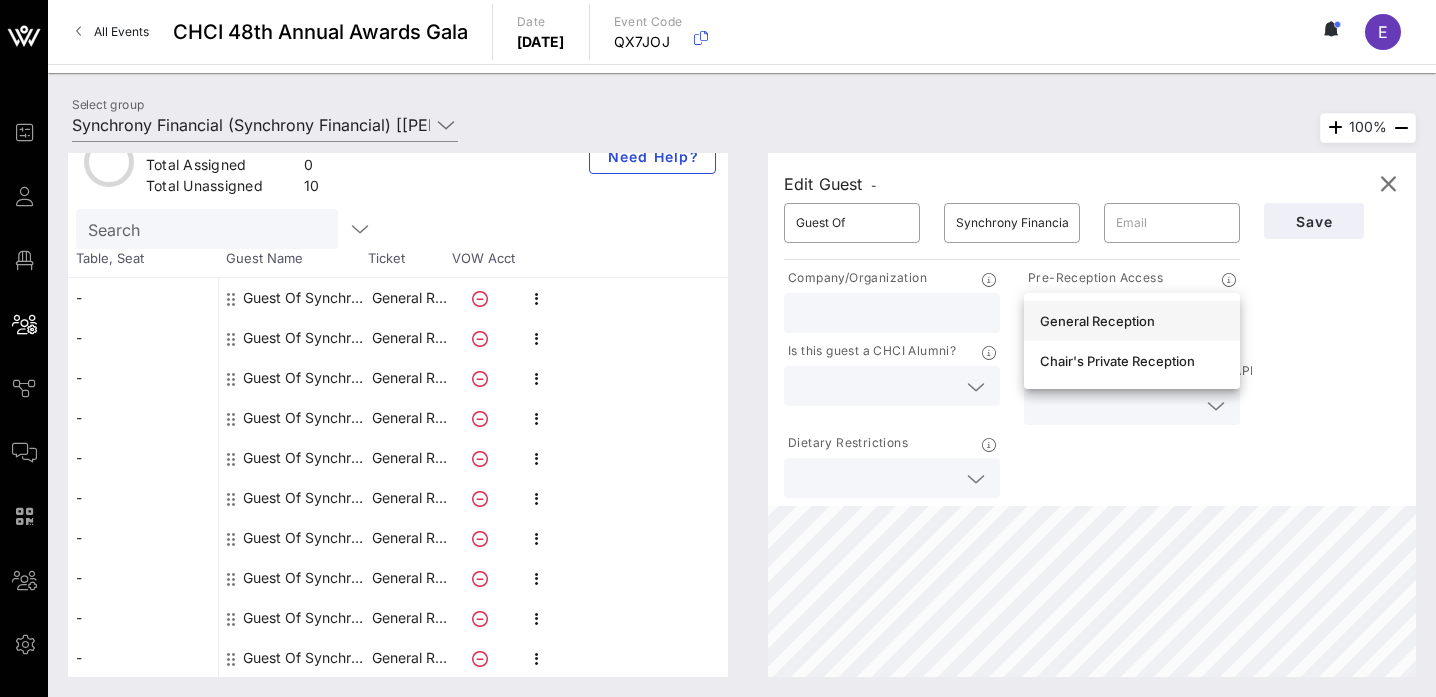 click on "General Reception" at bounding box center (1132, 321) 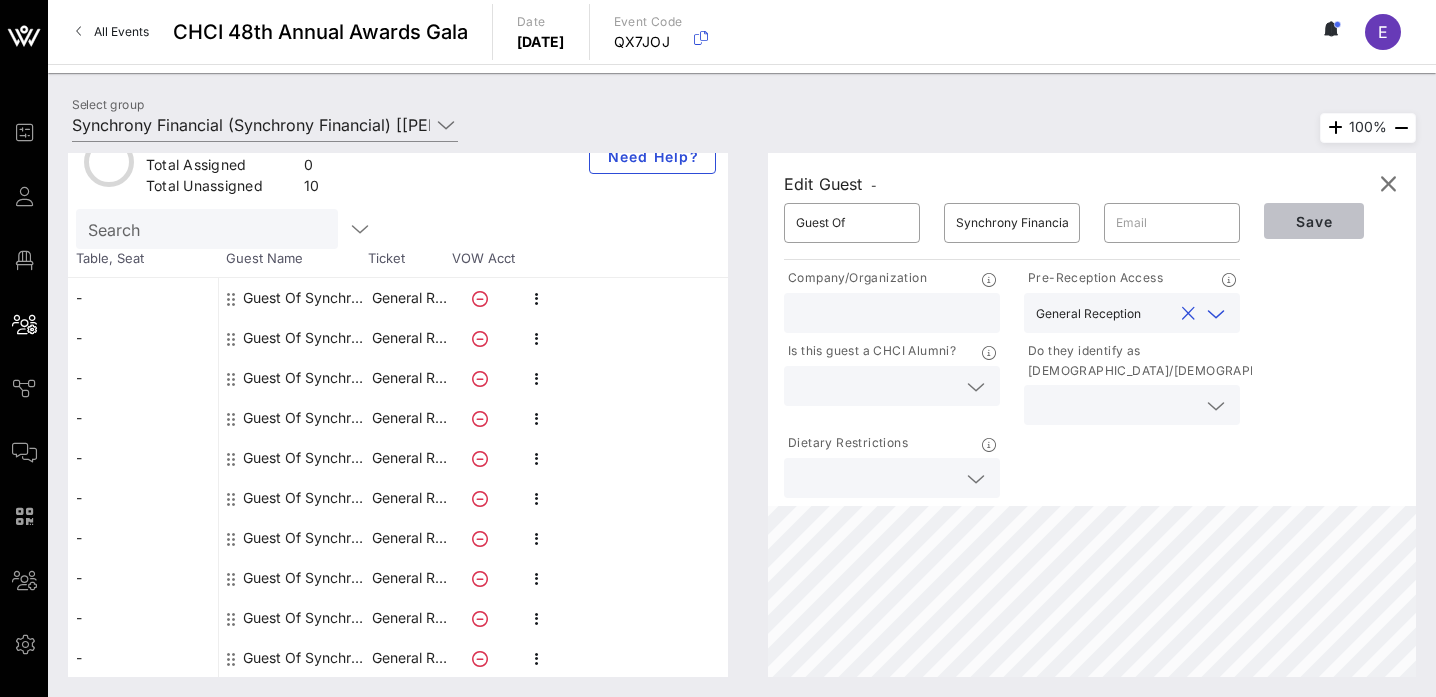 click on "Save" at bounding box center (1314, 221) 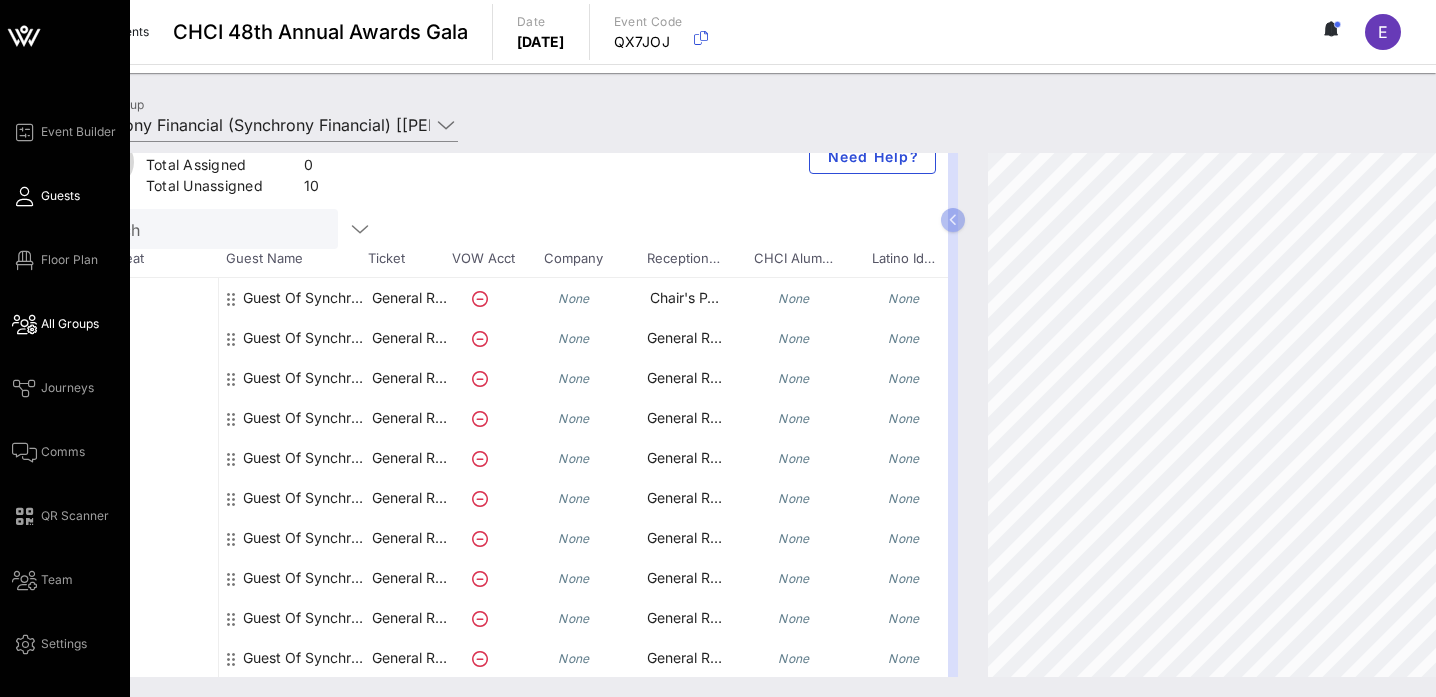 click on "Guests" at bounding box center [60, 196] 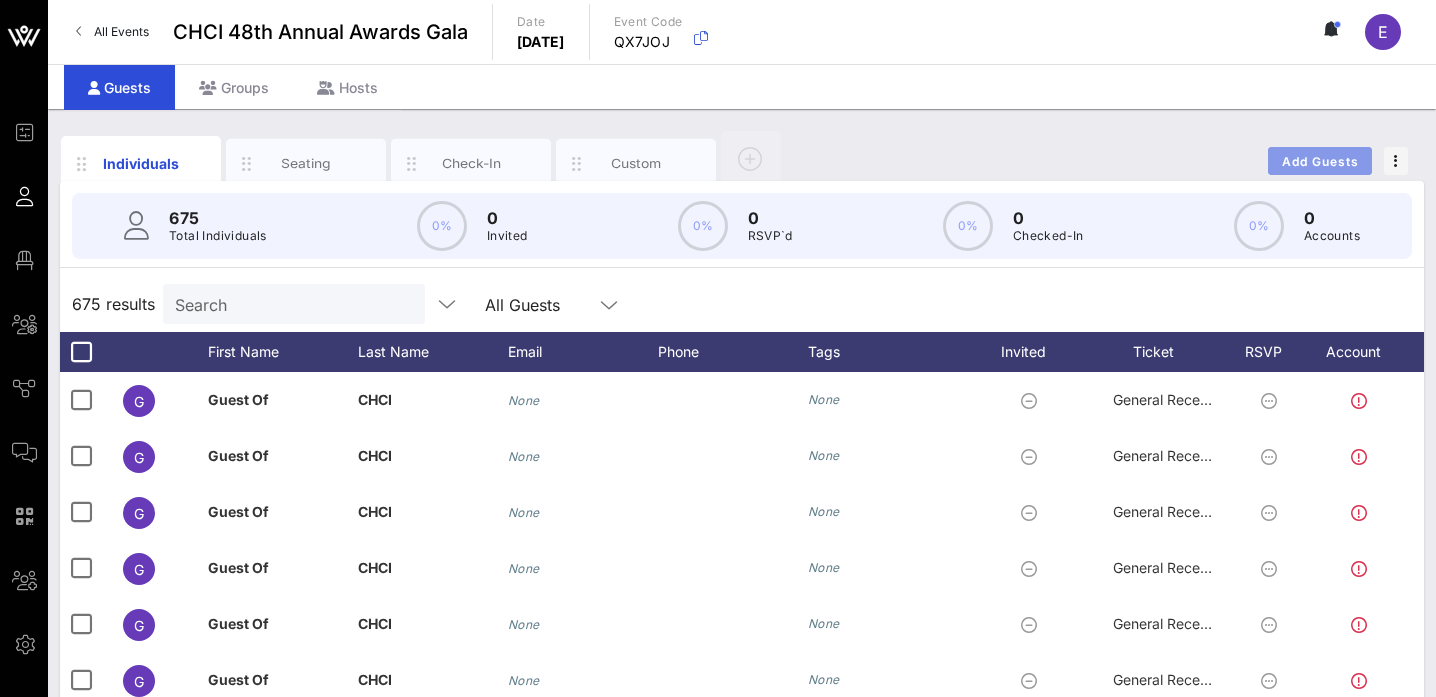 click on "Add Guests" at bounding box center [1320, 161] 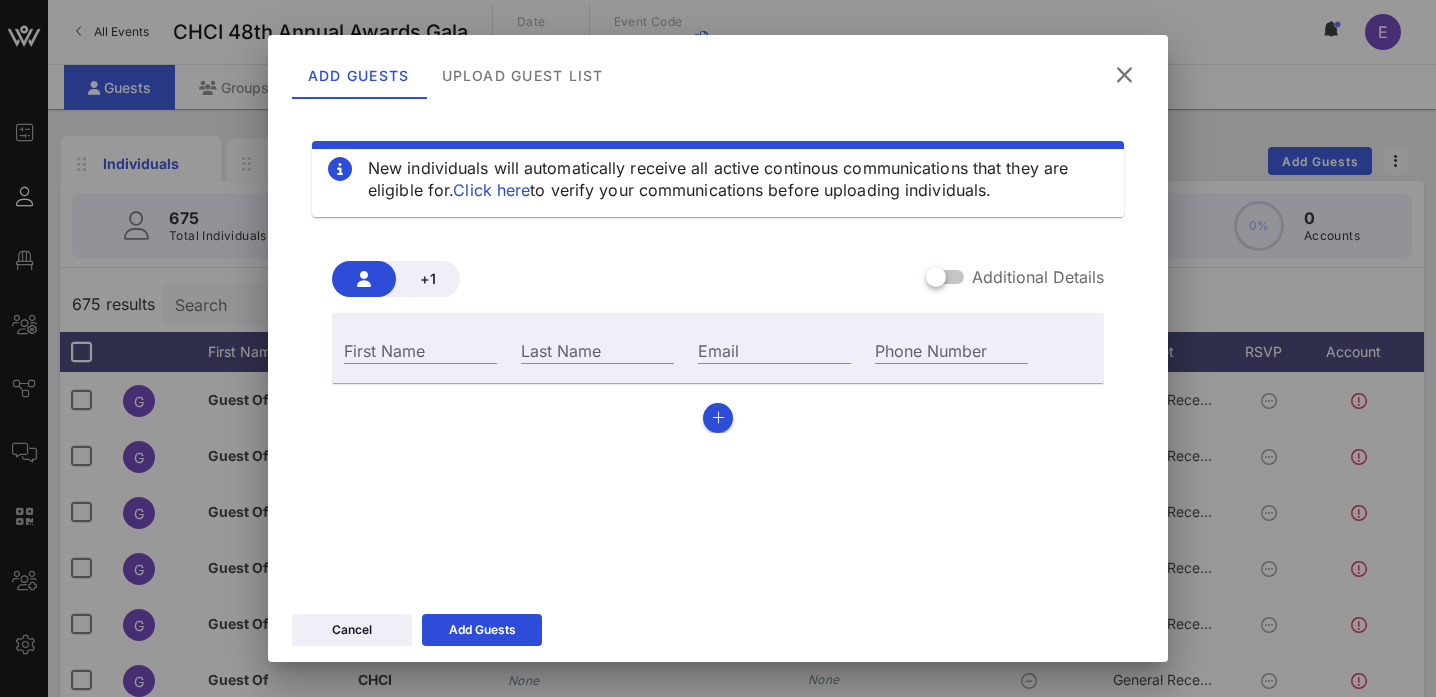 click at bounding box center [1124, 74] 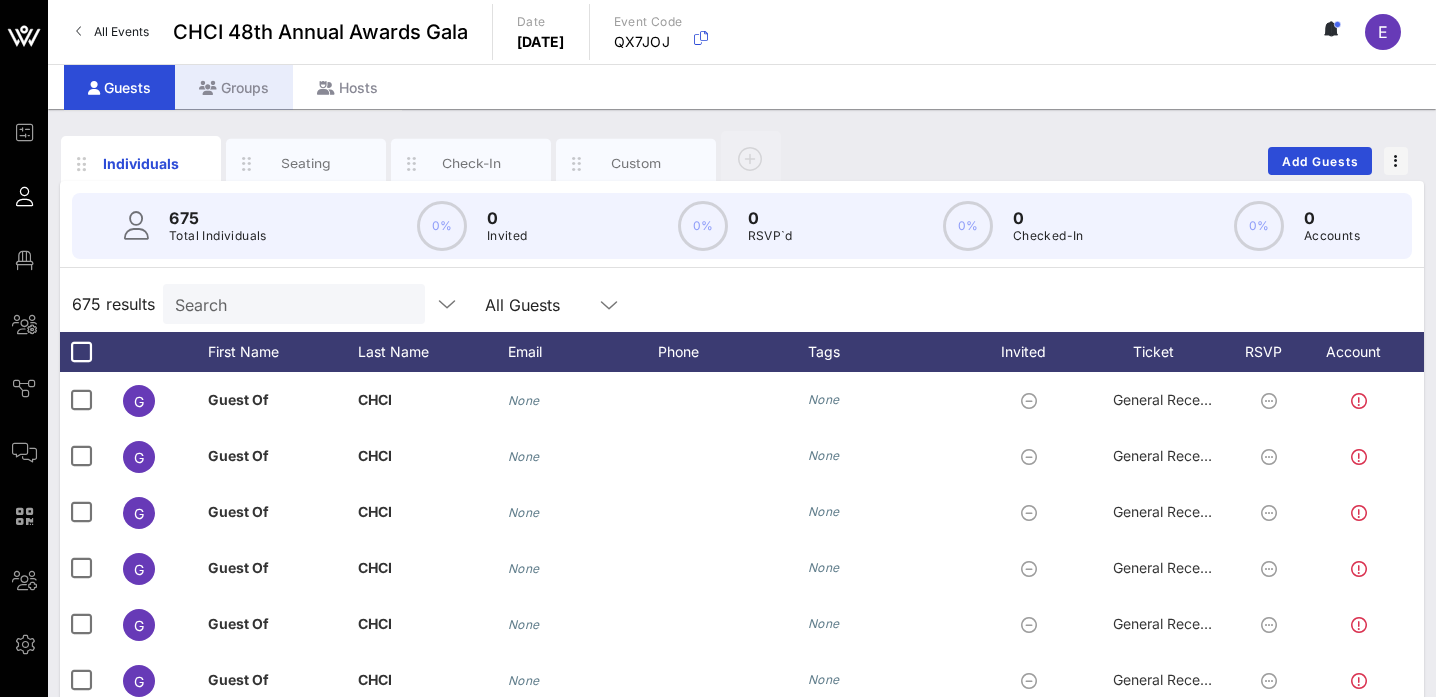 click on "Groups" at bounding box center (234, 87) 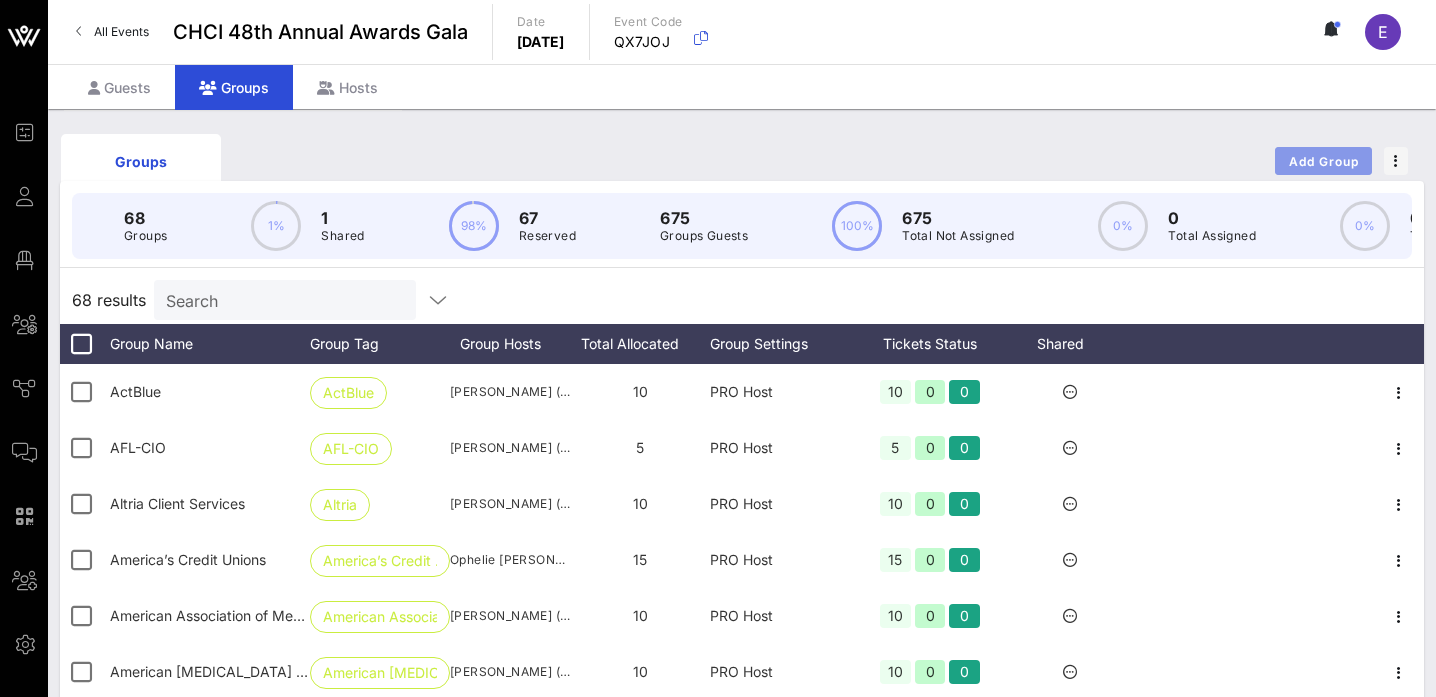 click on "Add Group" at bounding box center [1324, 161] 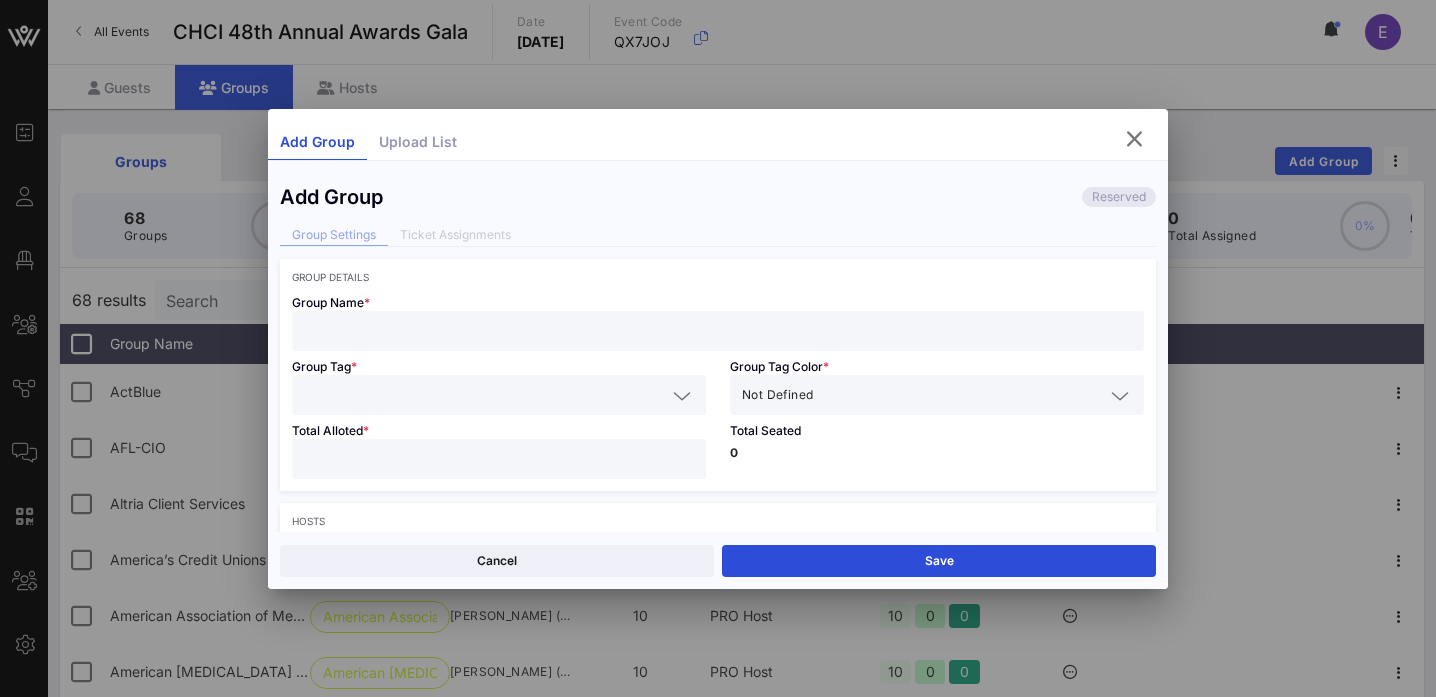 click at bounding box center (718, 331) 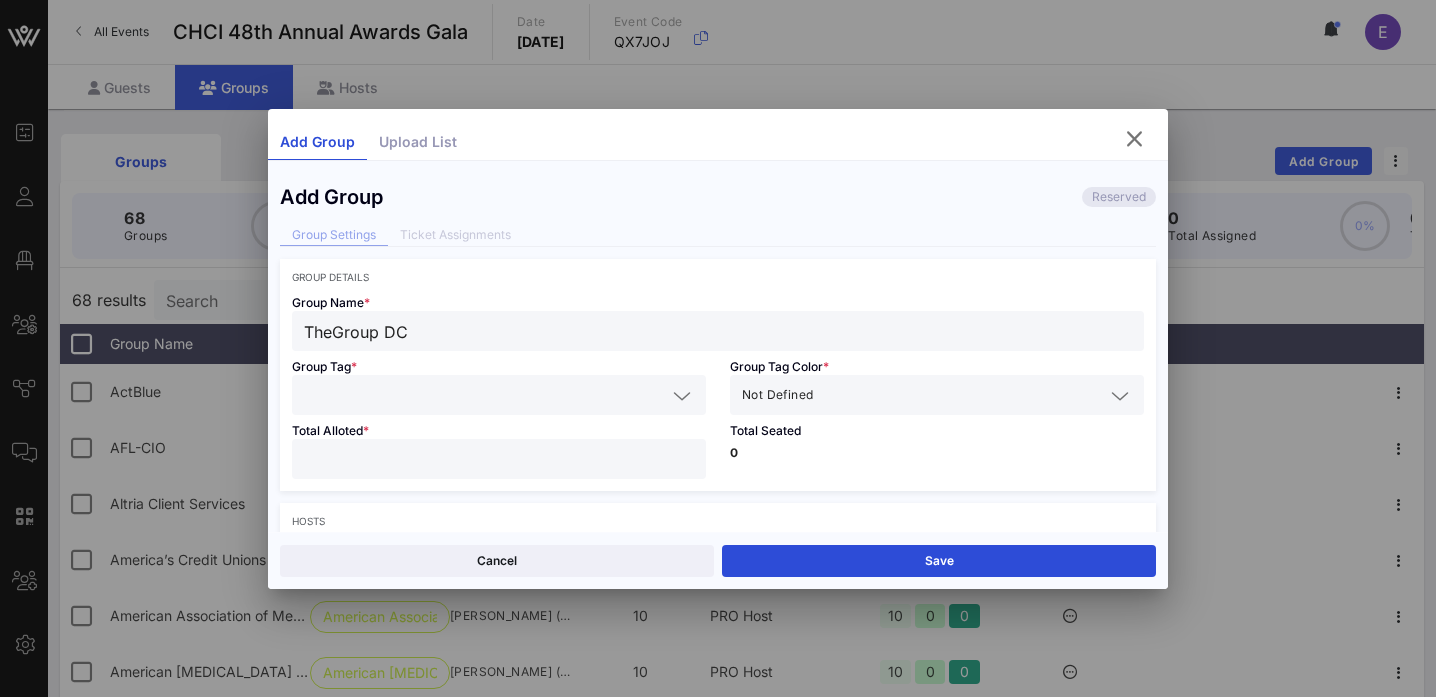 click on "TheGroup DC" at bounding box center [718, 331] 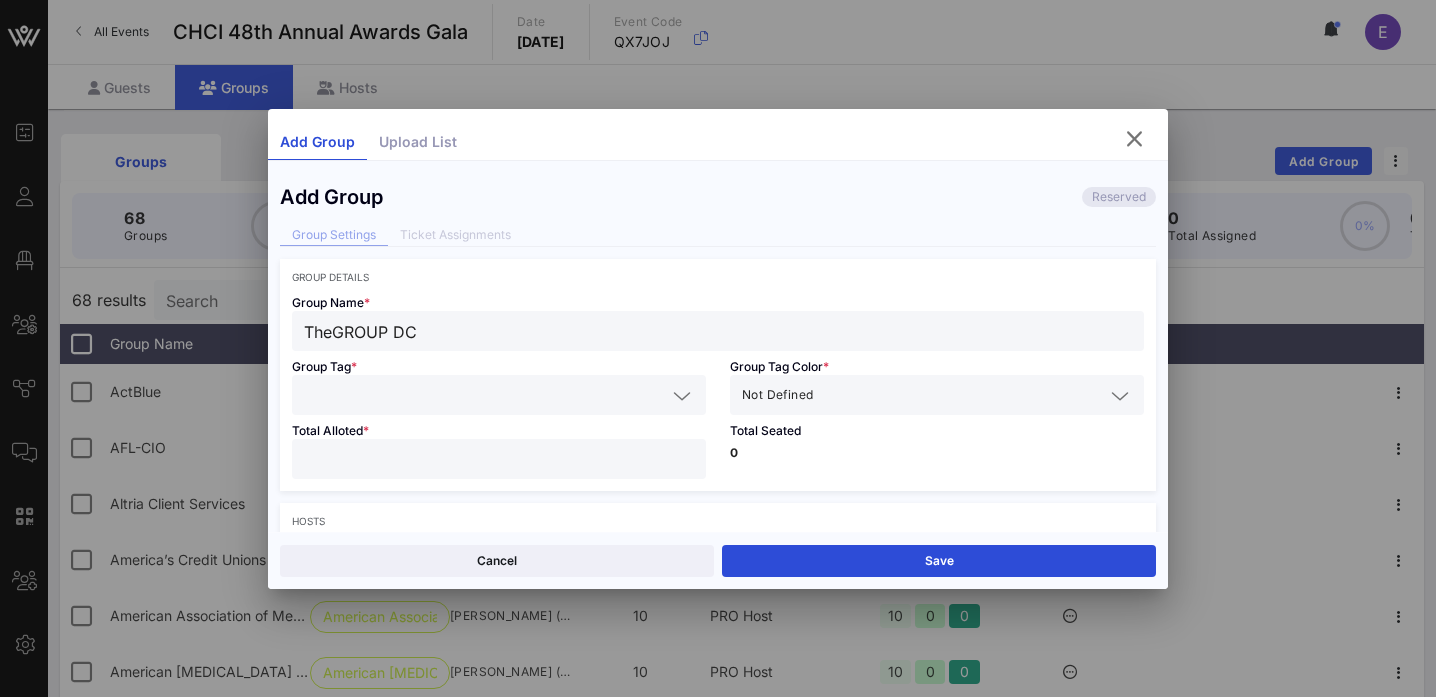 type on "TheGROUP DC" 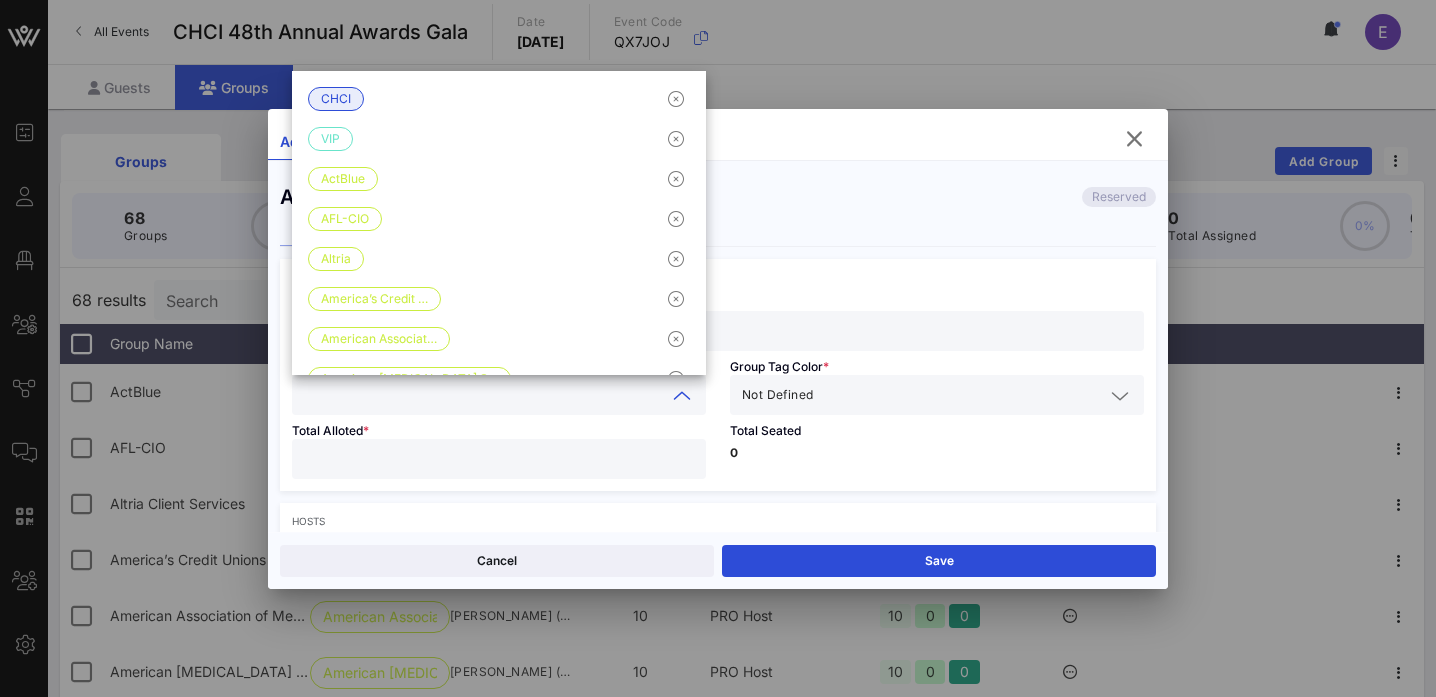 click on "TheGROUP DC" at bounding box center (718, 331) 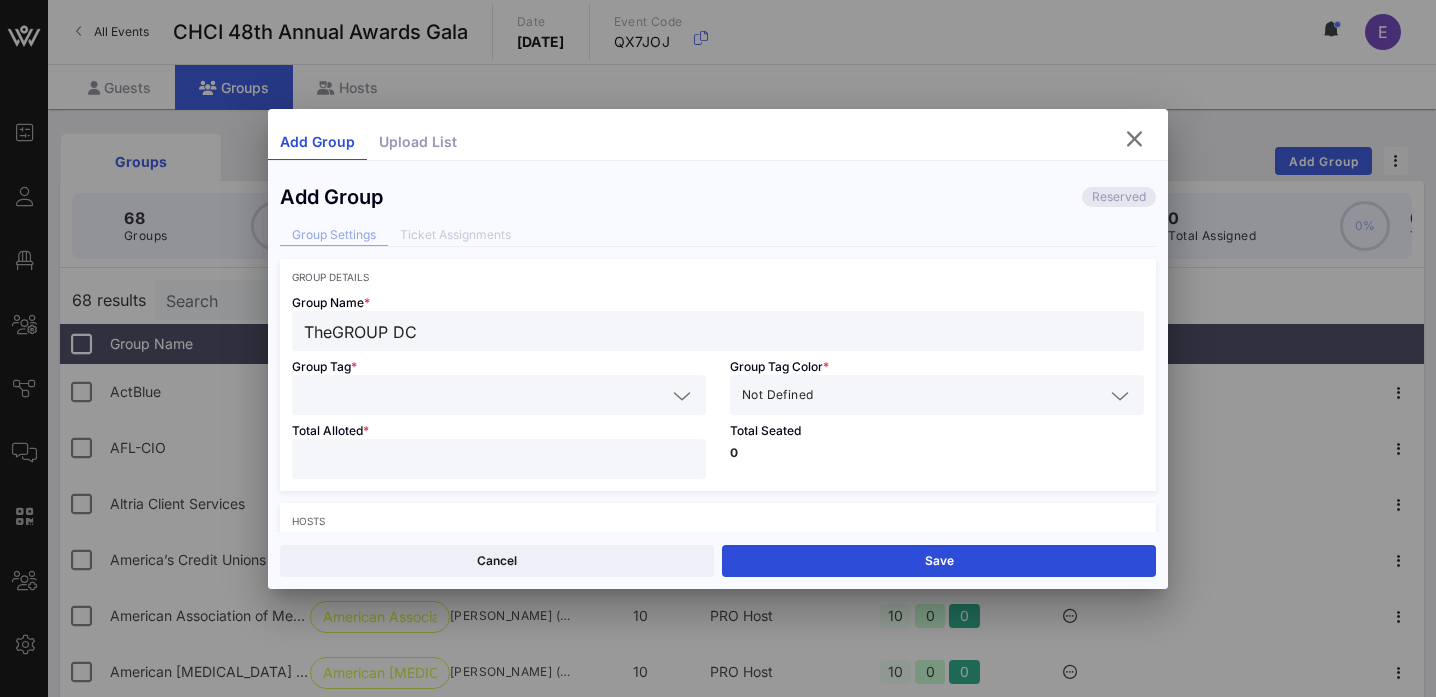 click on "TheGROUP DC" at bounding box center (718, 331) 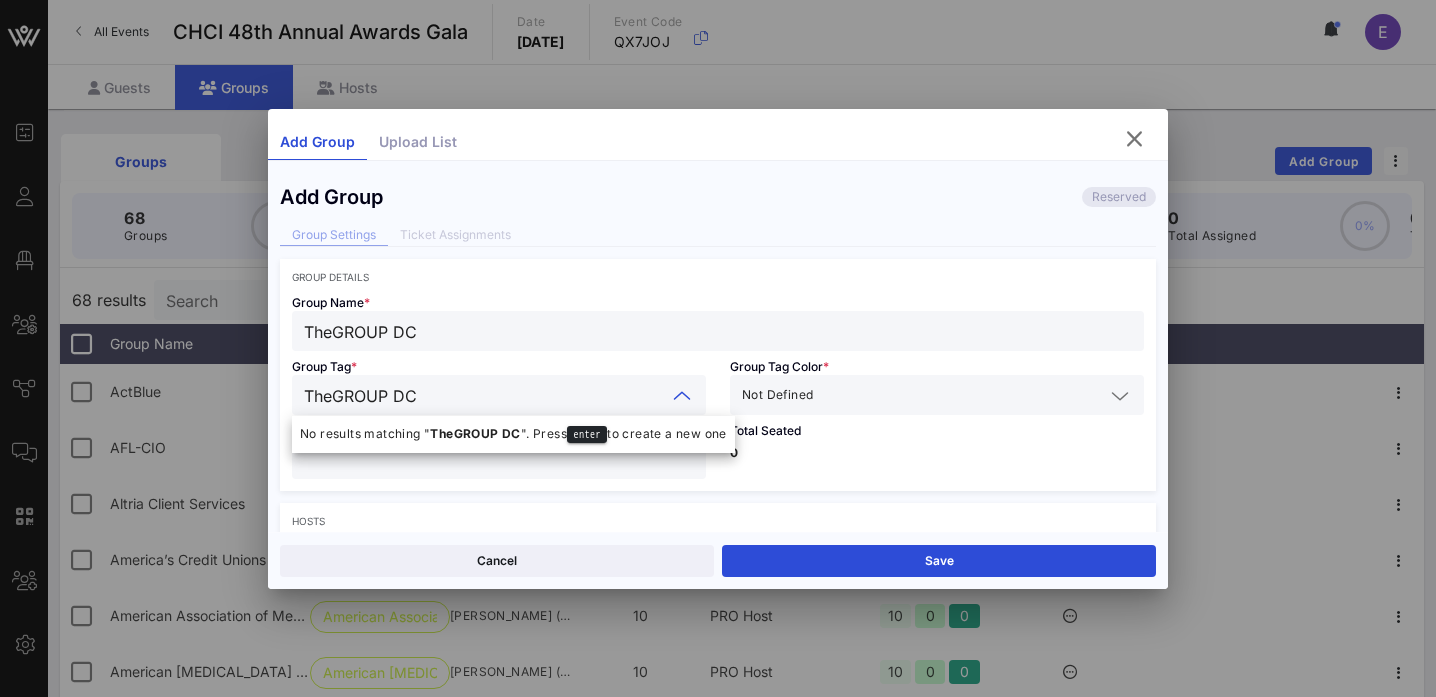 type on "TheGROUP DC" 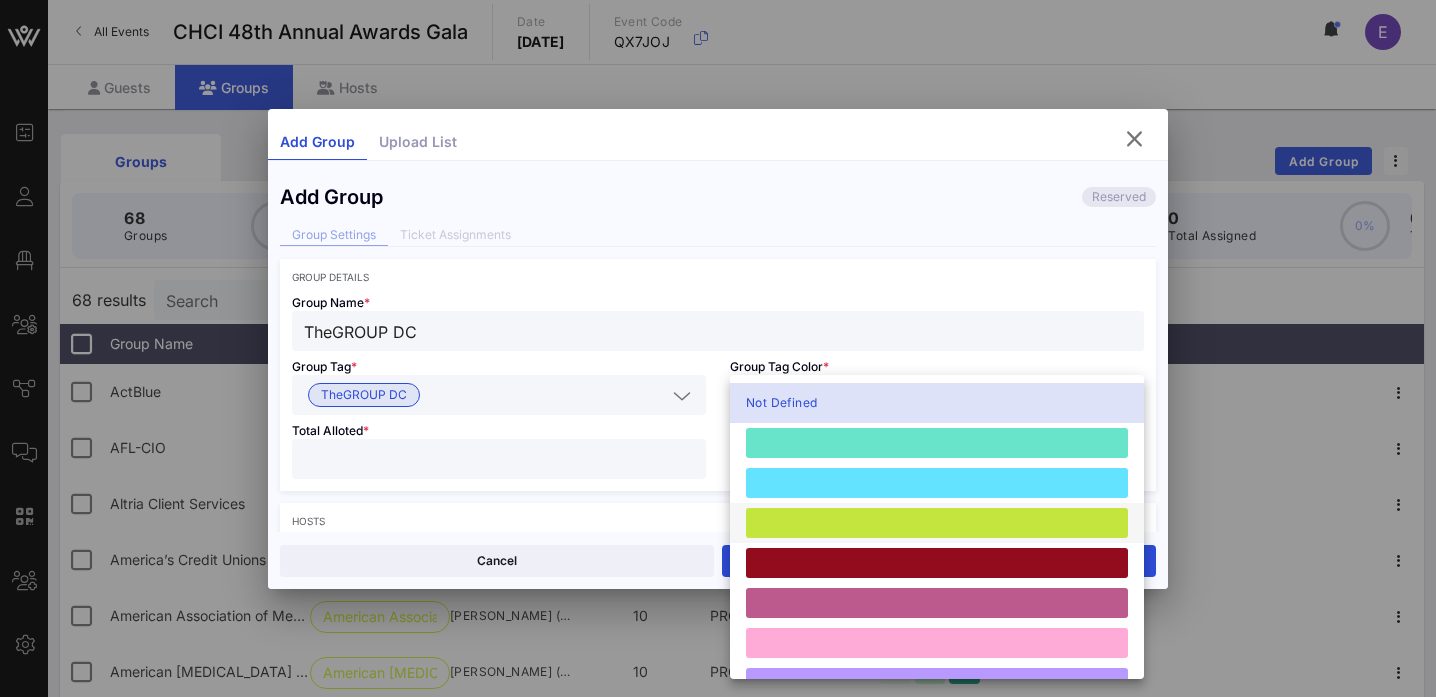 click at bounding box center [937, 523] 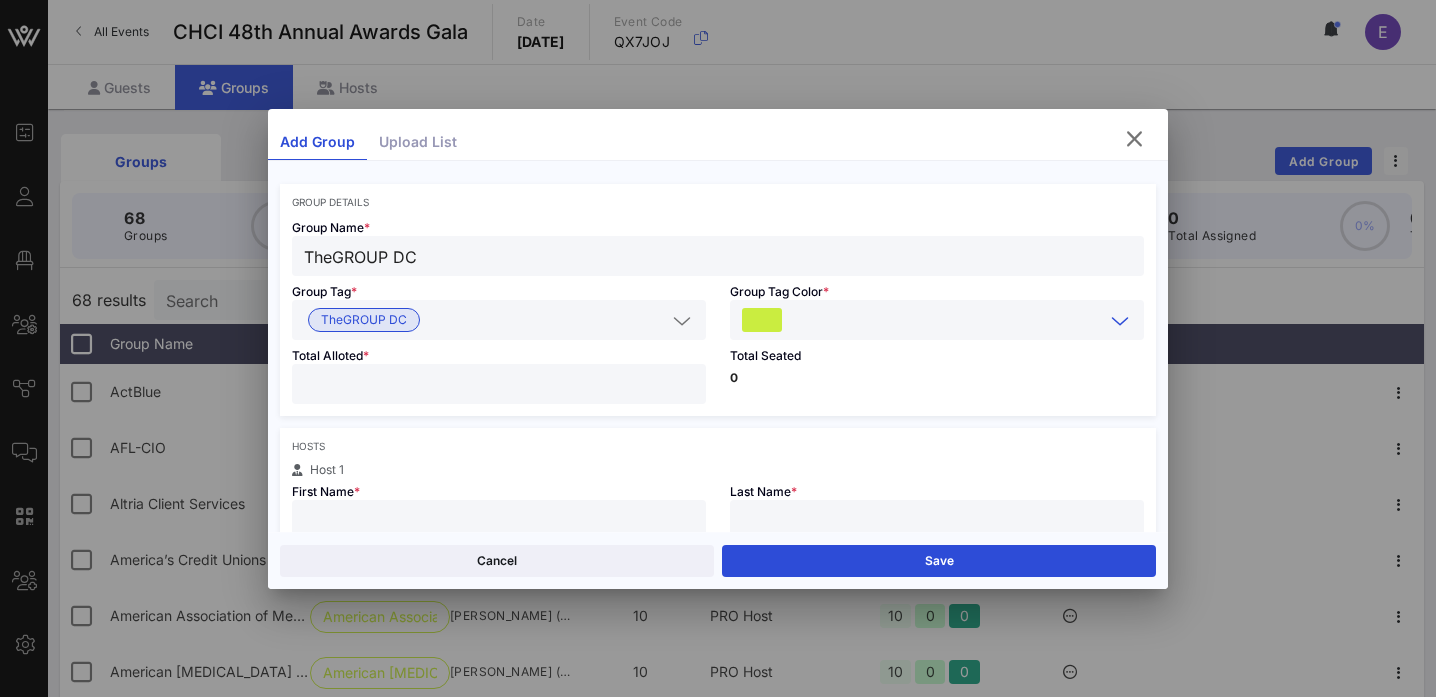 scroll, scrollTop: 90, scrollLeft: 0, axis: vertical 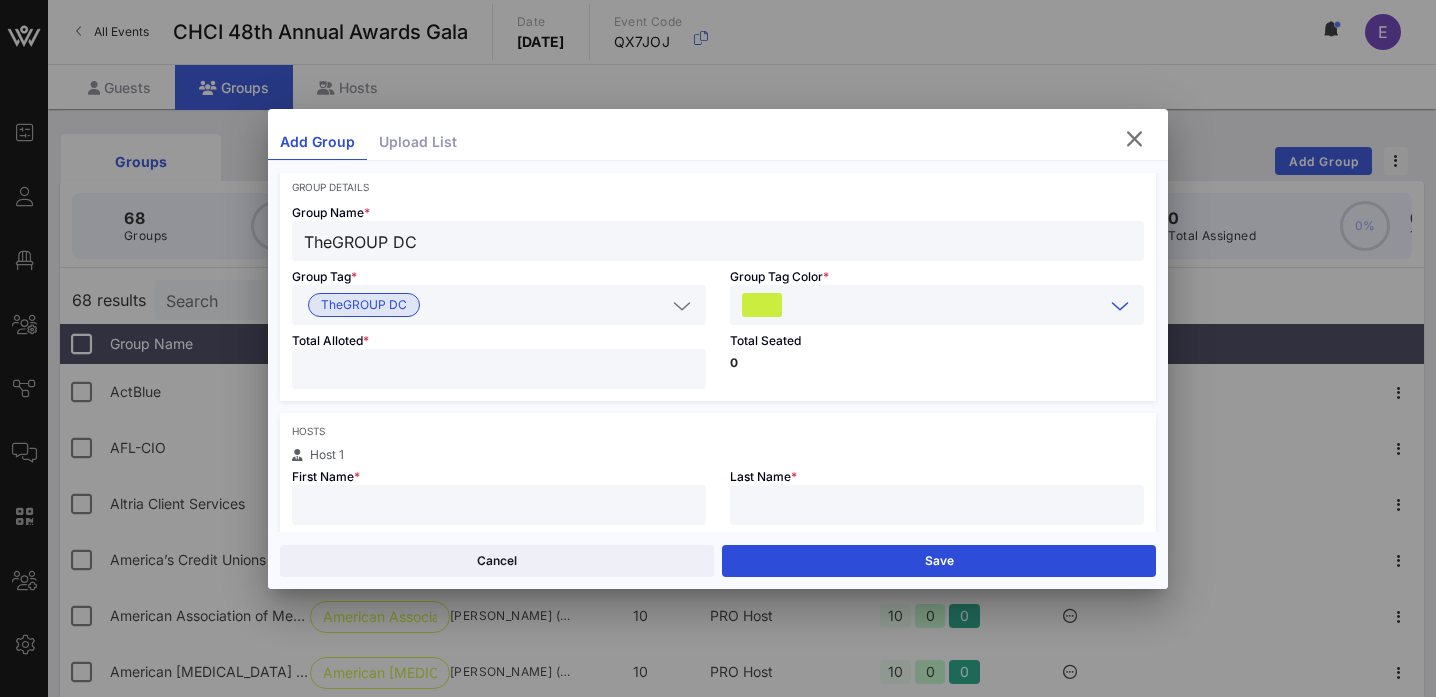click at bounding box center [499, 369] 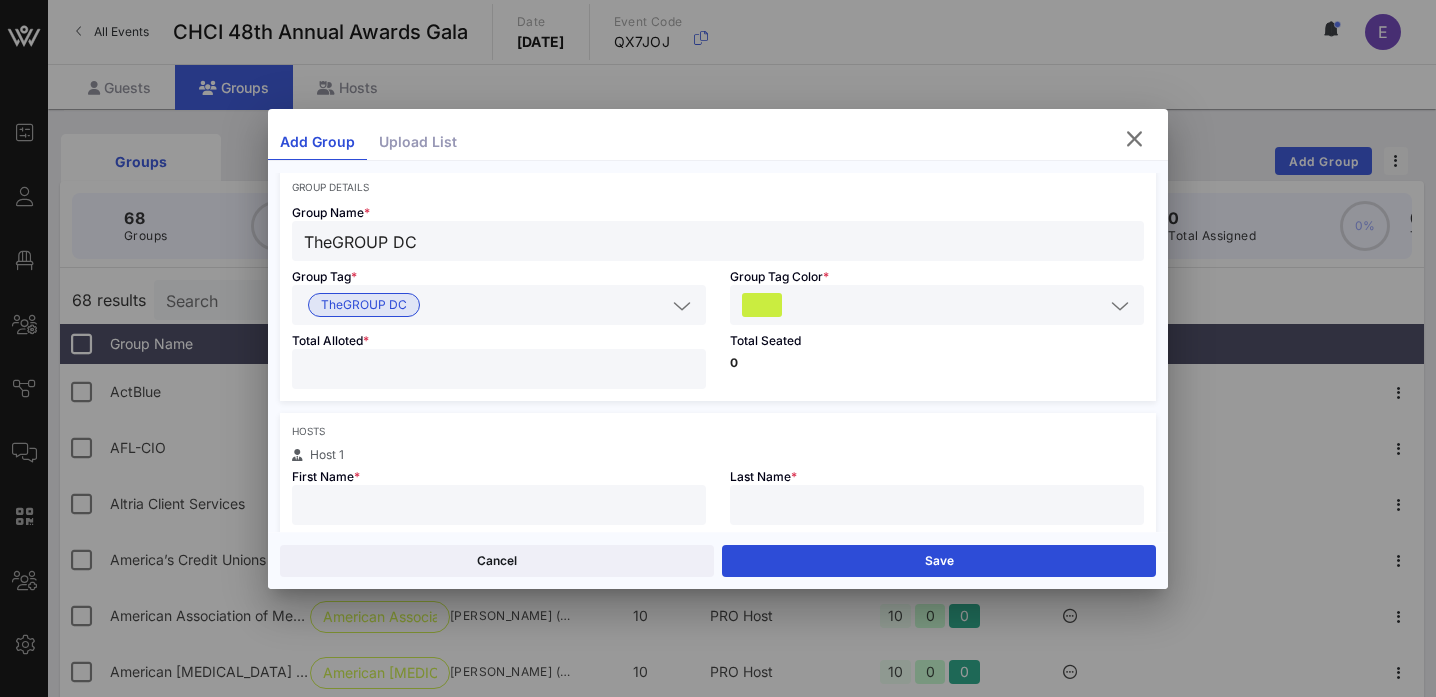 type on "**" 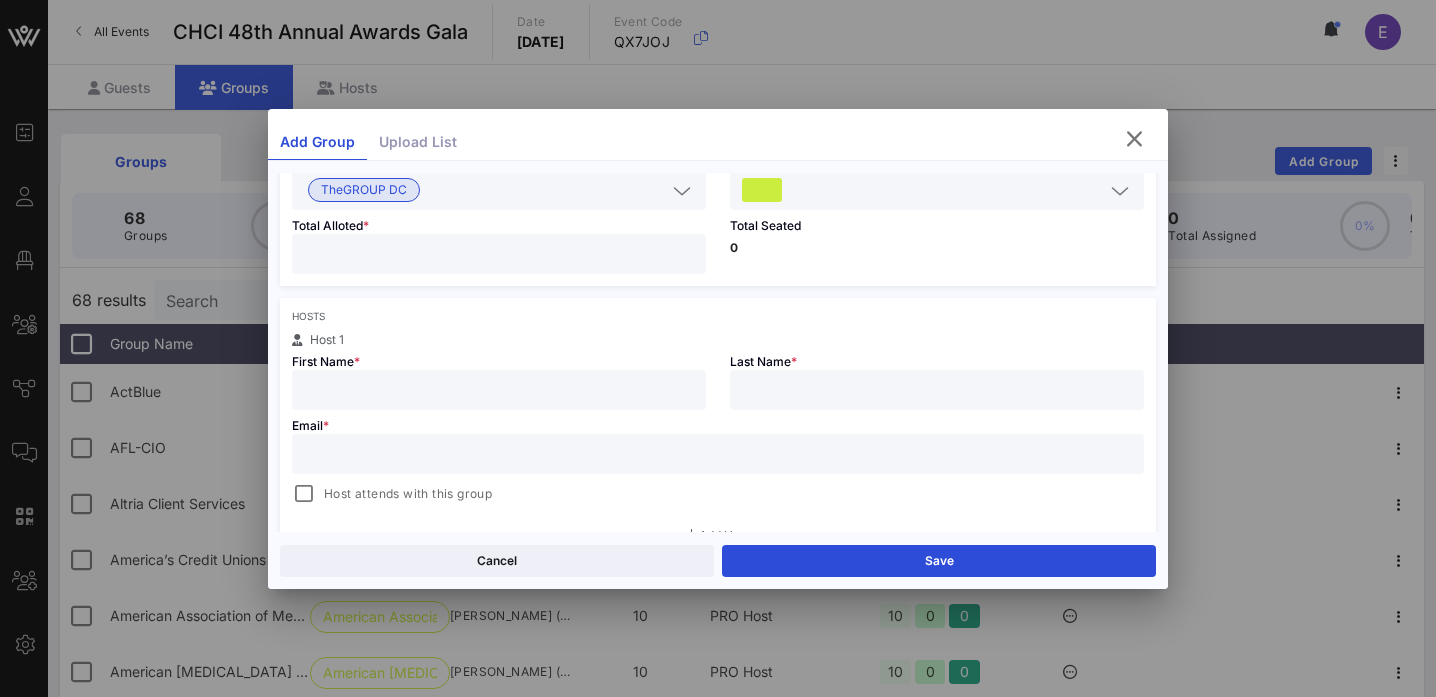 scroll, scrollTop: 261, scrollLeft: 0, axis: vertical 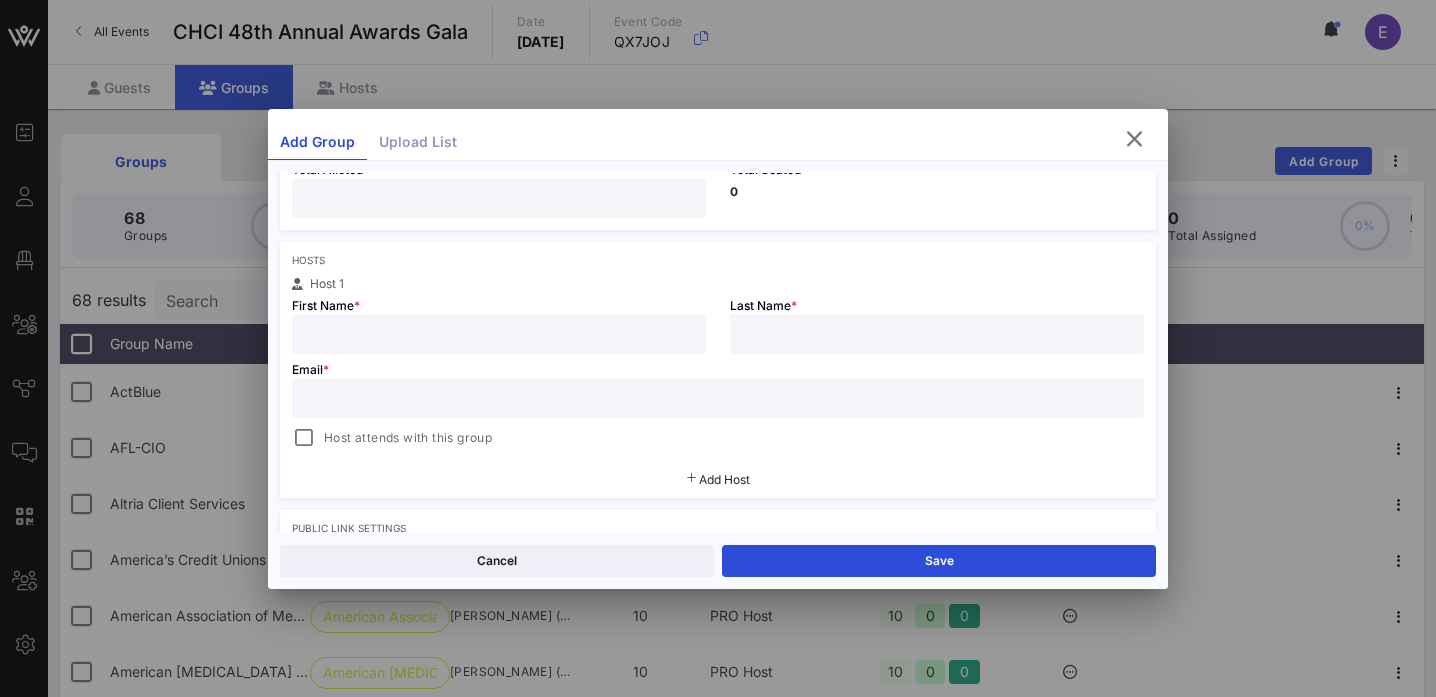 click at bounding box center (718, 398) 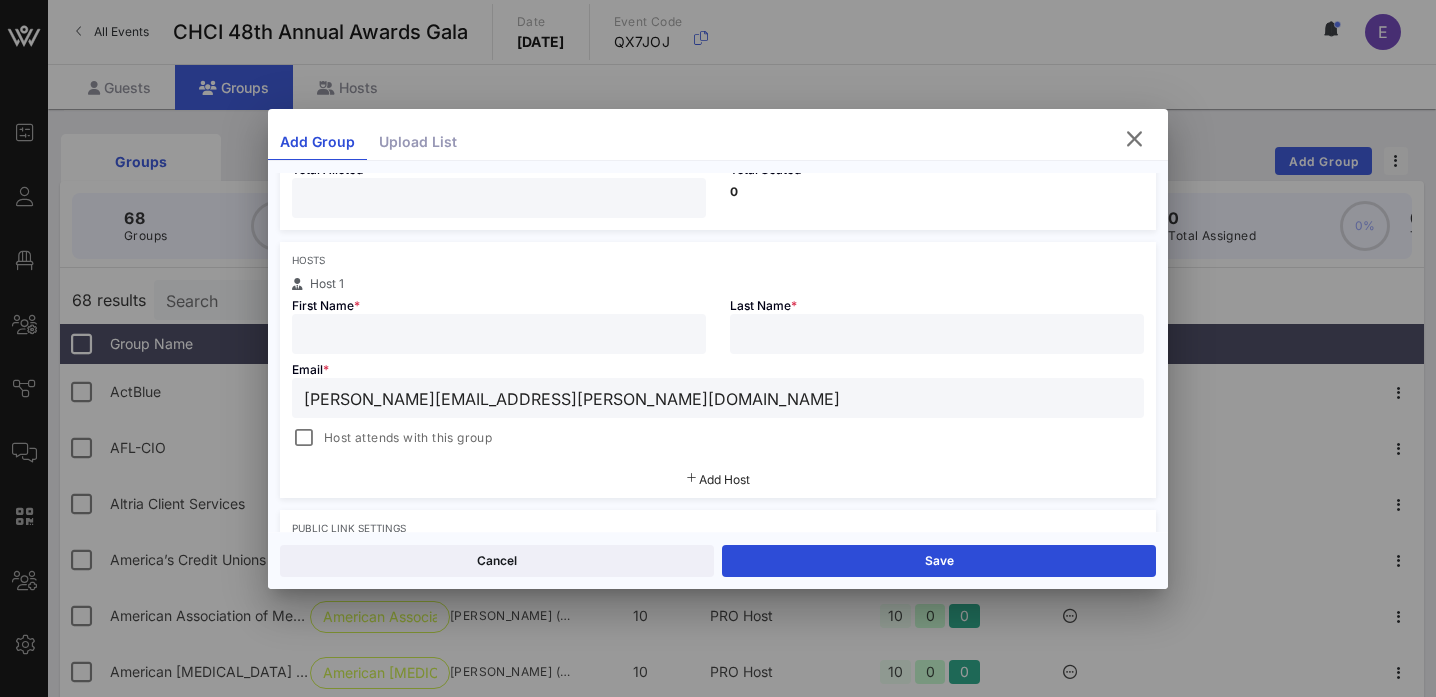 type on "[PERSON_NAME][EMAIL_ADDRESS][PERSON_NAME][DOMAIN_NAME]" 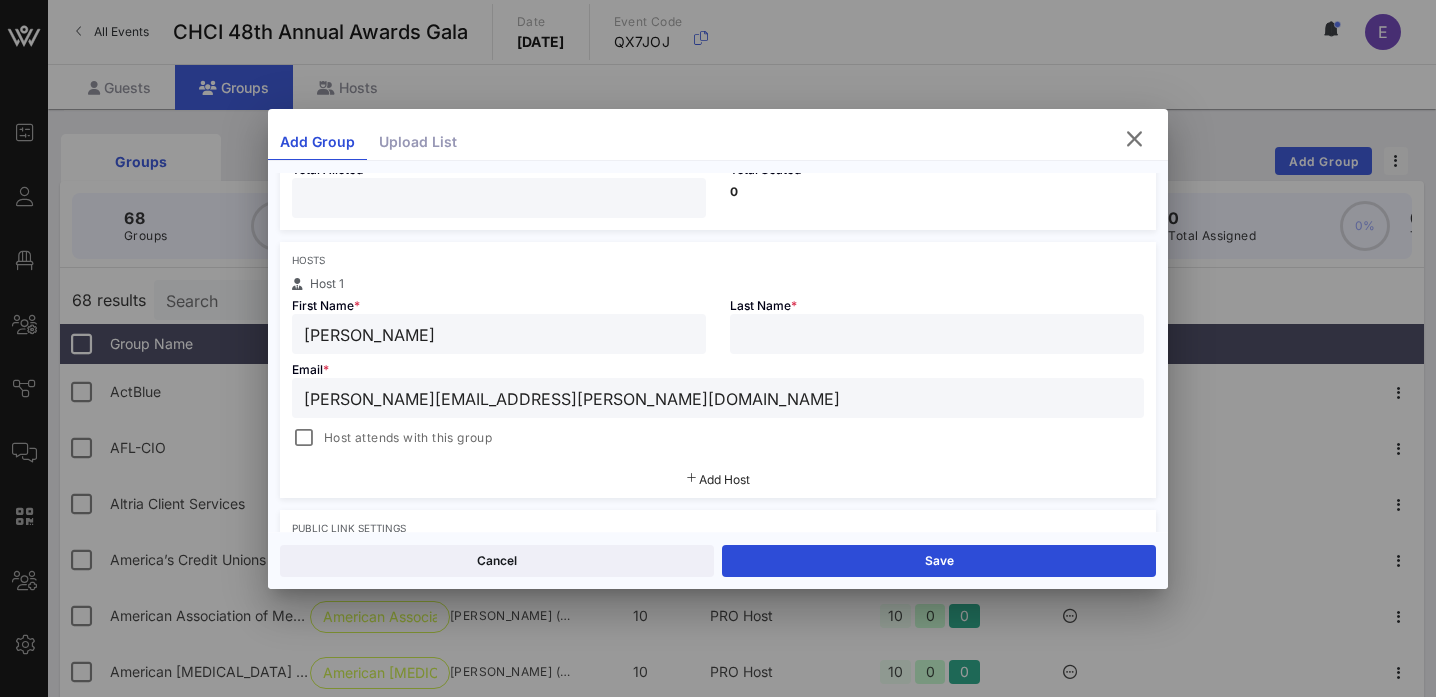 type on "[PERSON_NAME]" 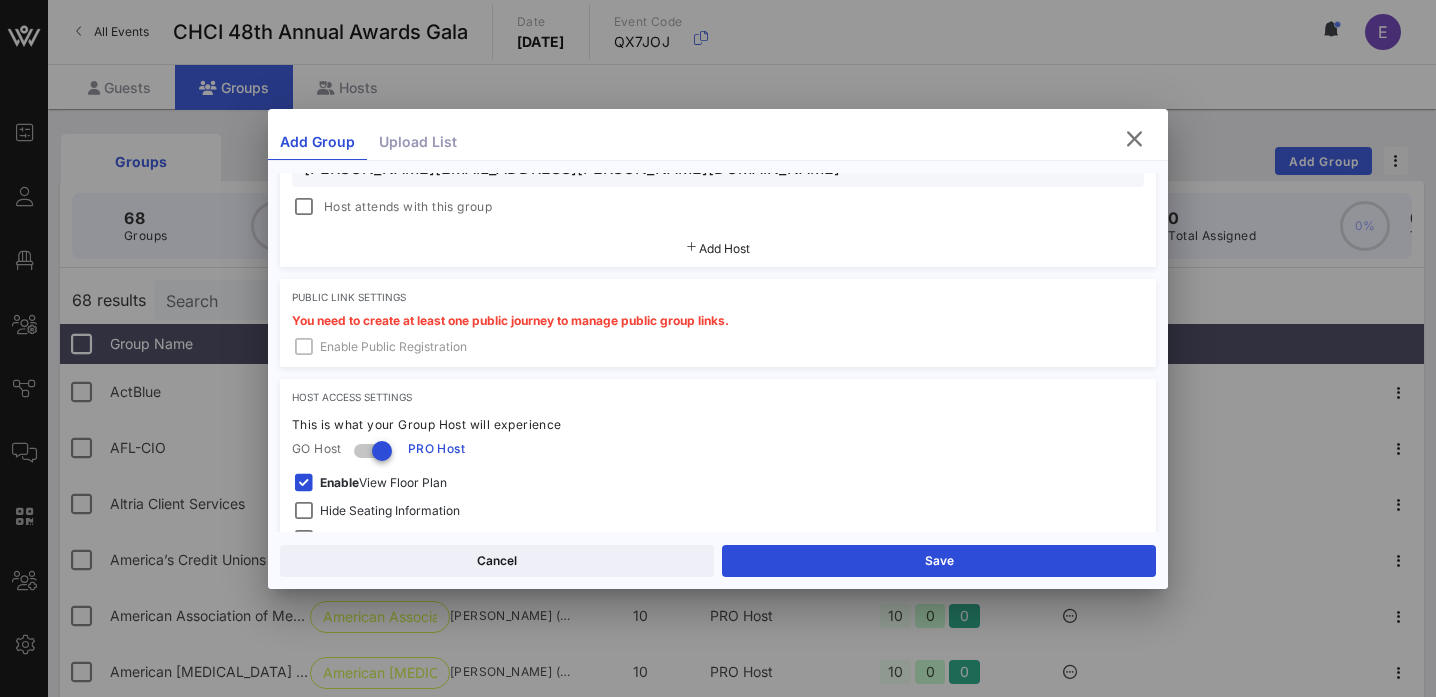 scroll, scrollTop: 500, scrollLeft: 0, axis: vertical 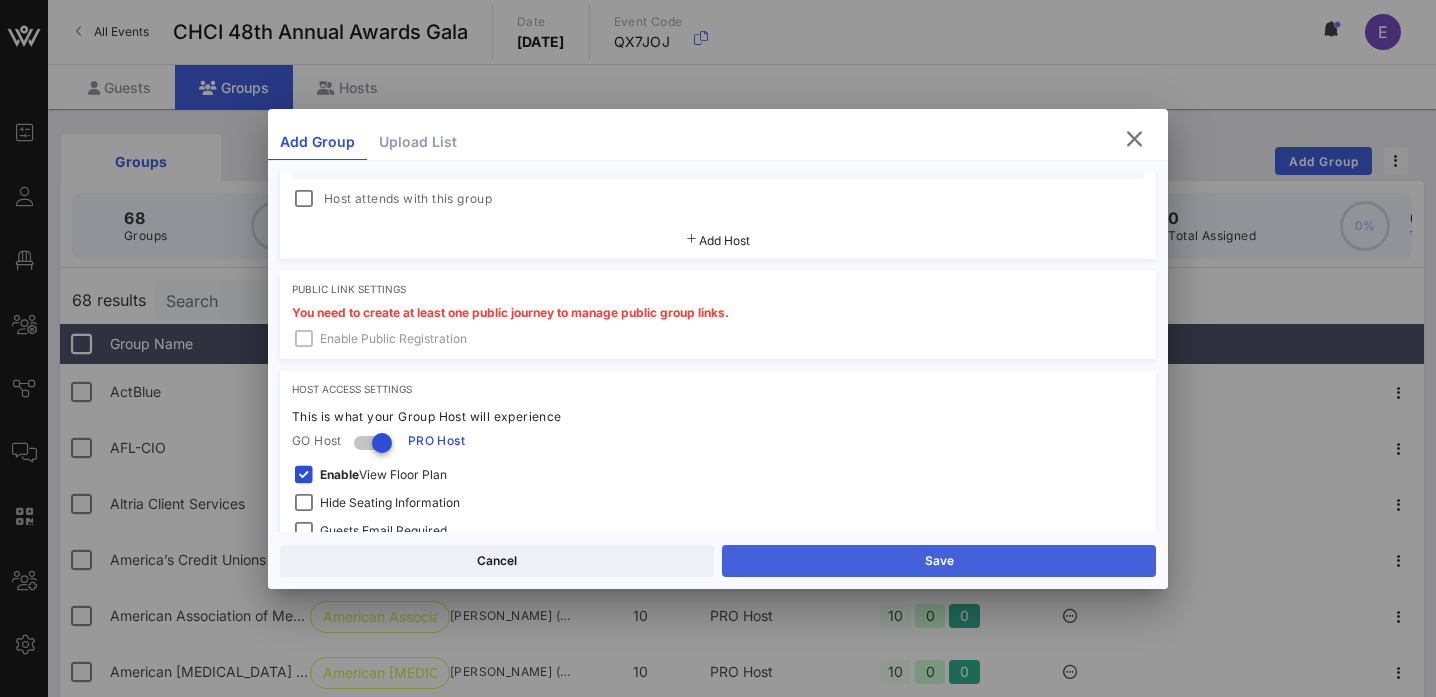 type on "[PERSON_NAME]" 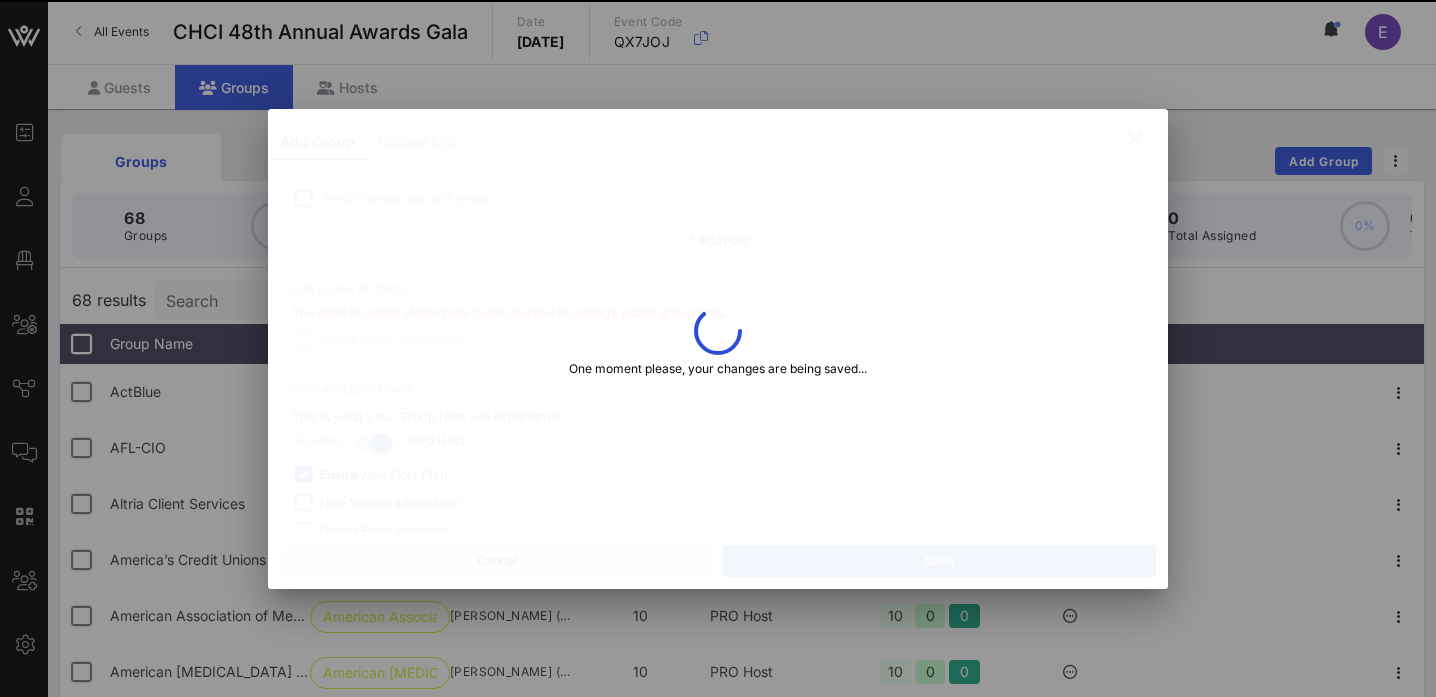 type on "[PERSON_NAME]" 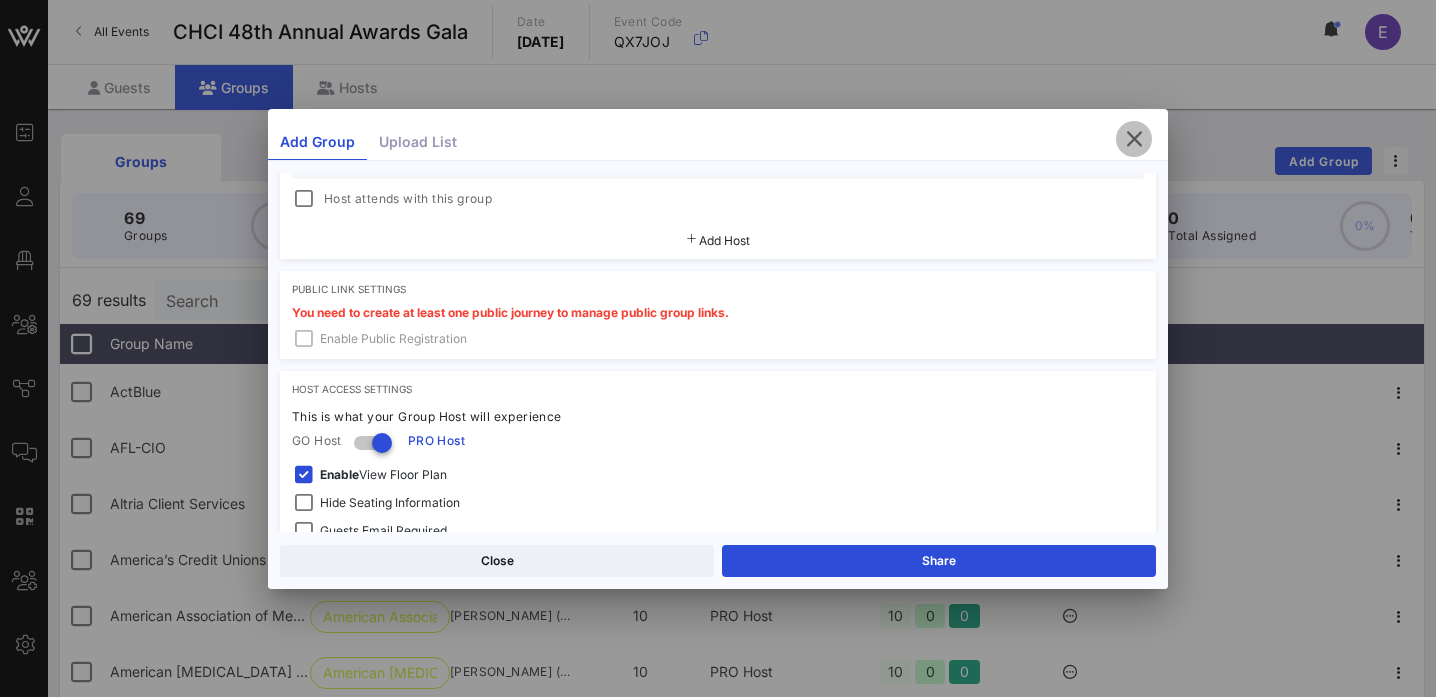 click at bounding box center (1134, 139) 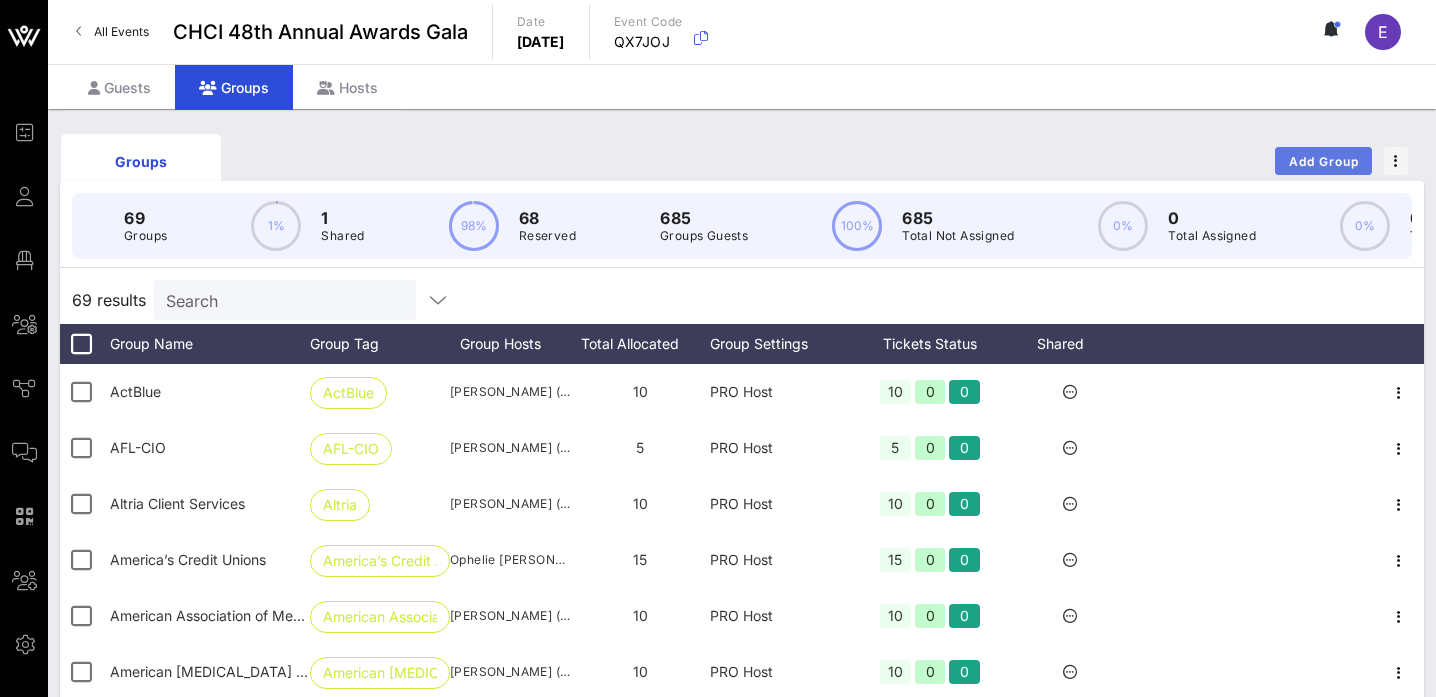 click on "Add Group" at bounding box center [1324, 161] 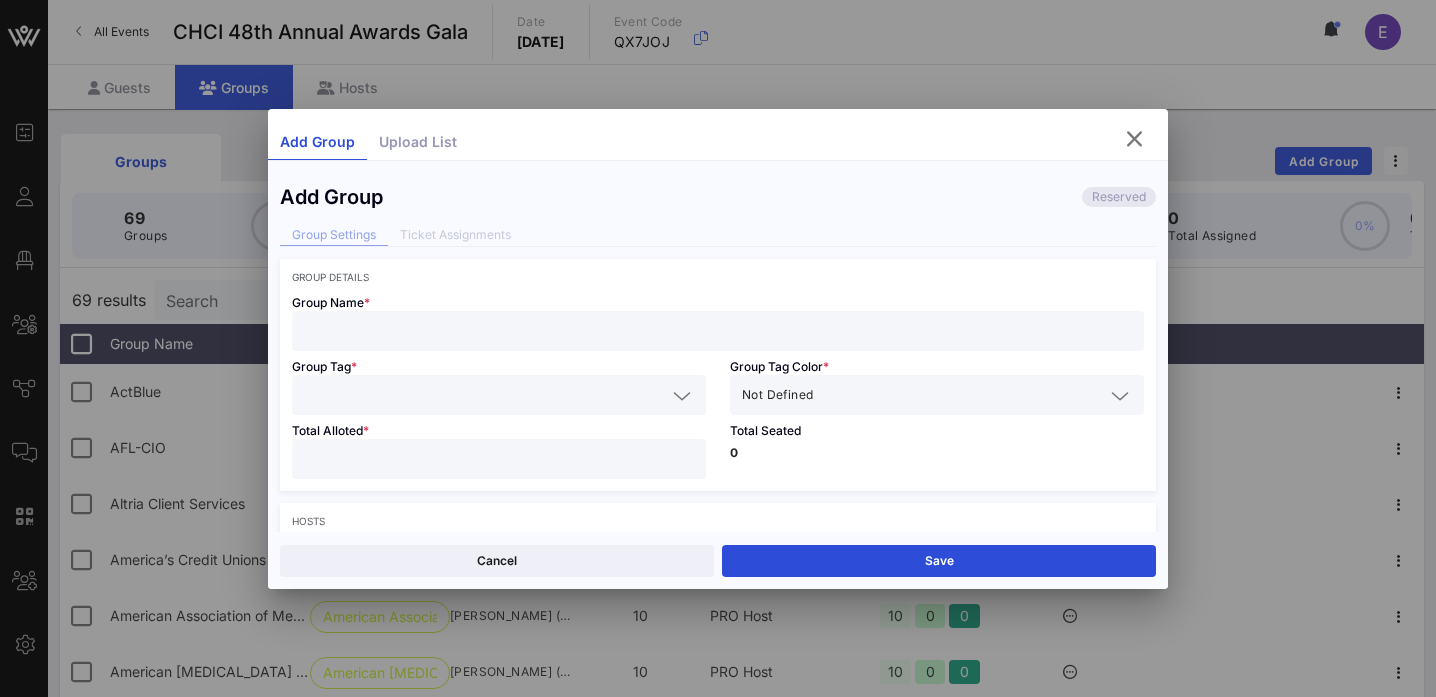 click at bounding box center [718, 331] 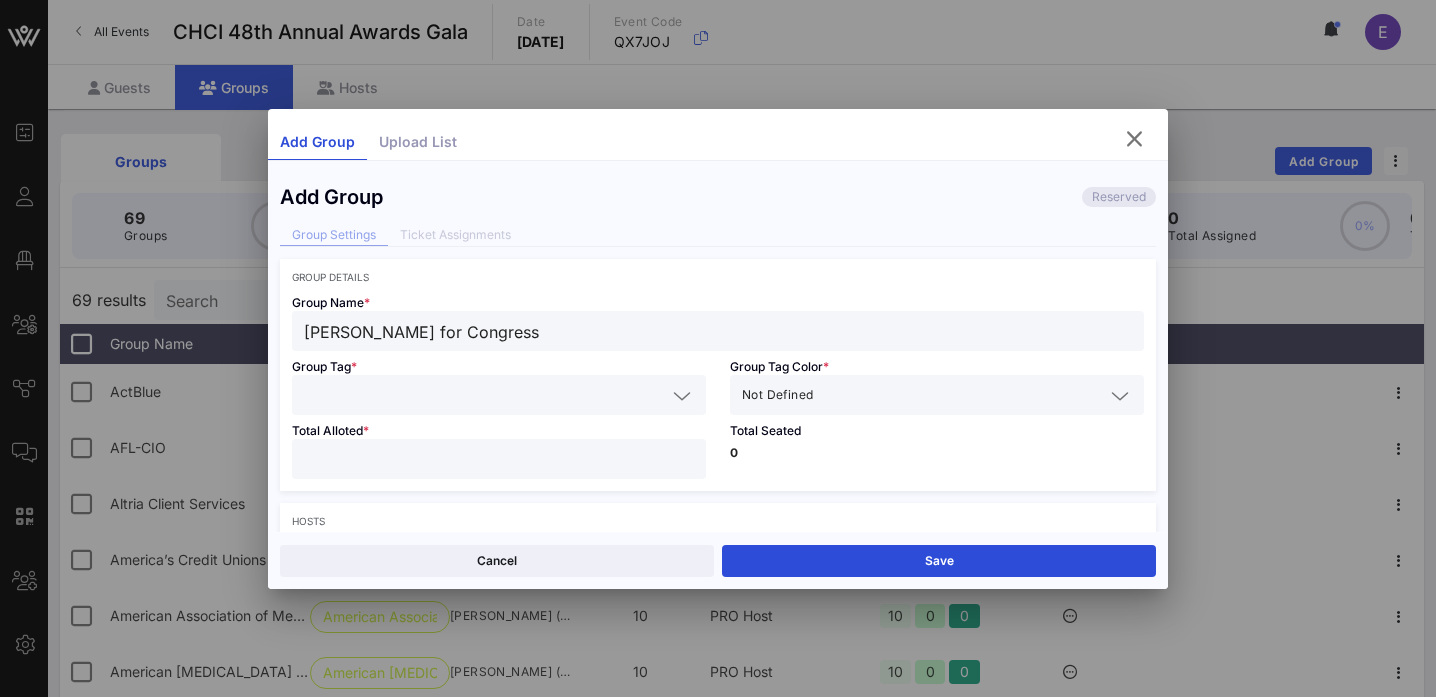 type on "[PERSON_NAME] for Congress" 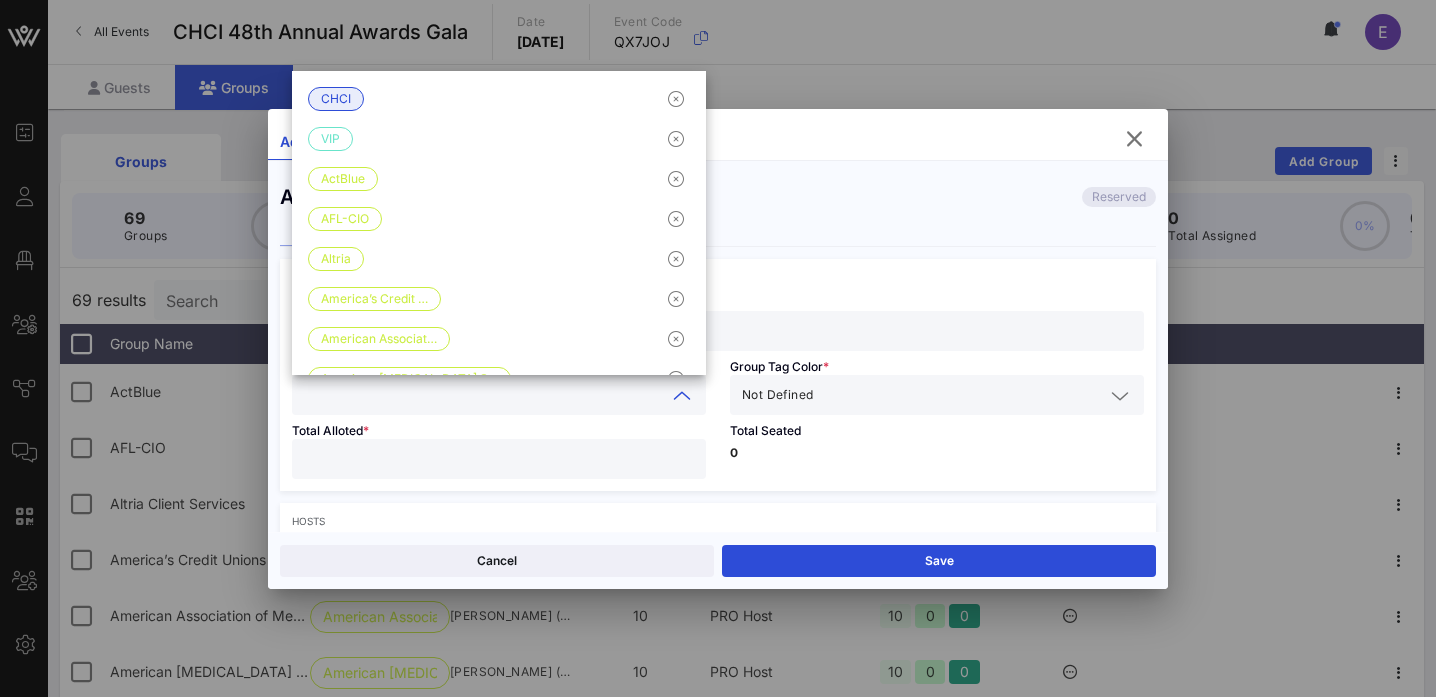 paste on "[PERSON_NAME] for Congress" 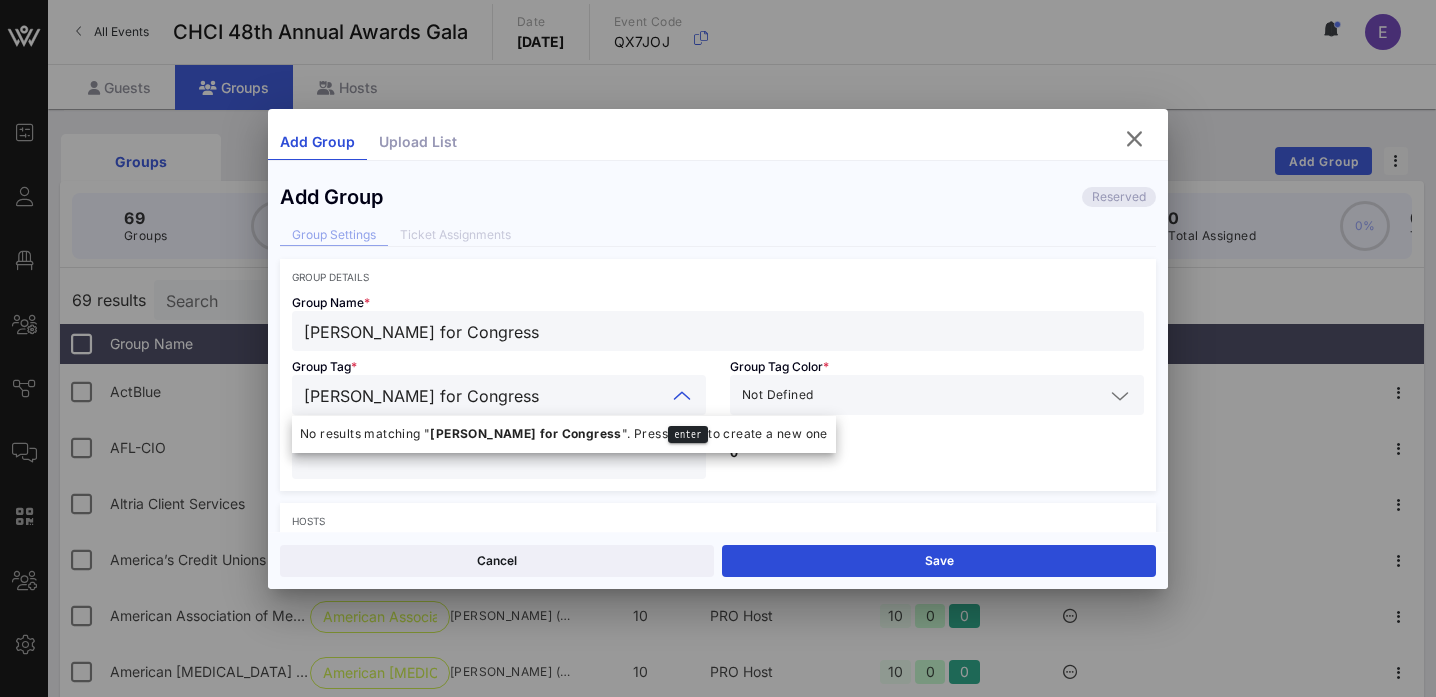 type 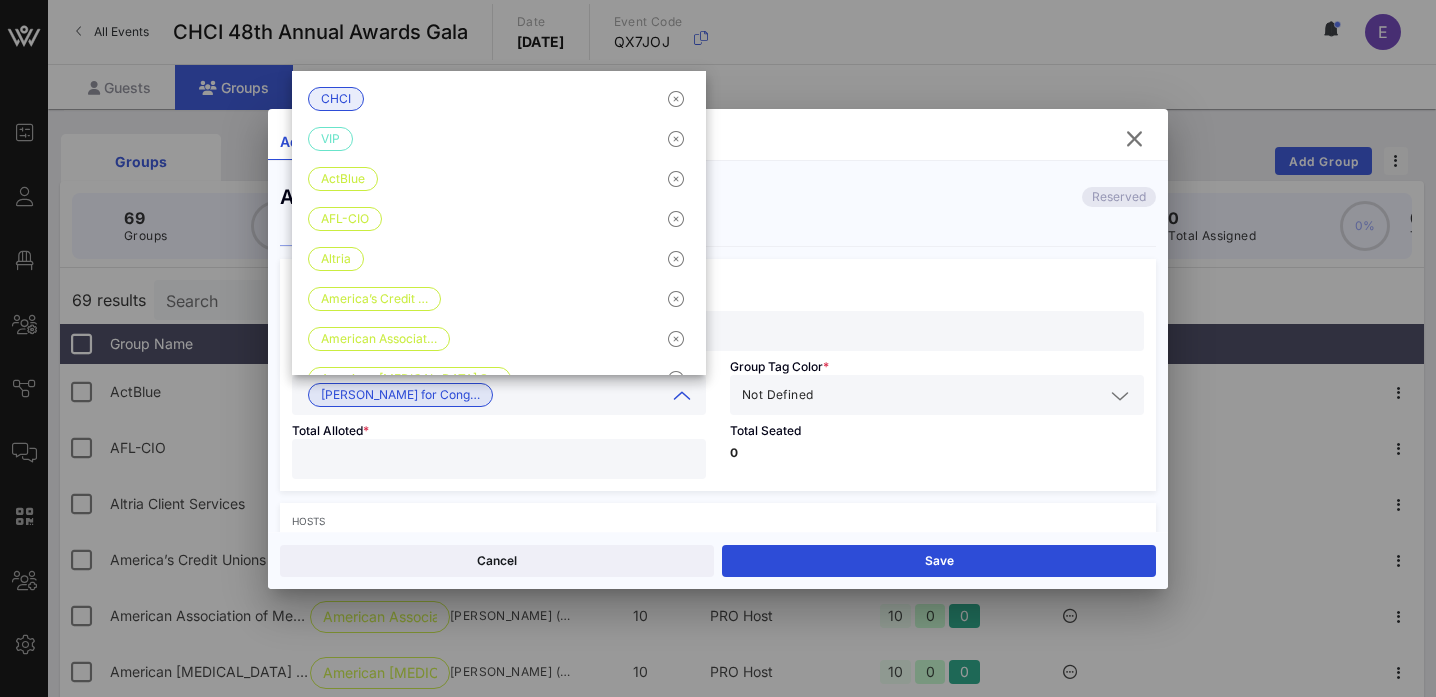 click at bounding box center [960, 395] 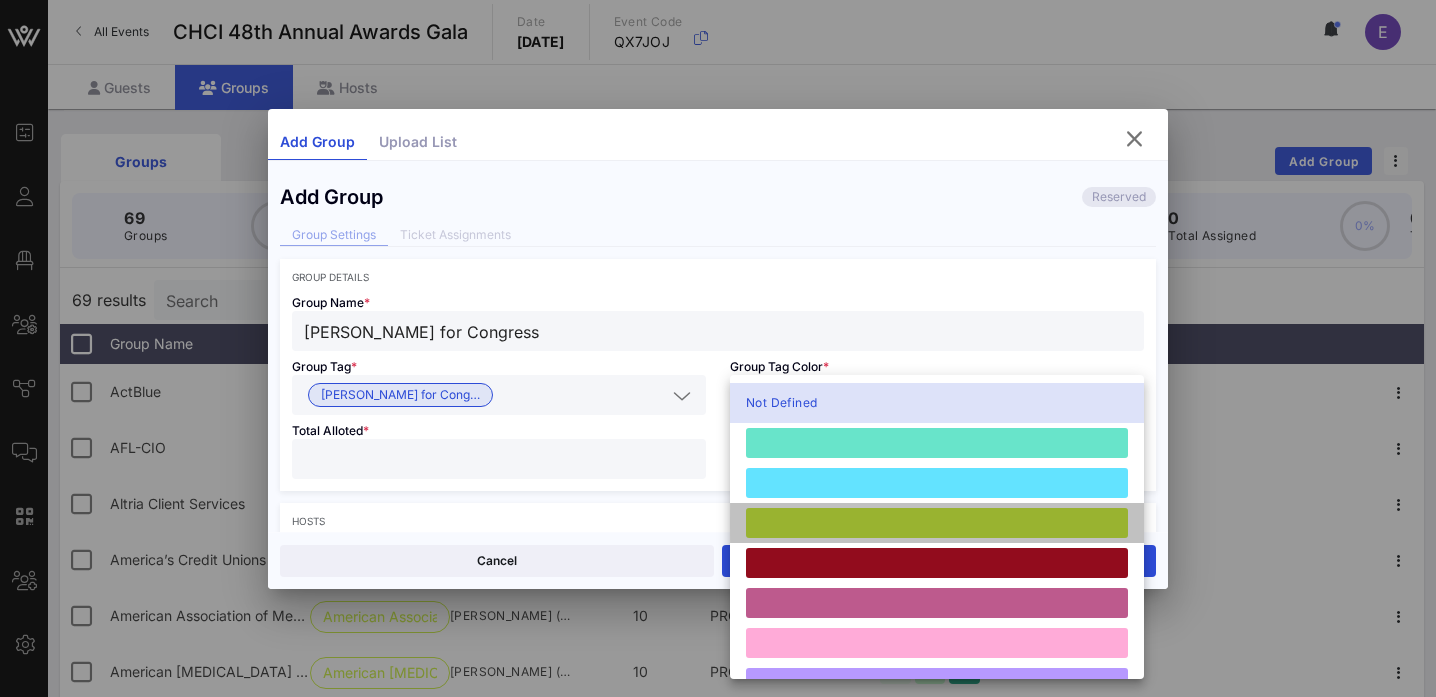 click at bounding box center [937, 523] 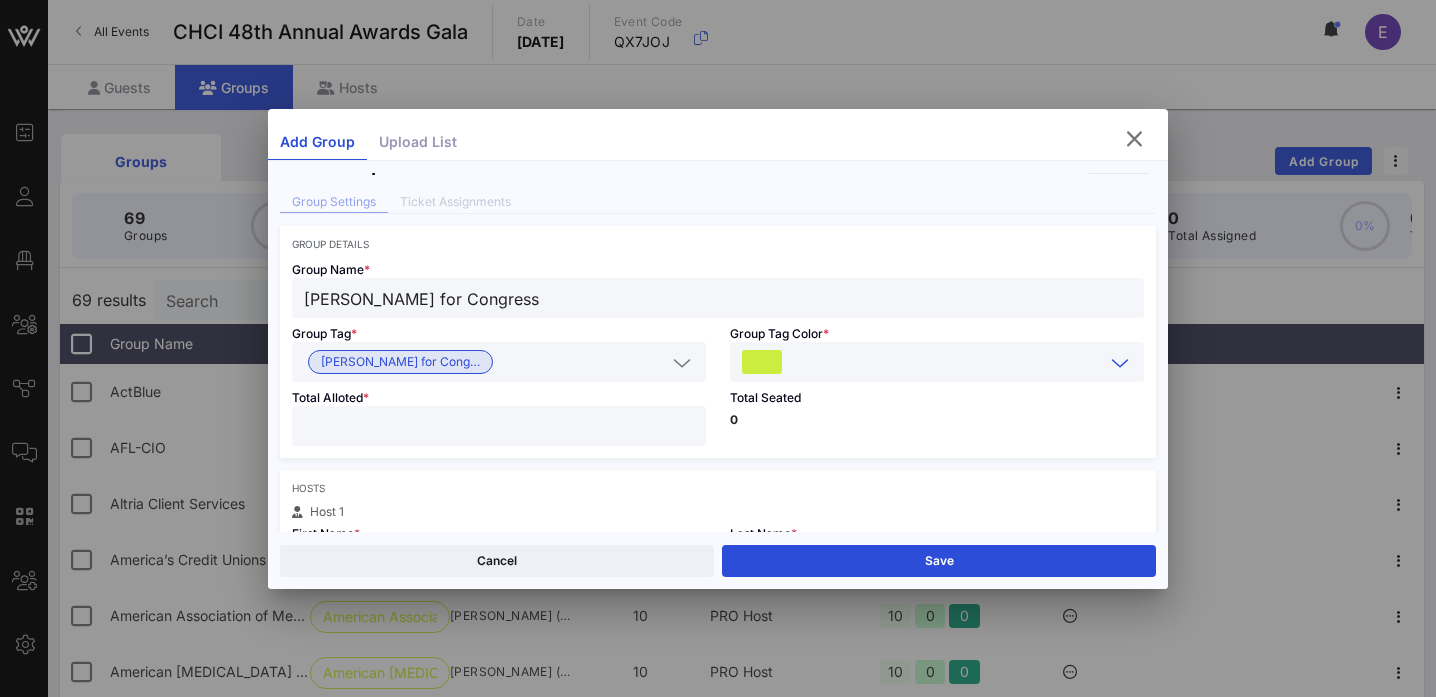 scroll, scrollTop: 36, scrollLeft: 0, axis: vertical 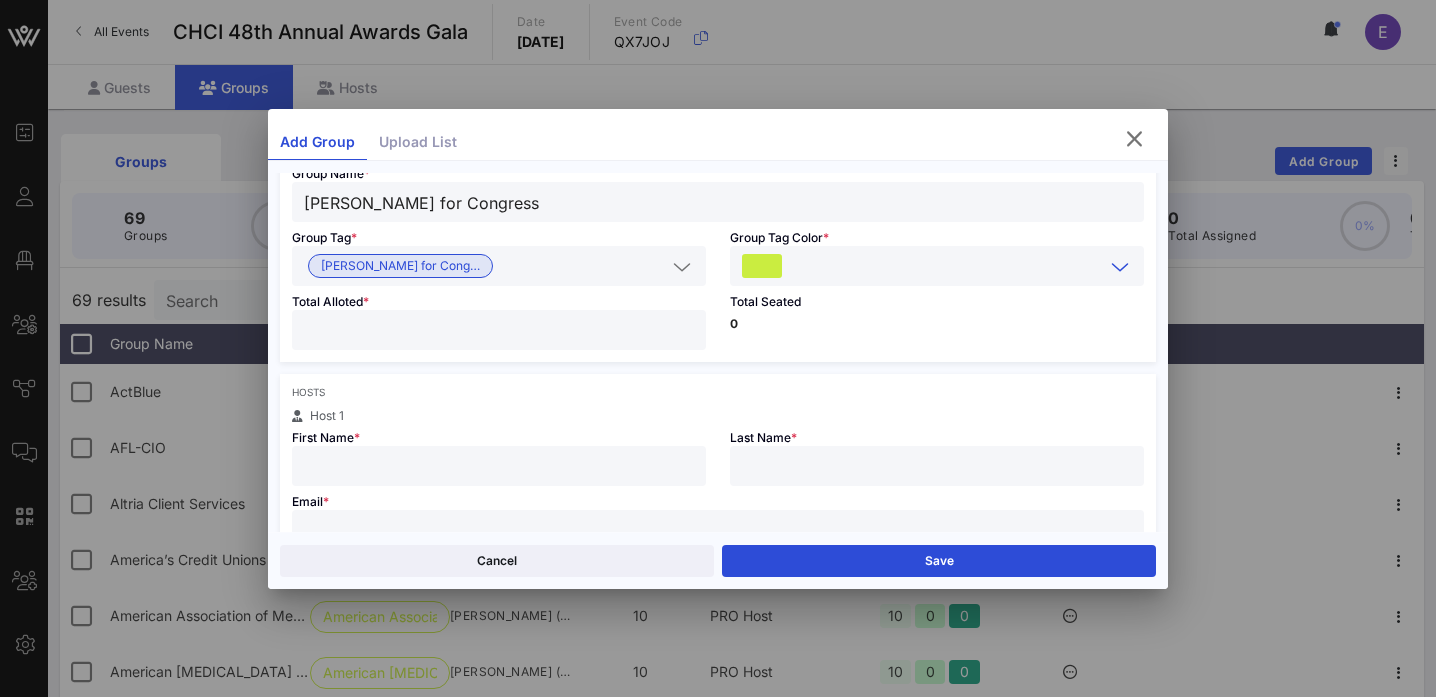 click on "Total Alloted *" at bounding box center [499, 324] 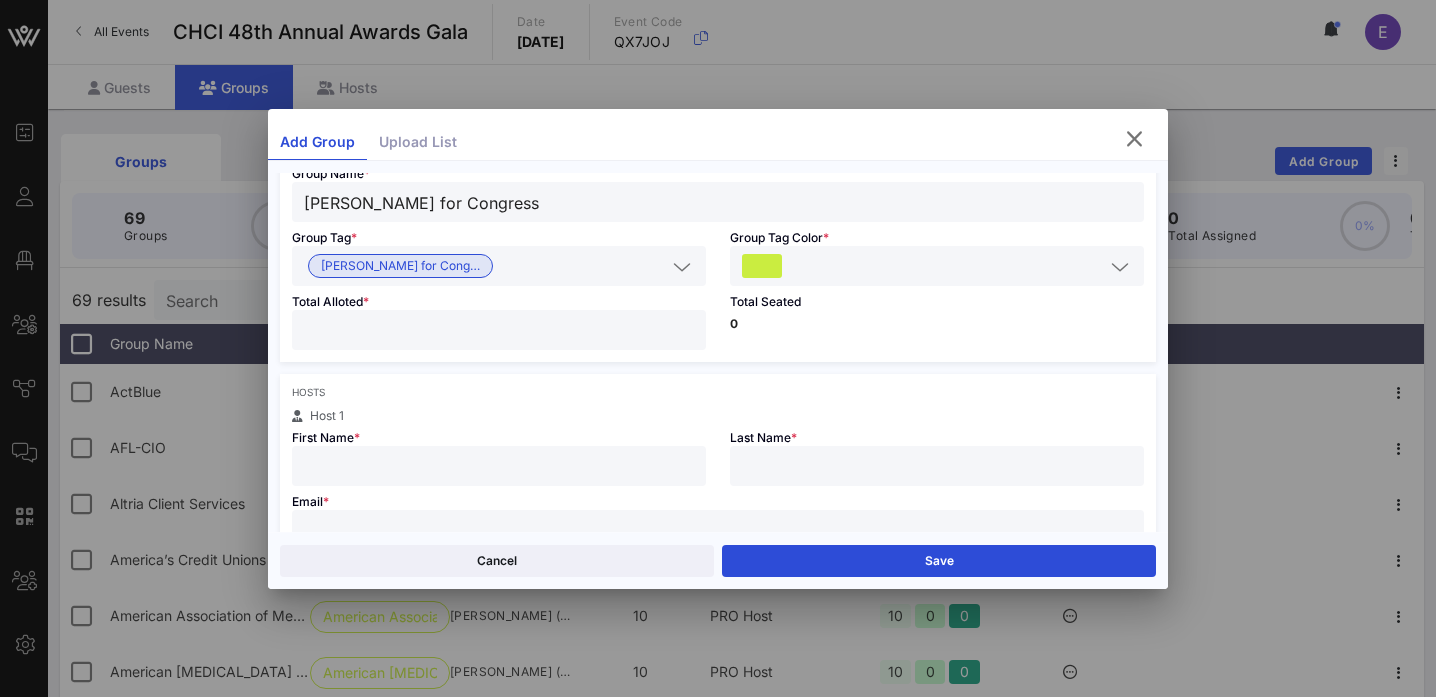 click at bounding box center (499, 330) 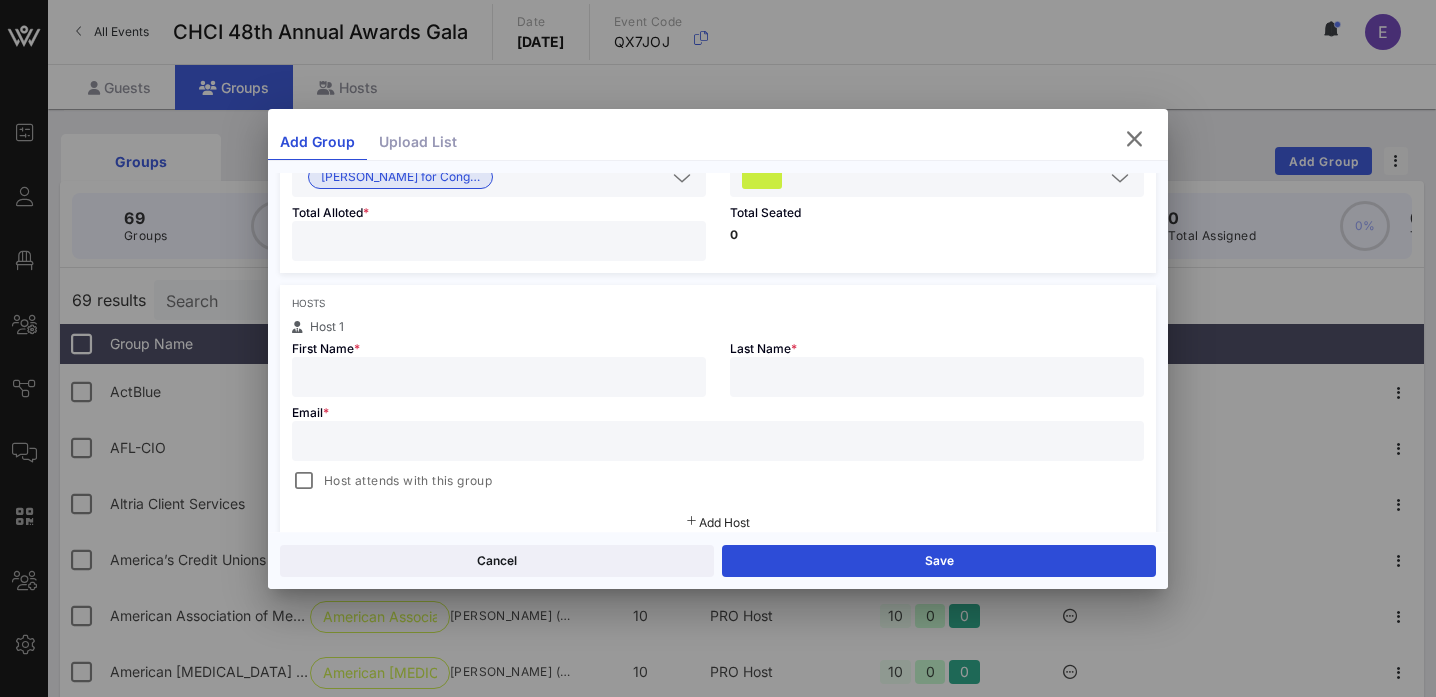 scroll, scrollTop: 235, scrollLeft: 0, axis: vertical 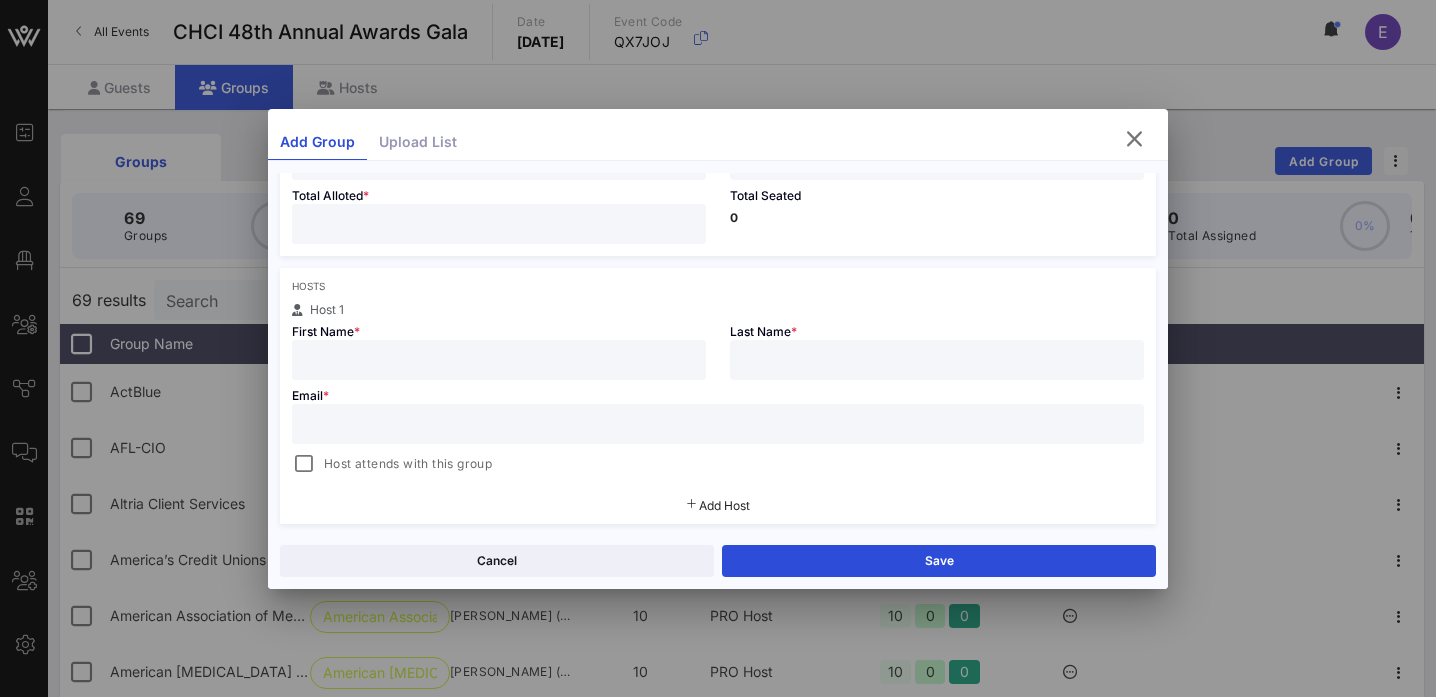 click at bounding box center [718, 424] 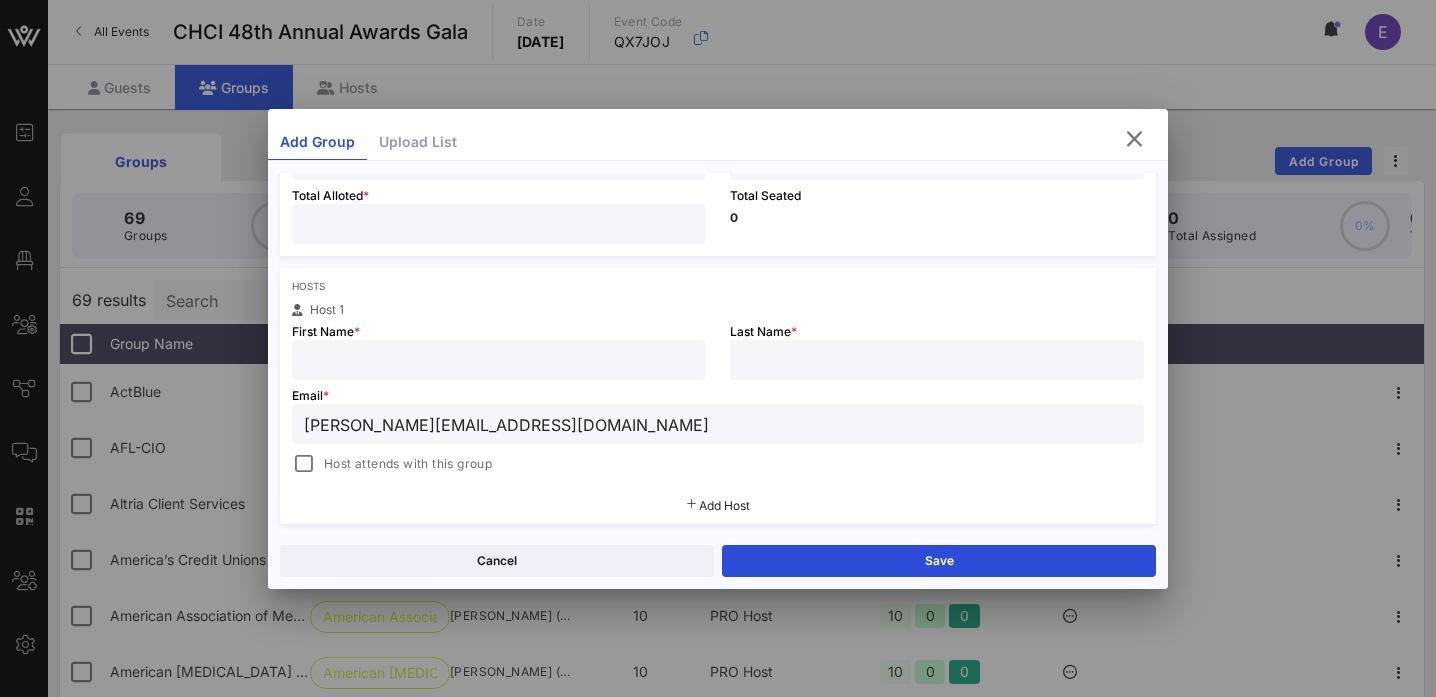 type on "[PERSON_NAME][EMAIL_ADDRESS][DOMAIN_NAME]" 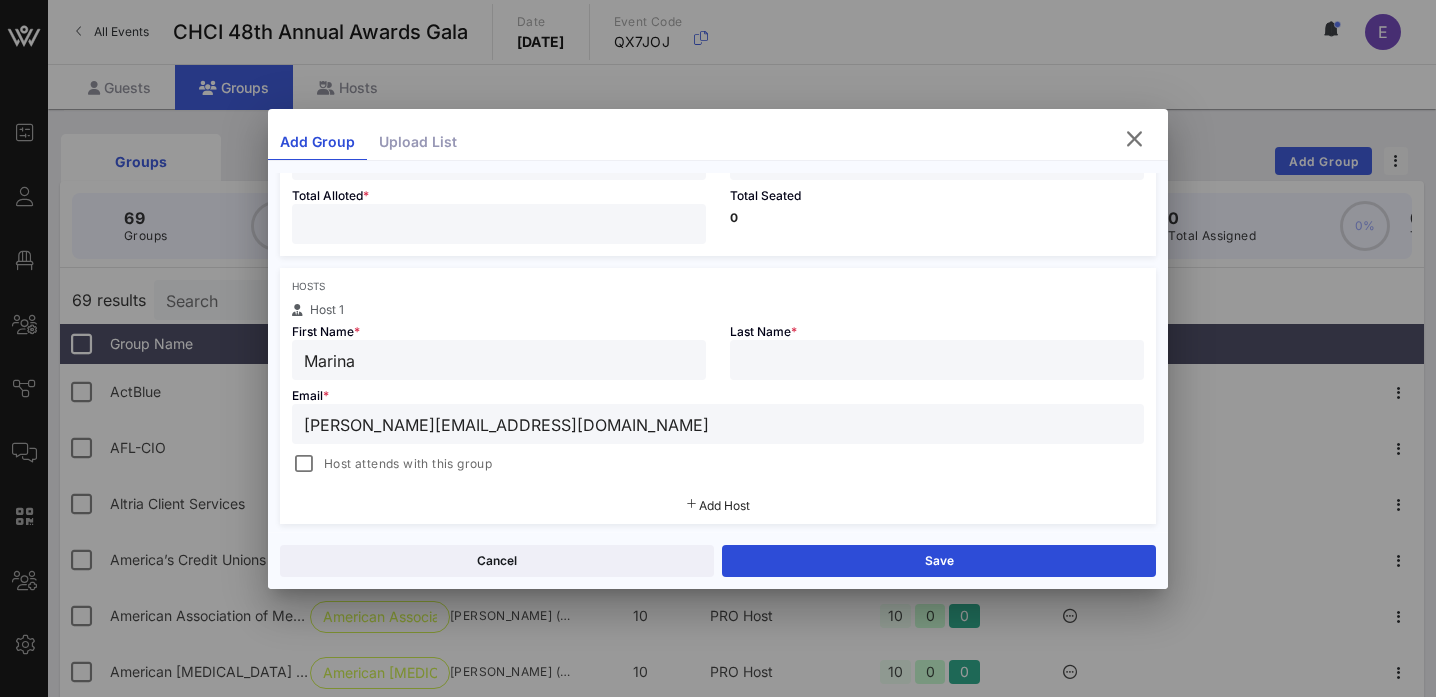 type on "Marina" 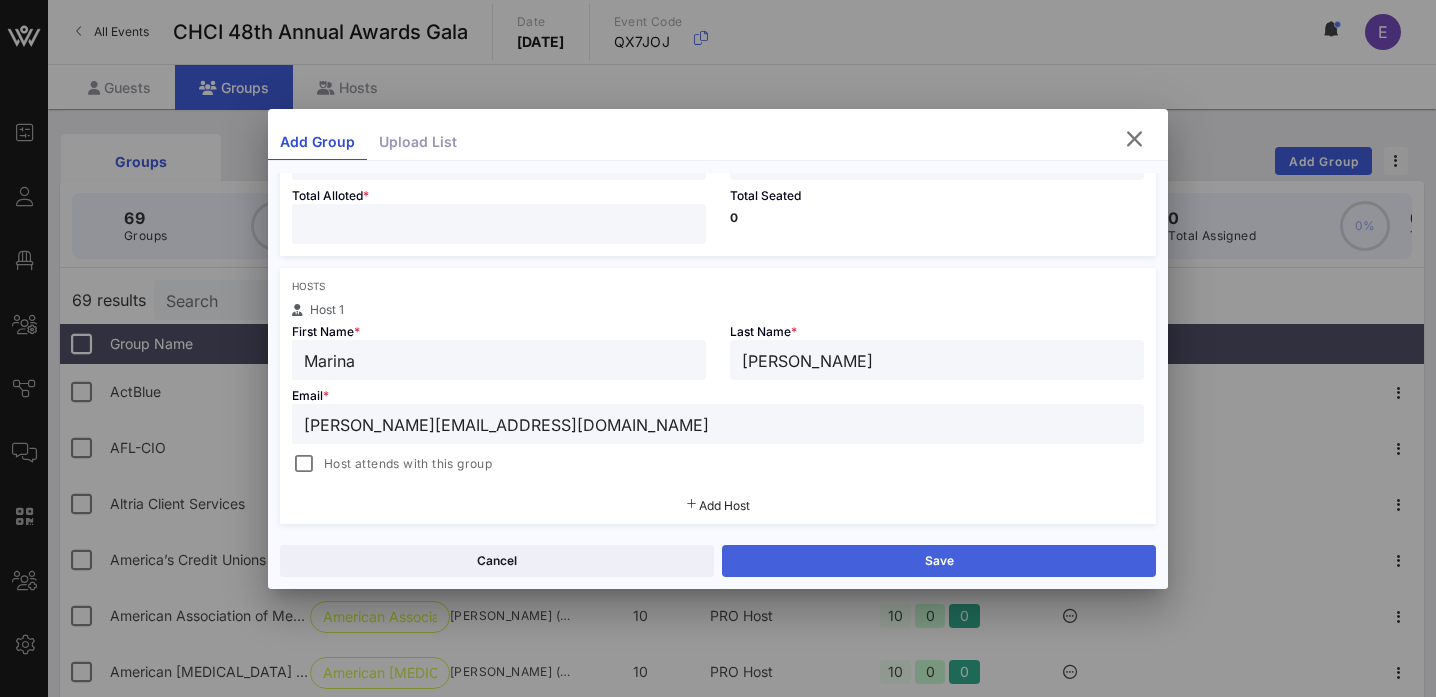 type on "[PERSON_NAME]" 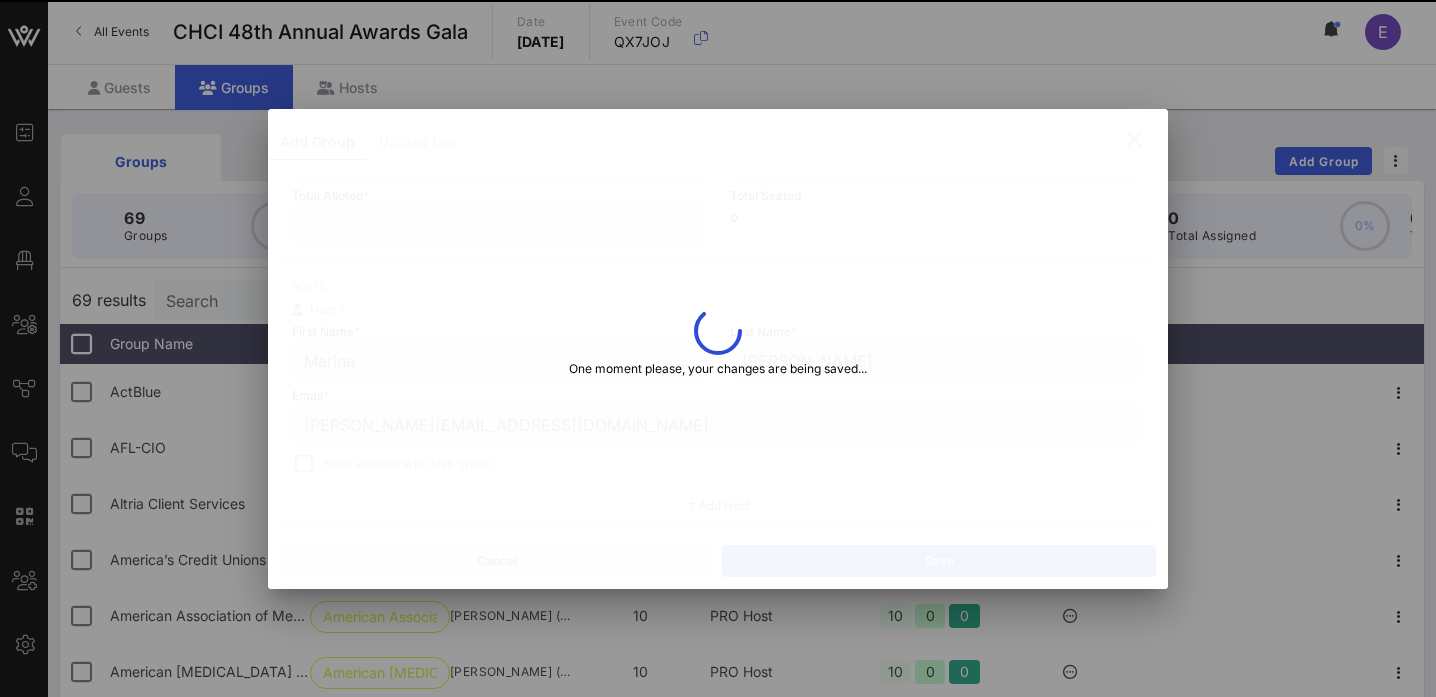 type on "[EMAIL_ADDRESS][DOMAIN_NAME]" 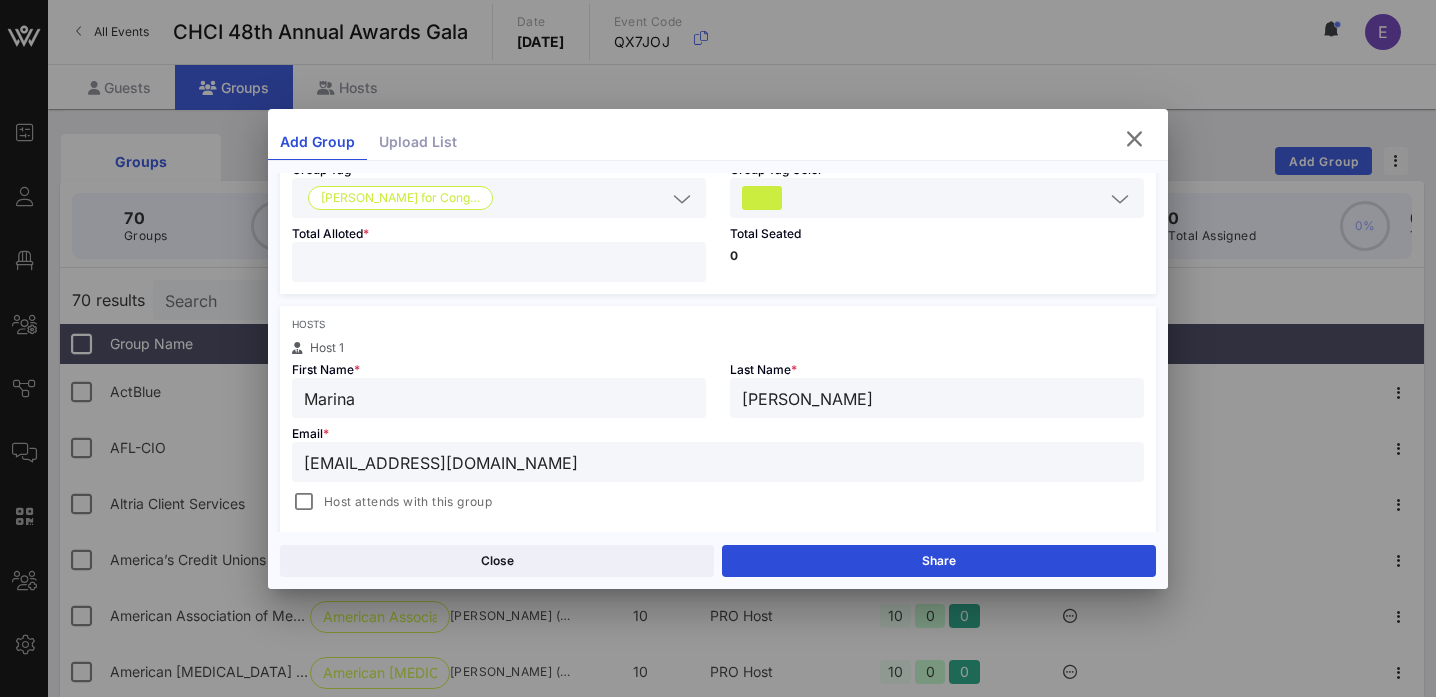 scroll, scrollTop: 204, scrollLeft: 0, axis: vertical 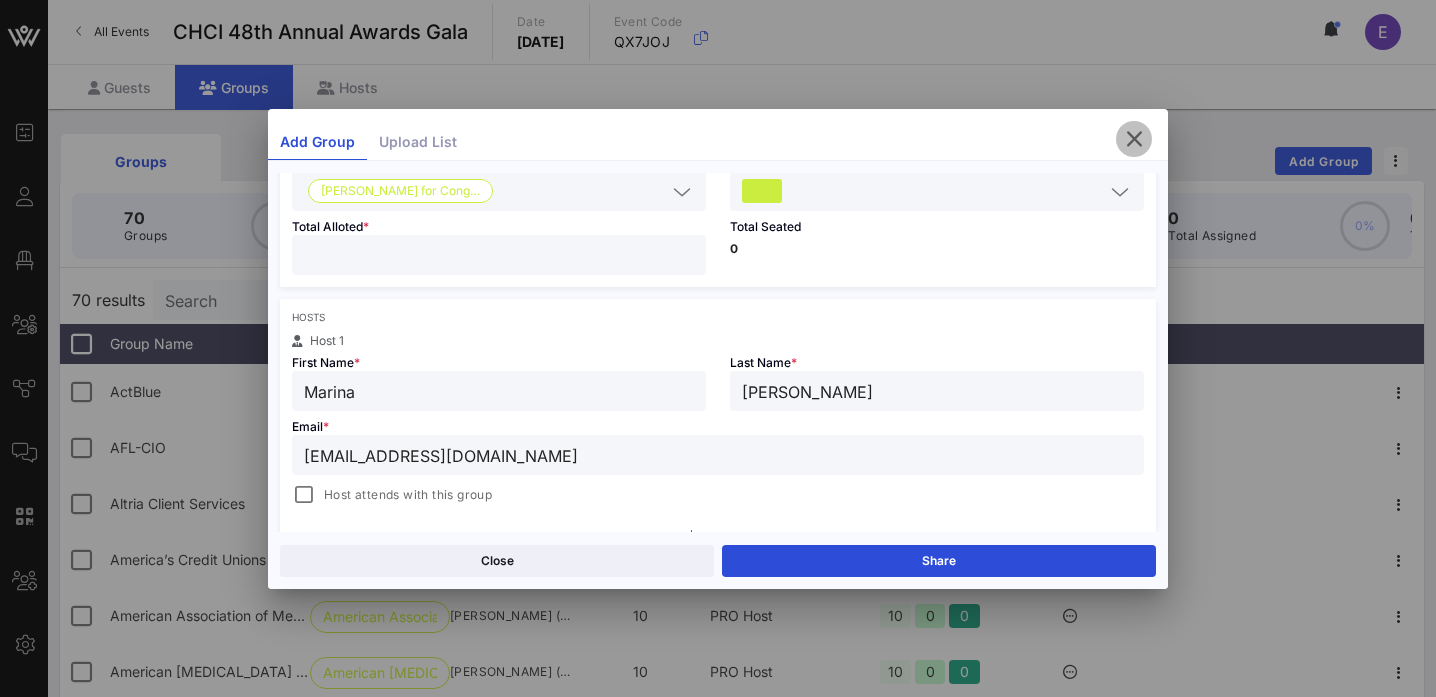 click at bounding box center (1134, 139) 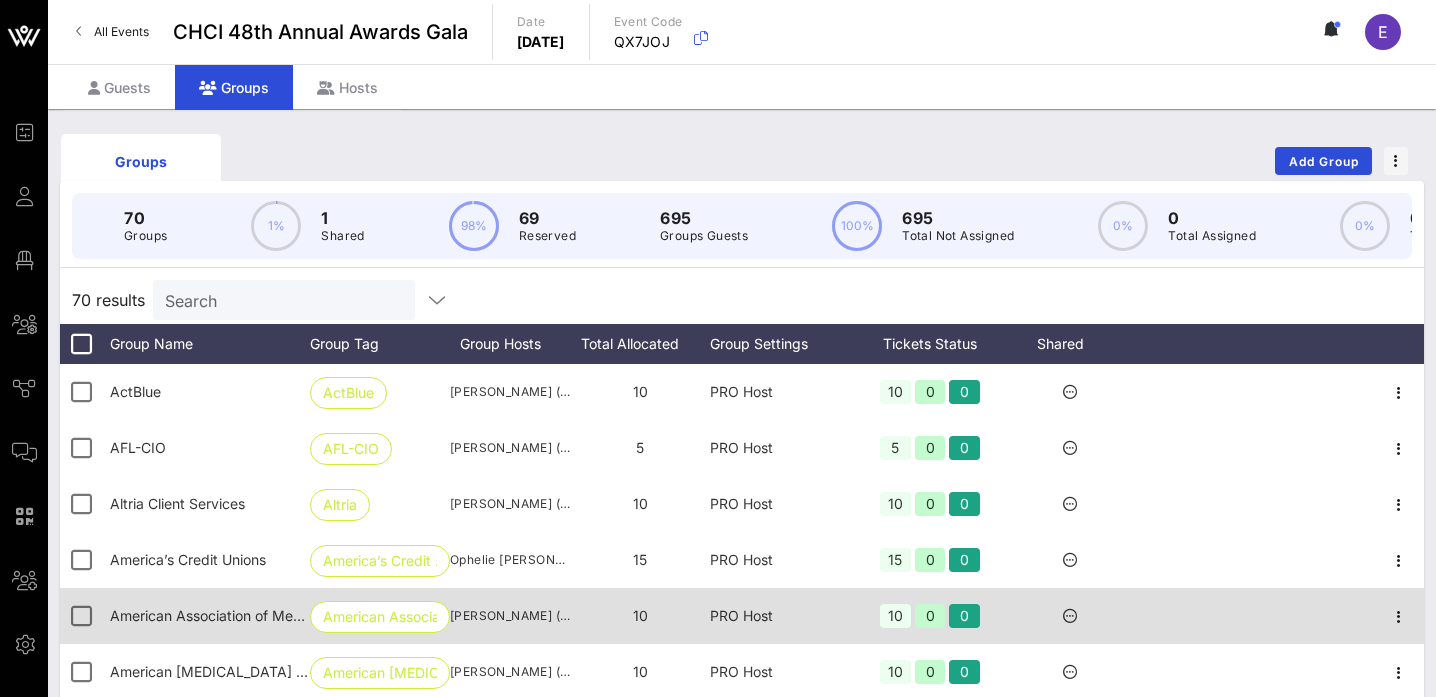 scroll, scrollTop: 187, scrollLeft: 0, axis: vertical 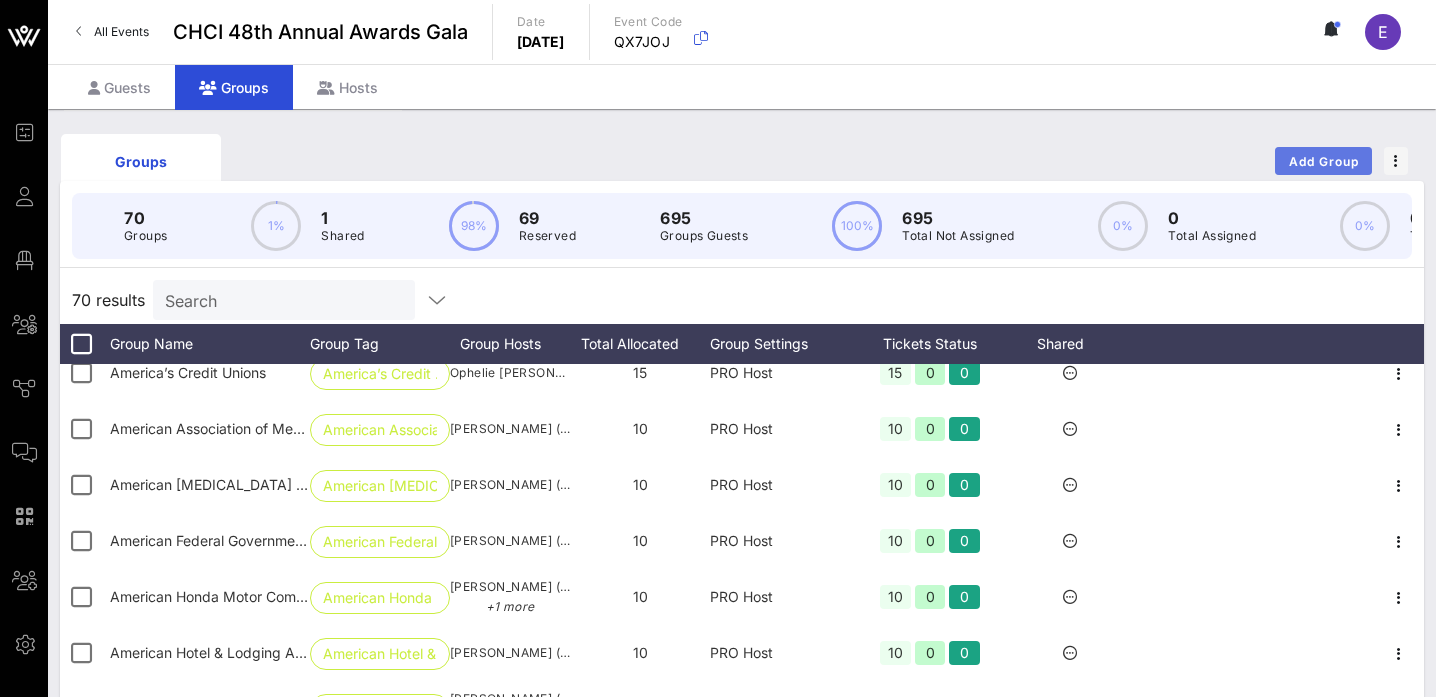 click on "Add Group" at bounding box center [1324, 161] 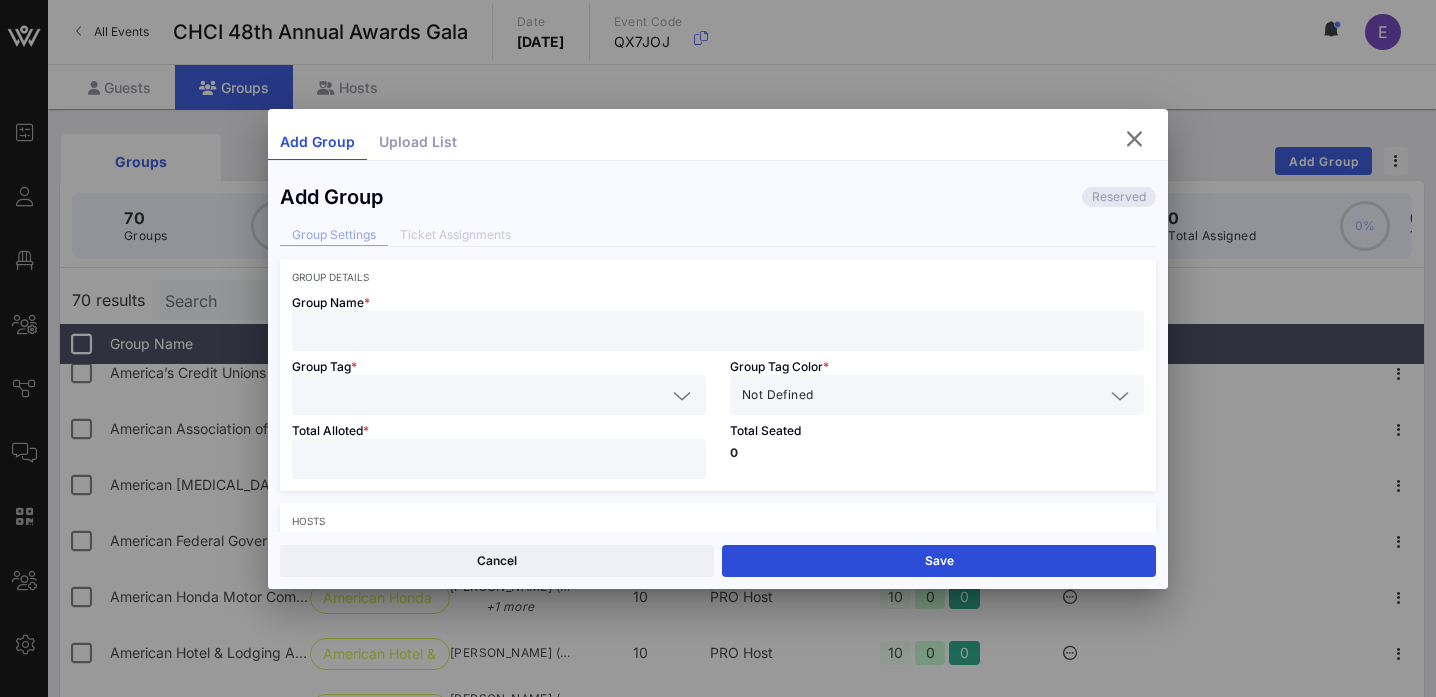 click at bounding box center [718, 331] 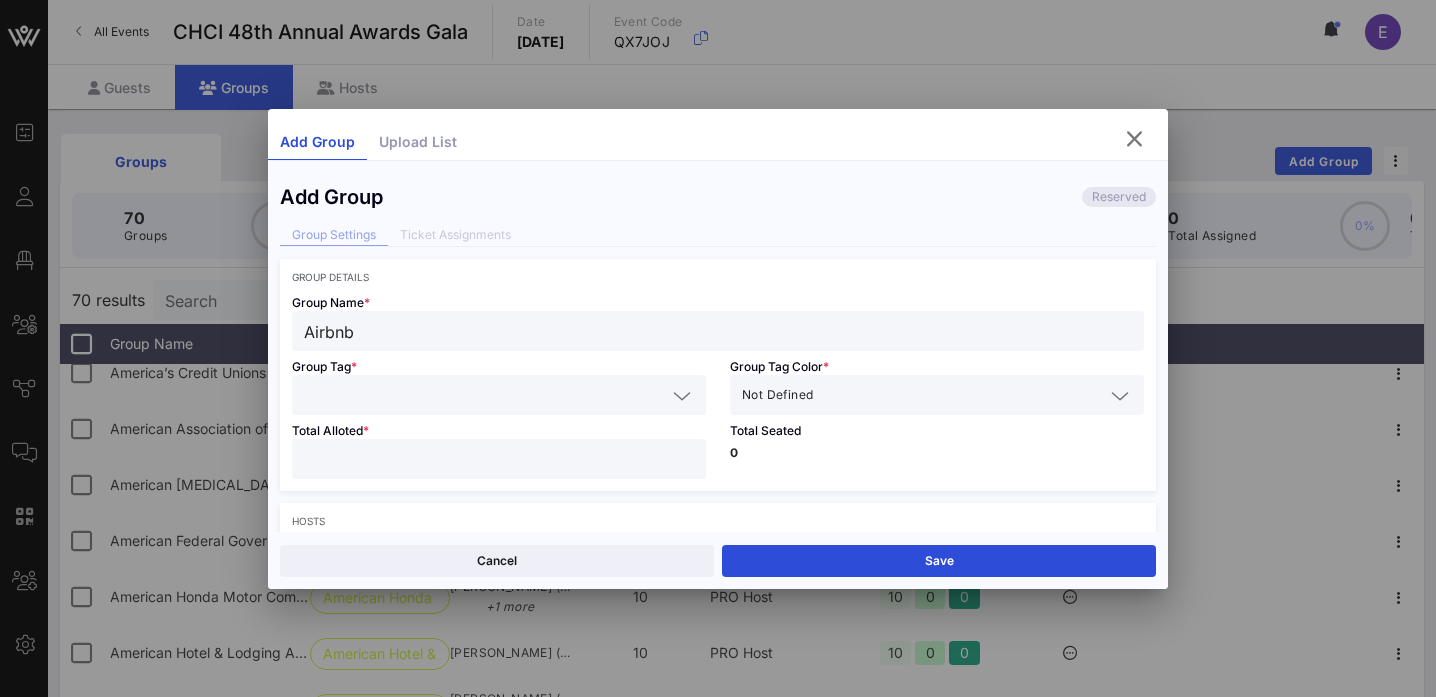 type on "Airbnb" 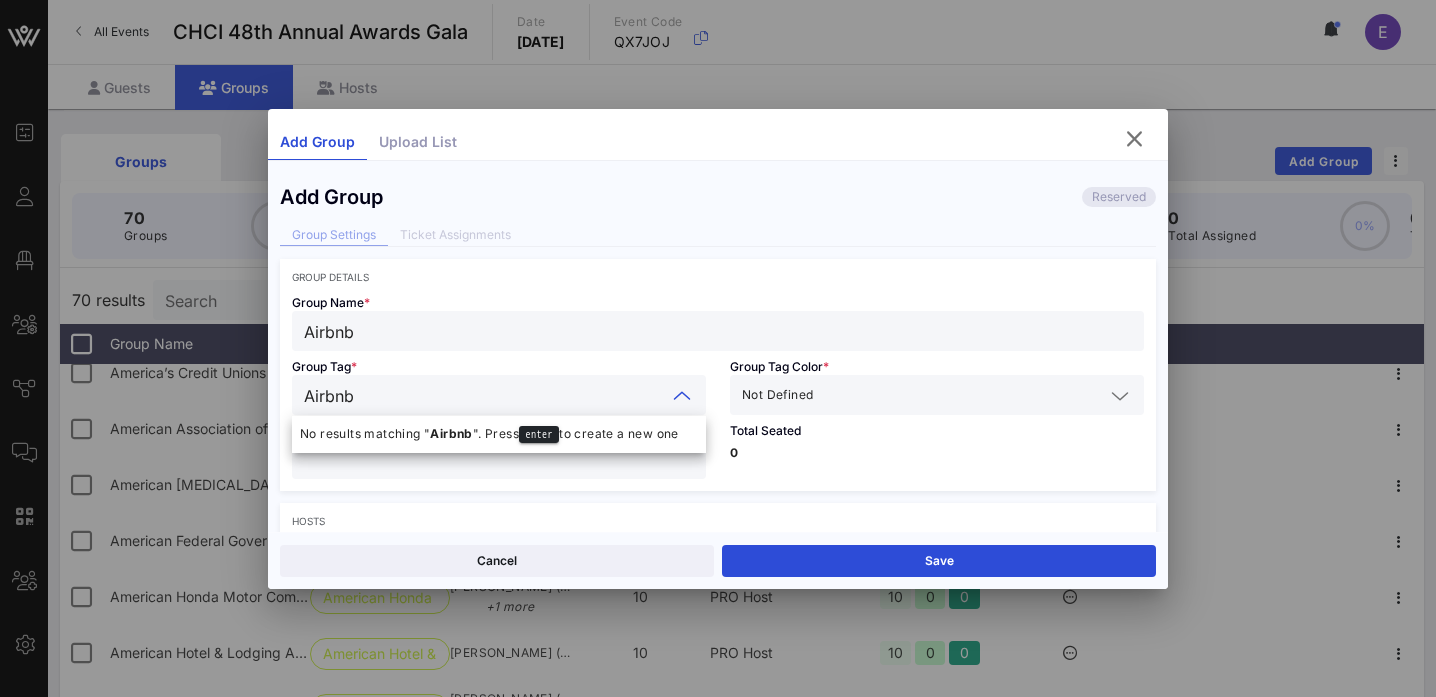 type on "Airbnb" 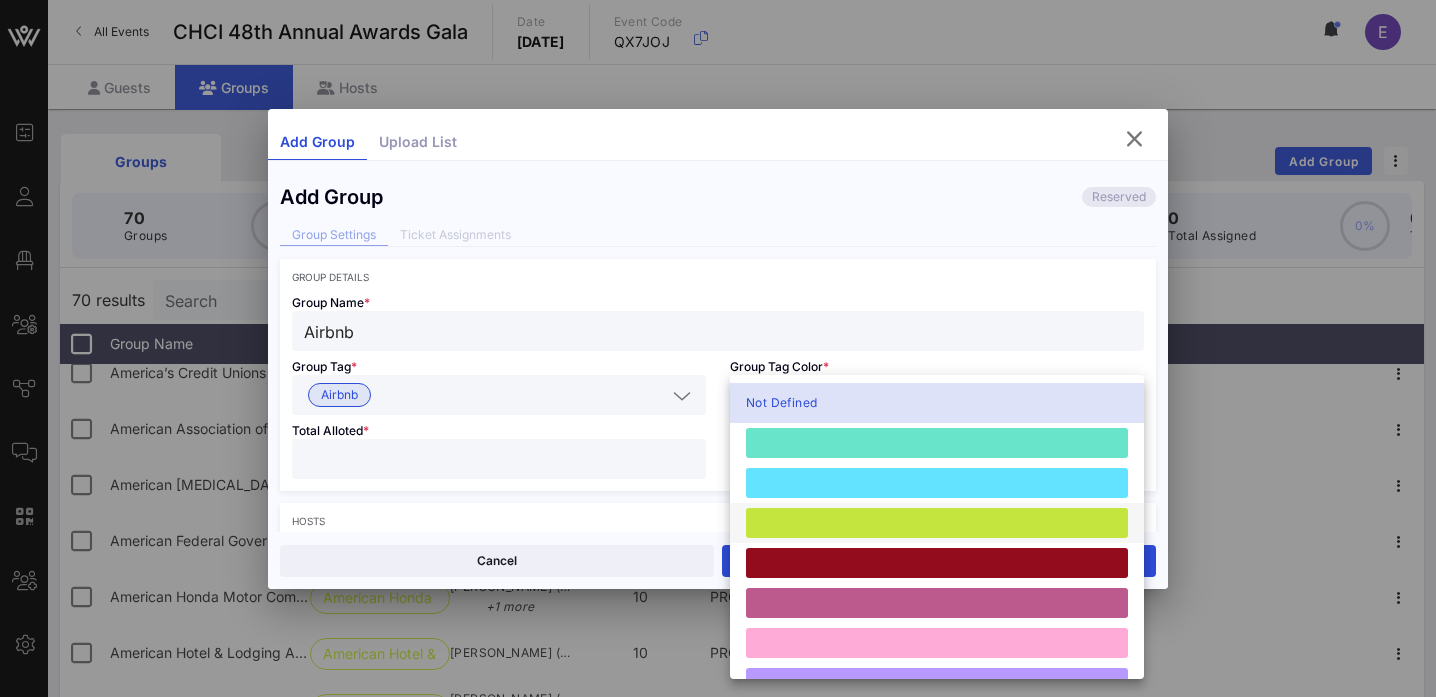 click at bounding box center [937, 523] 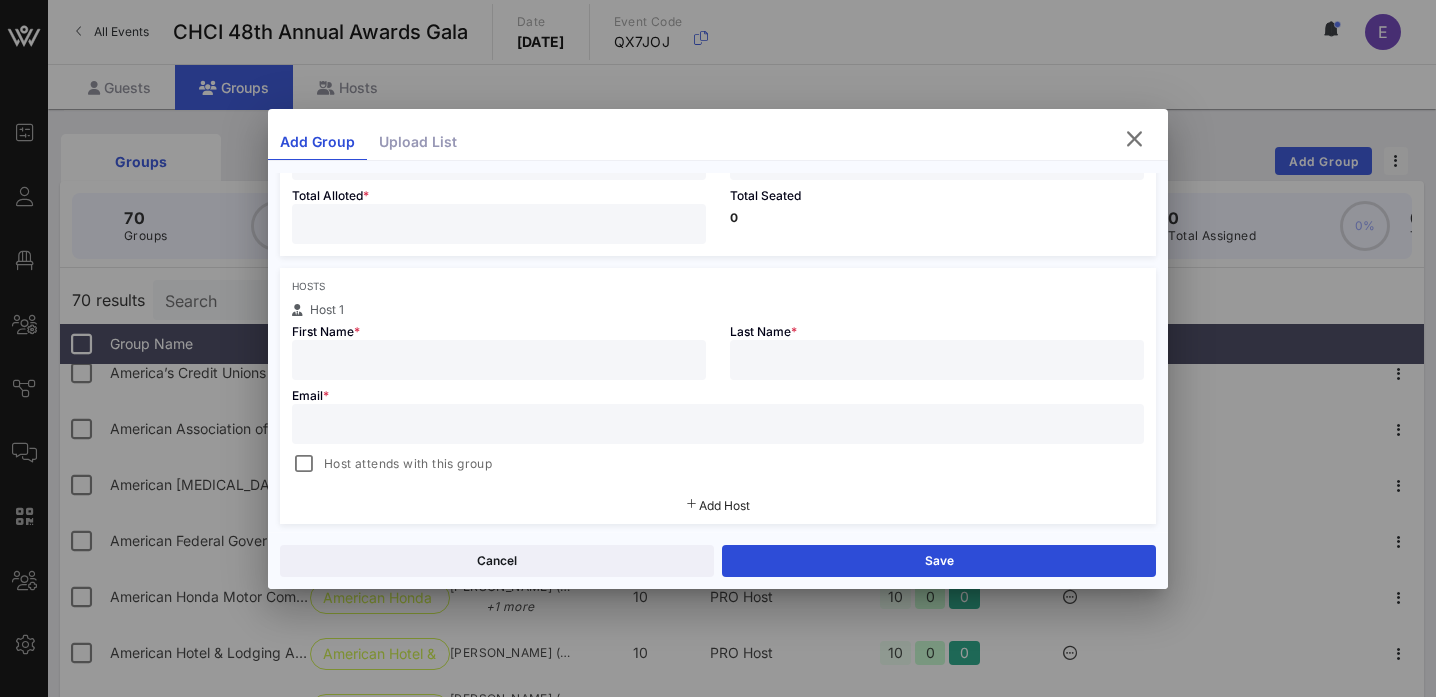 scroll, scrollTop: 245, scrollLeft: 0, axis: vertical 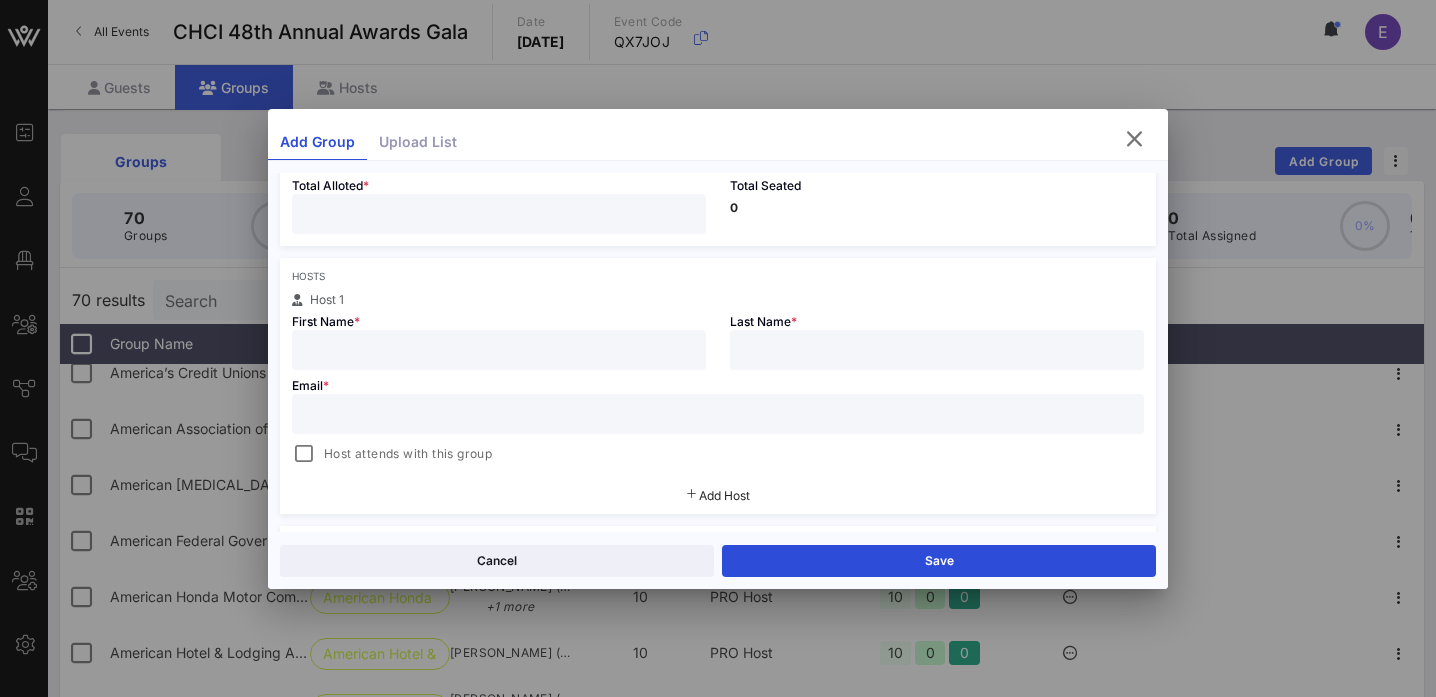 click at bounding box center (718, 414) 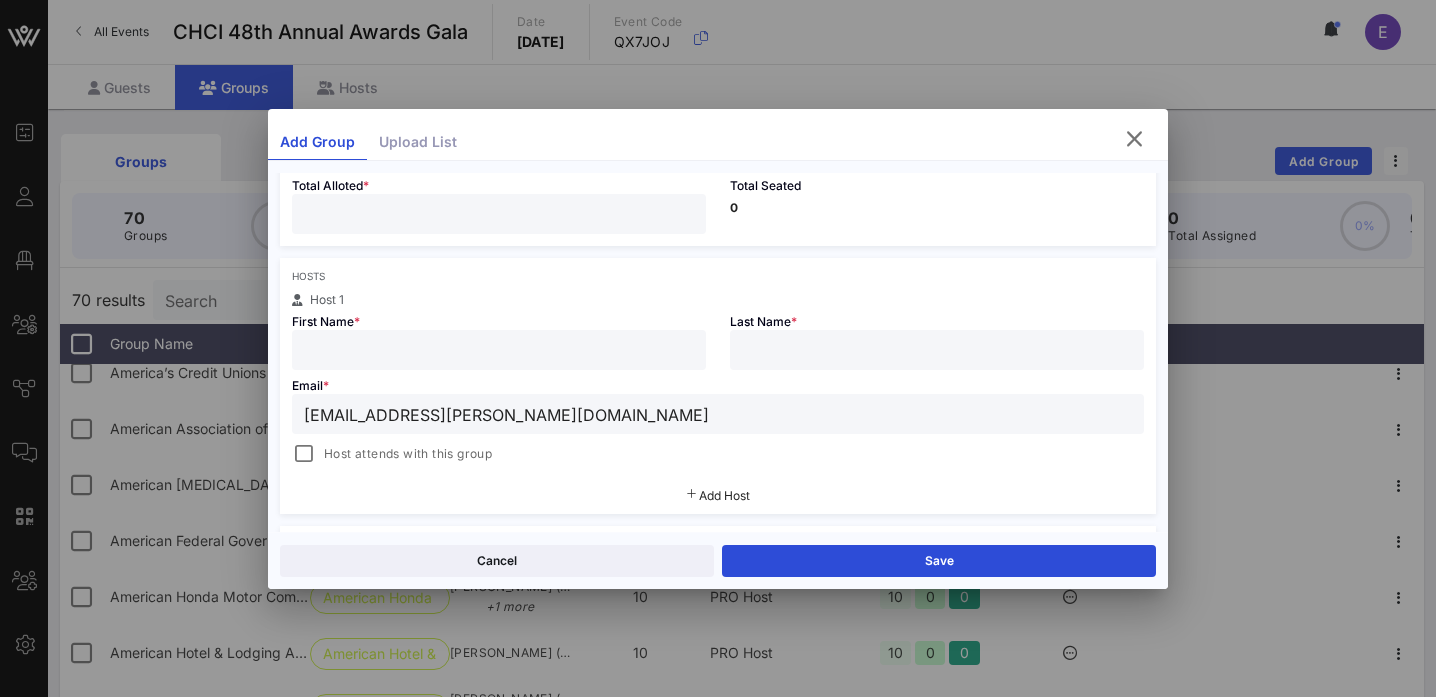 type on "[EMAIL_ADDRESS][PERSON_NAME][DOMAIN_NAME]" 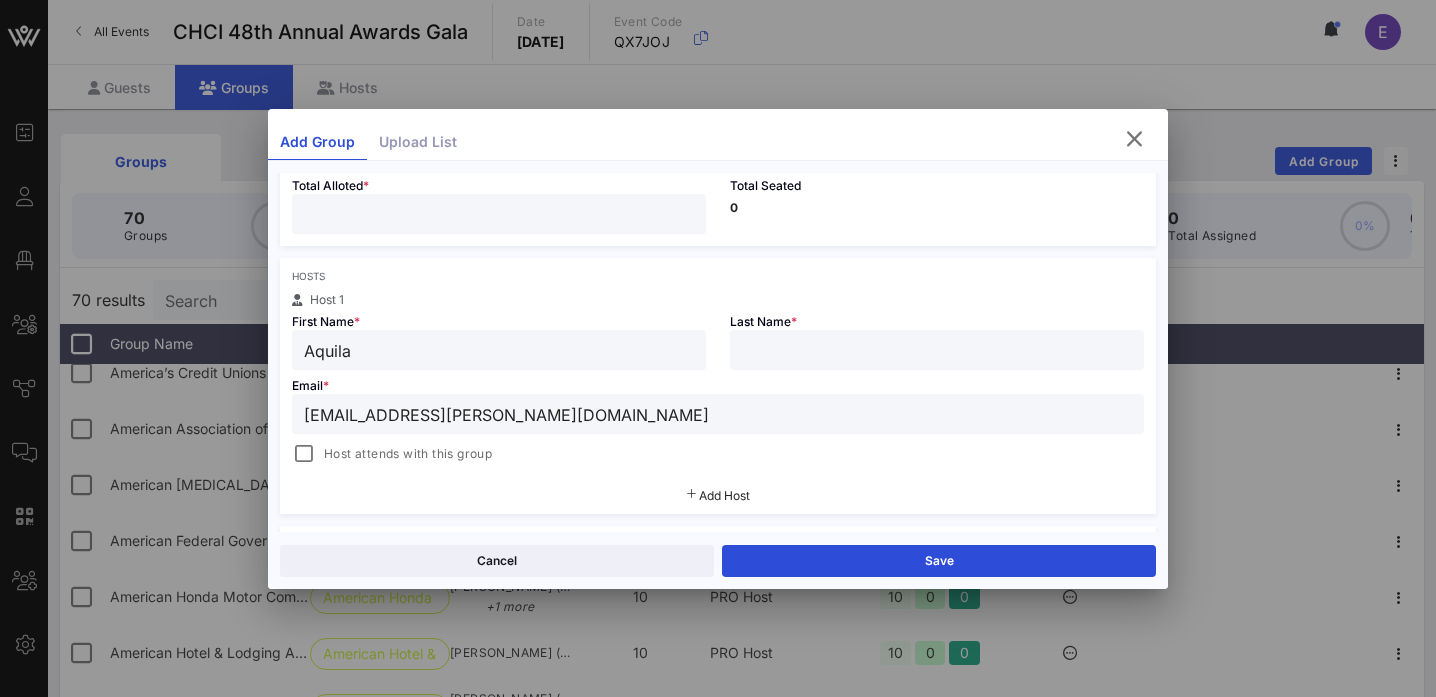 type on "Aquila" 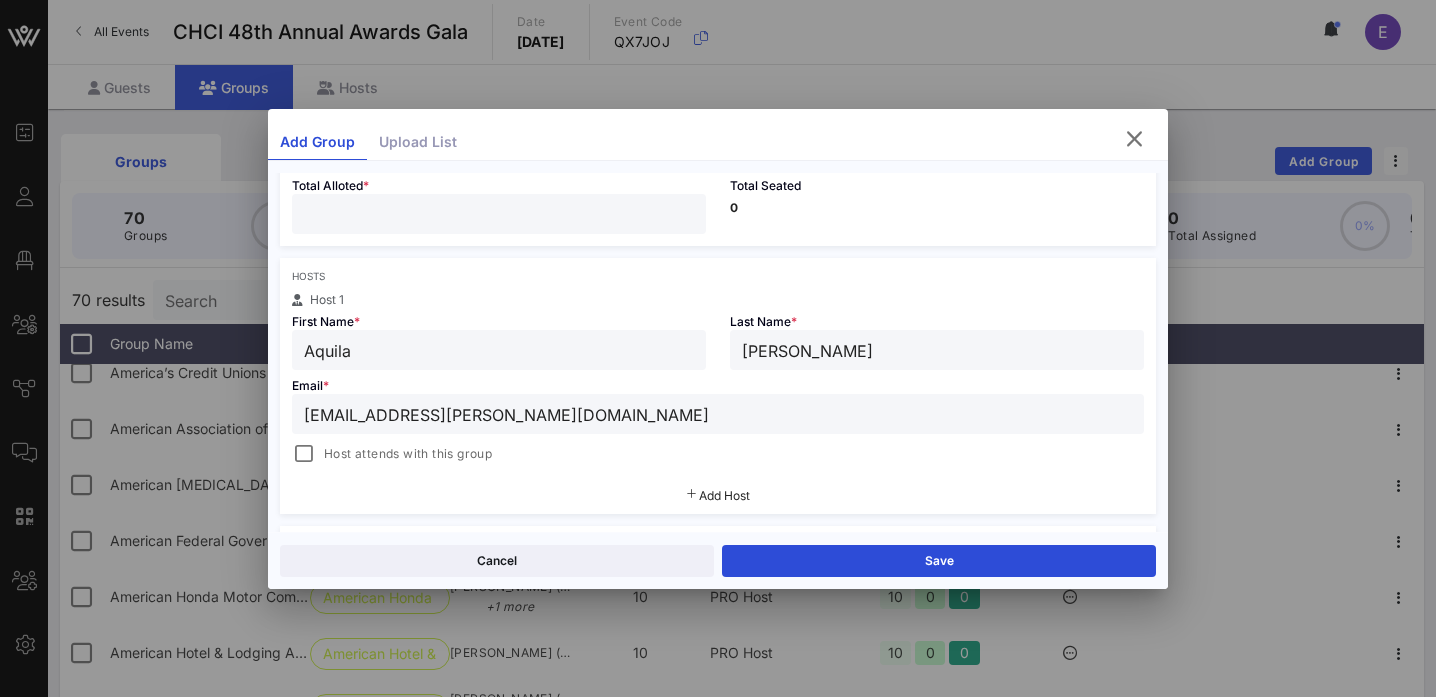 type on "[PERSON_NAME]" 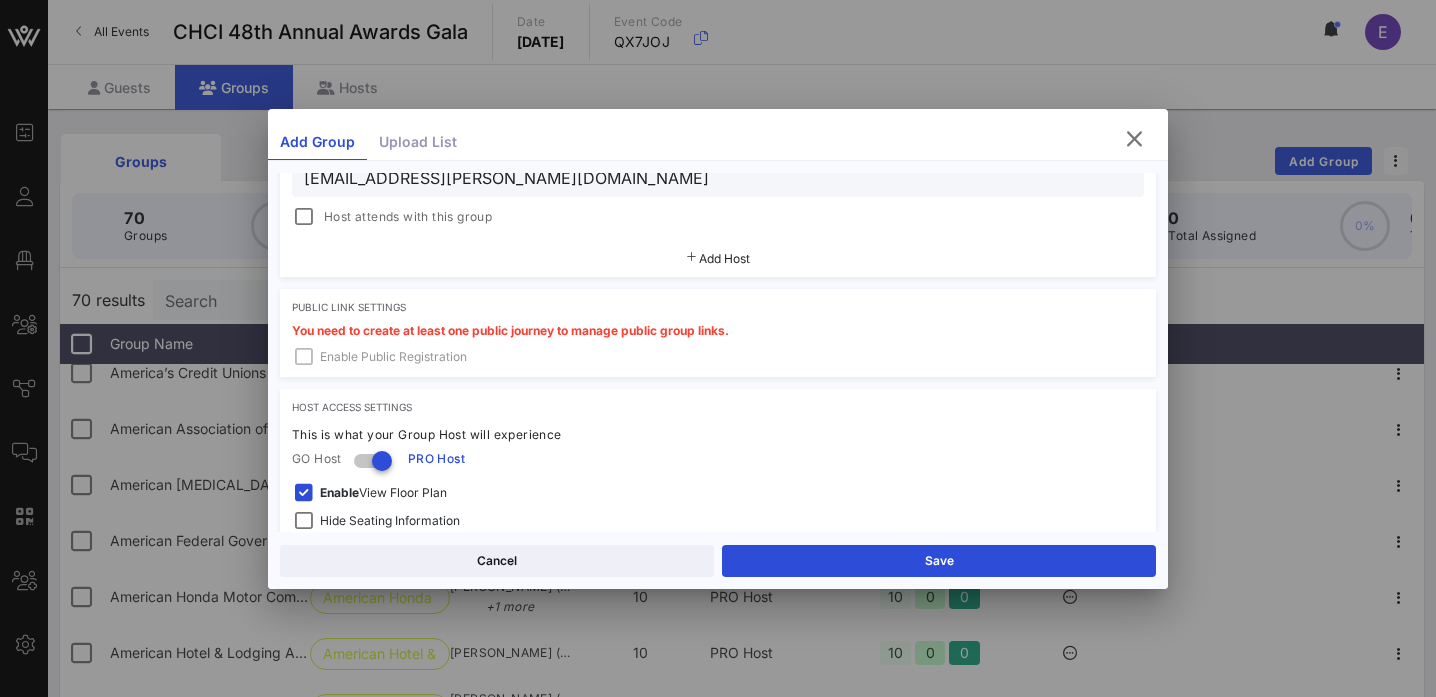 scroll, scrollTop: 156, scrollLeft: 0, axis: vertical 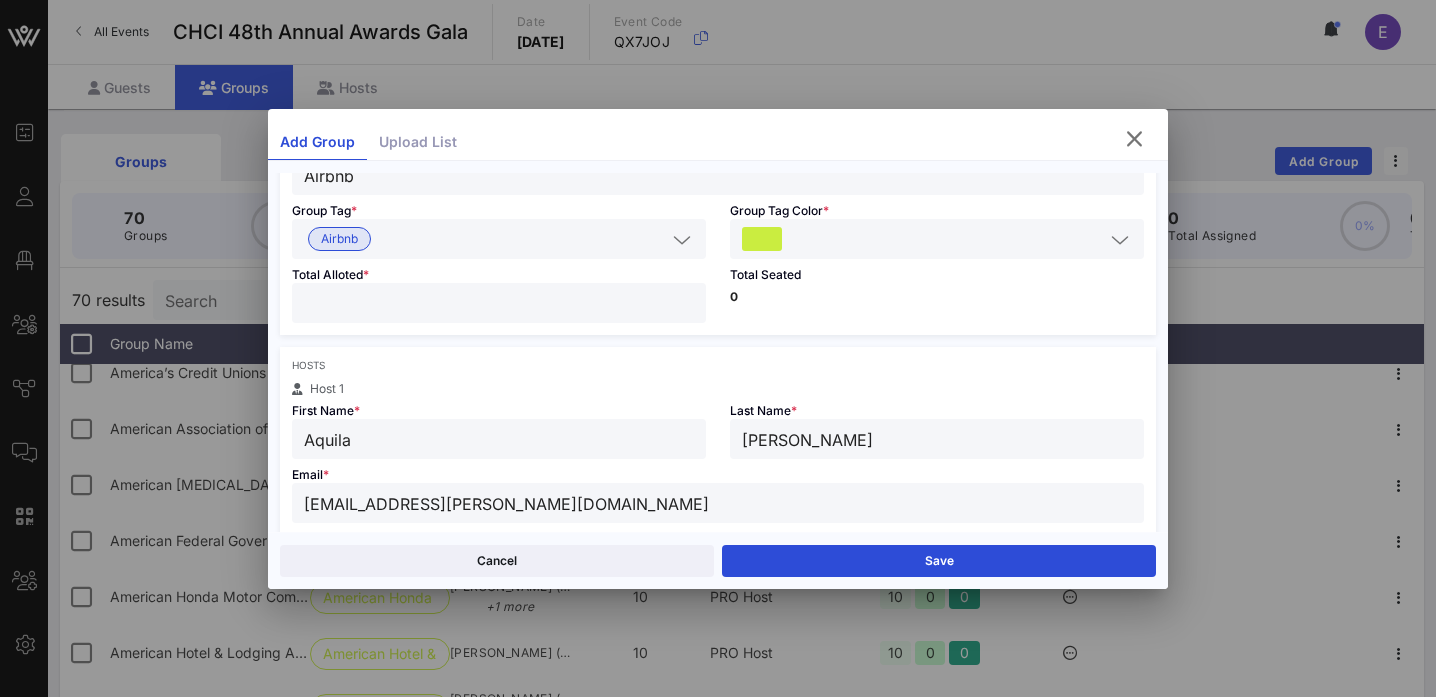 click at bounding box center (499, 303) 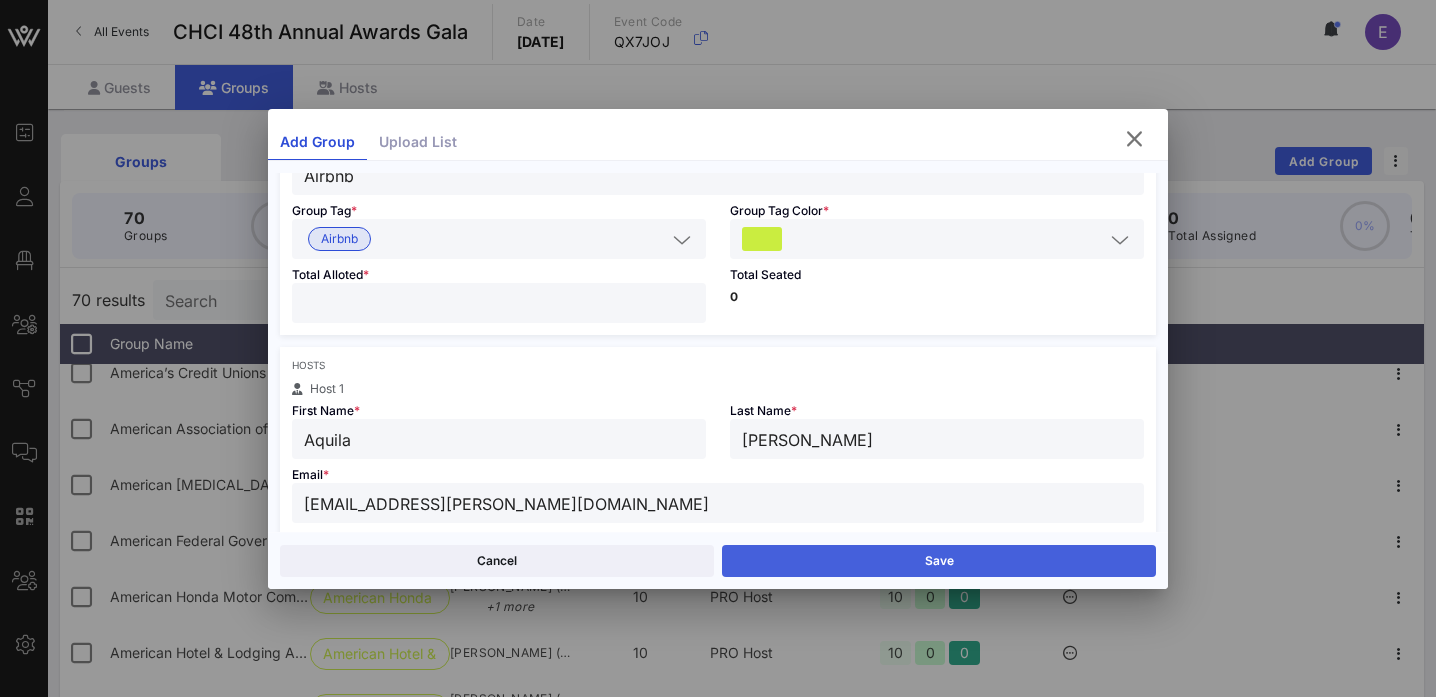 click on "Save" at bounding box center [939, 561] 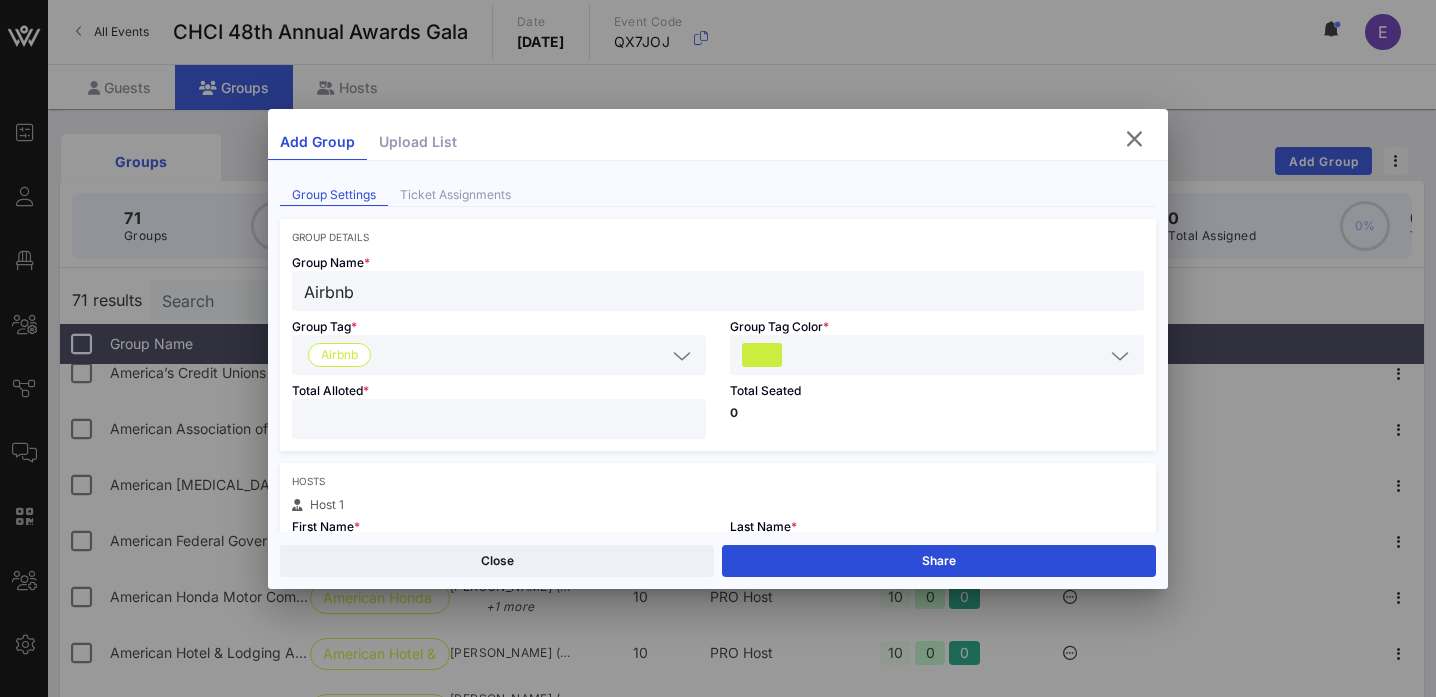 scroll, scrollTop: 22, scrollLeft: 0, axis: vertical 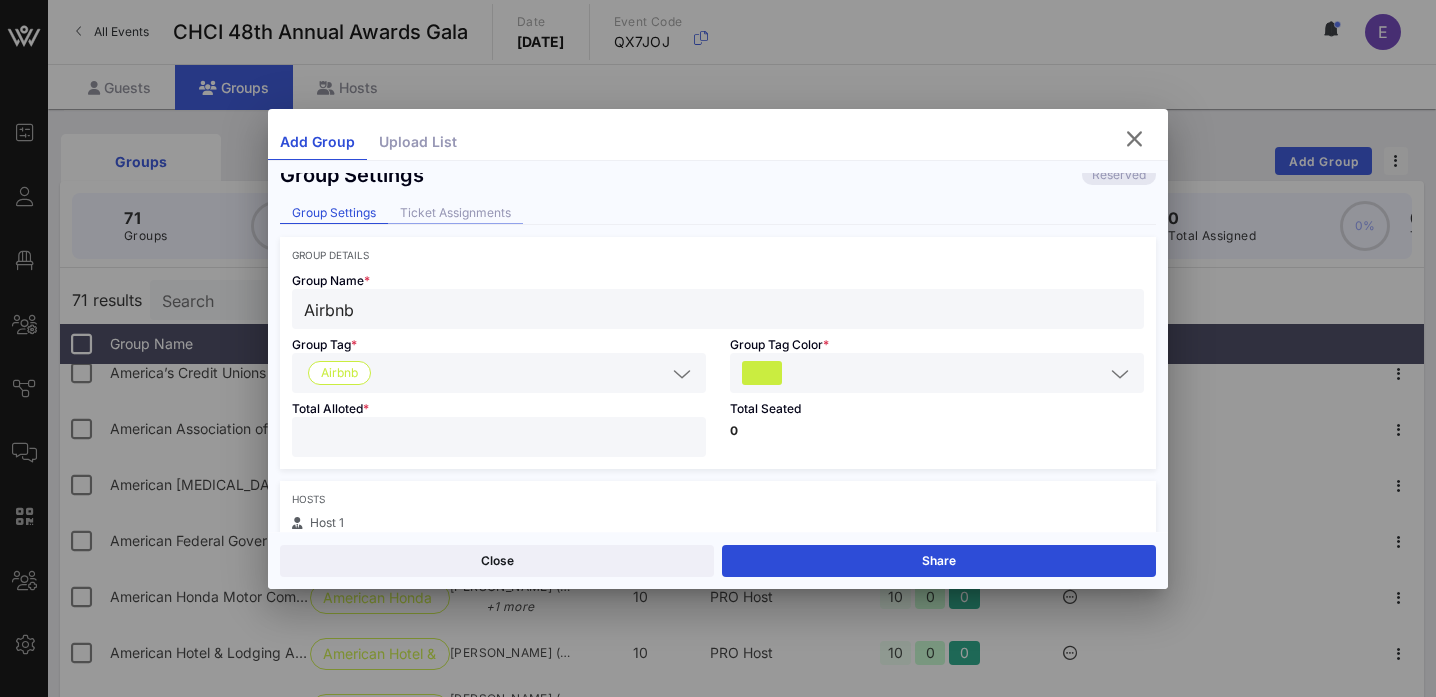 click on "Ticket Assignments" at bounding box center (455, 213) 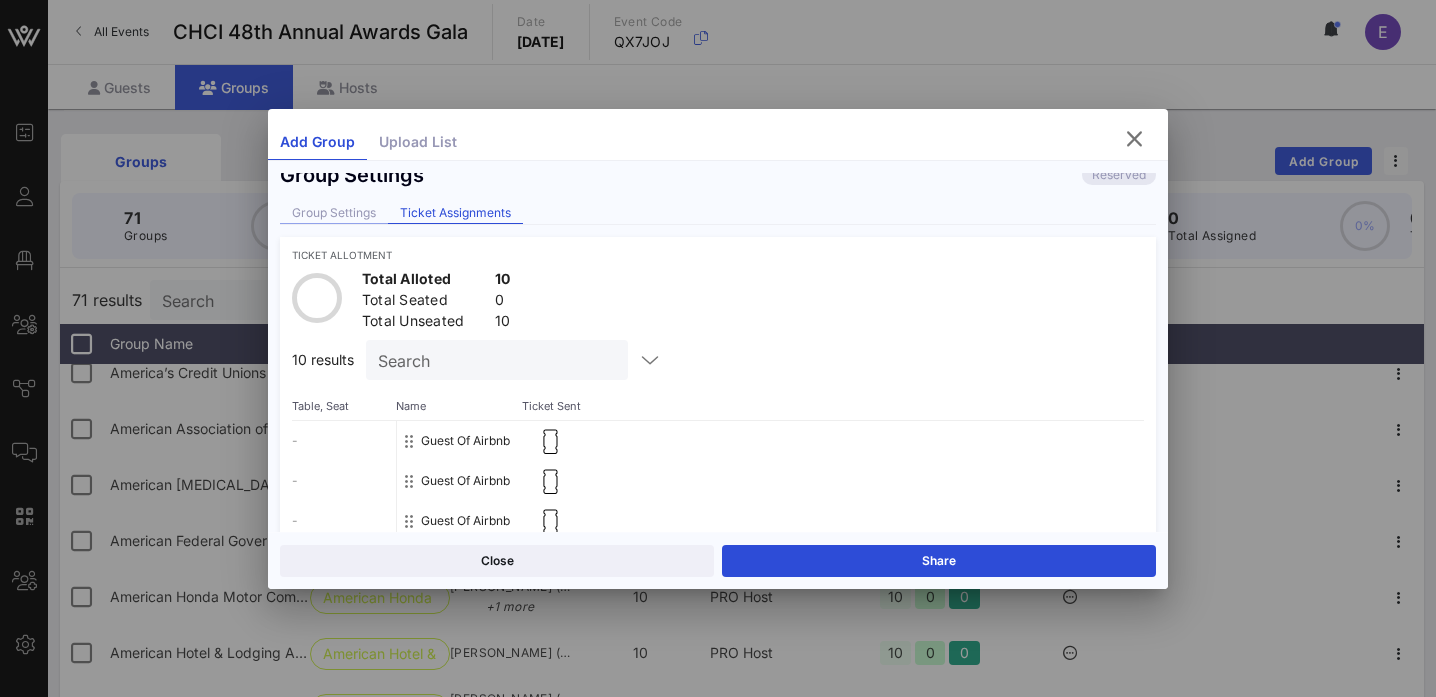 click on "Group Settings" at bounding box center [334, 213] 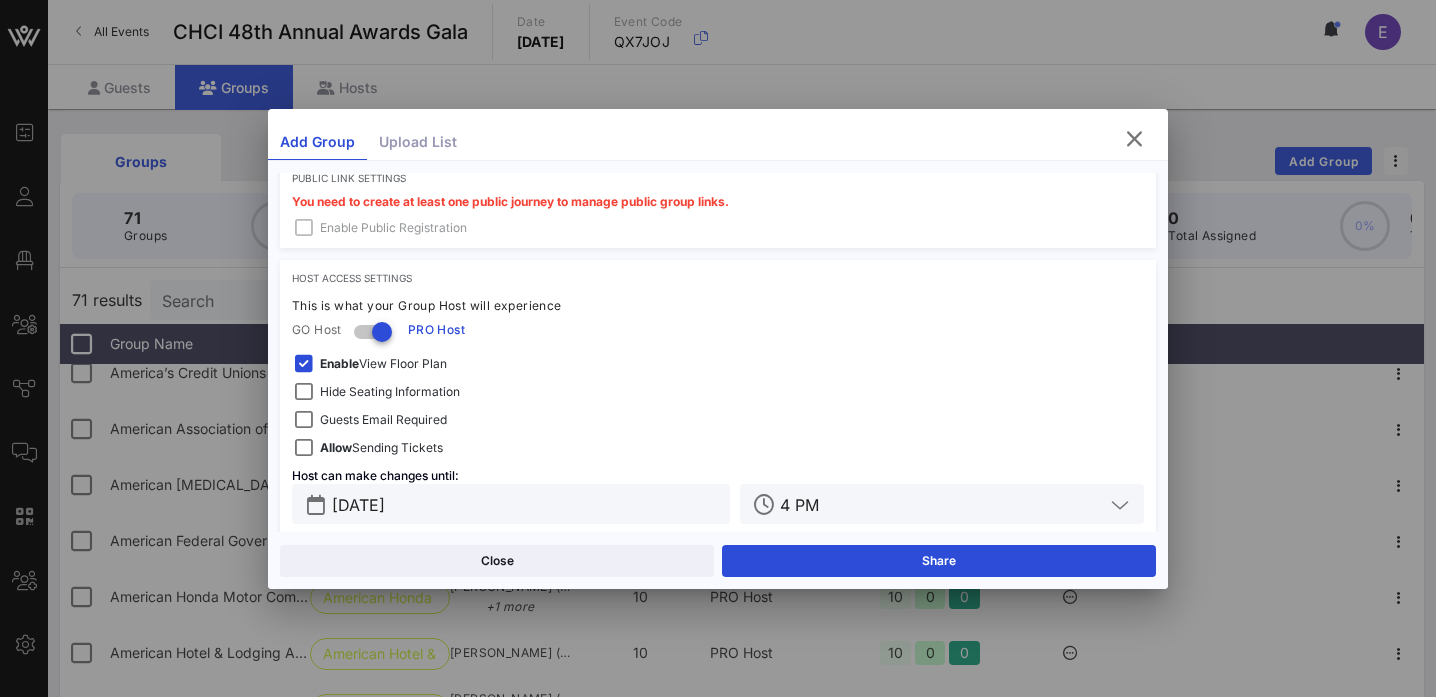 scroll, scrollTop: 635, scrollLeft: 0, axis: vertical 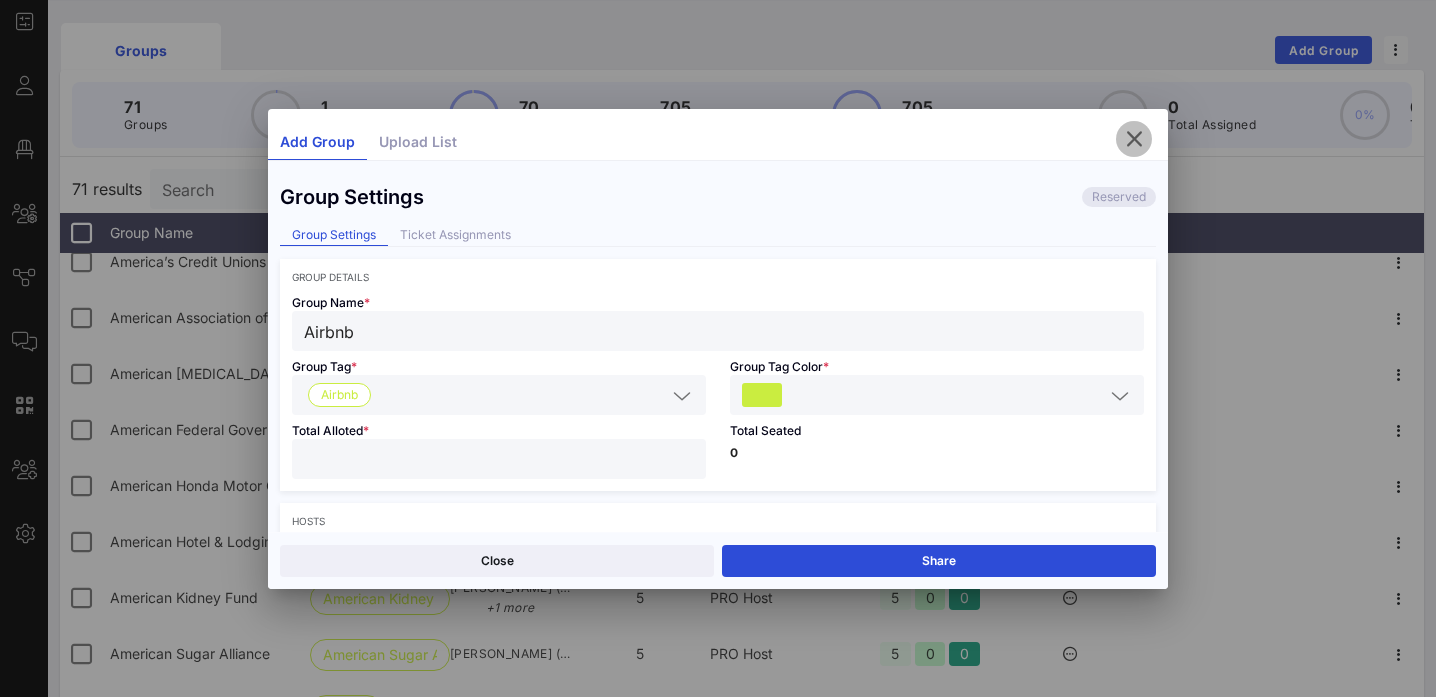 click at bounding box center (1134, 139) 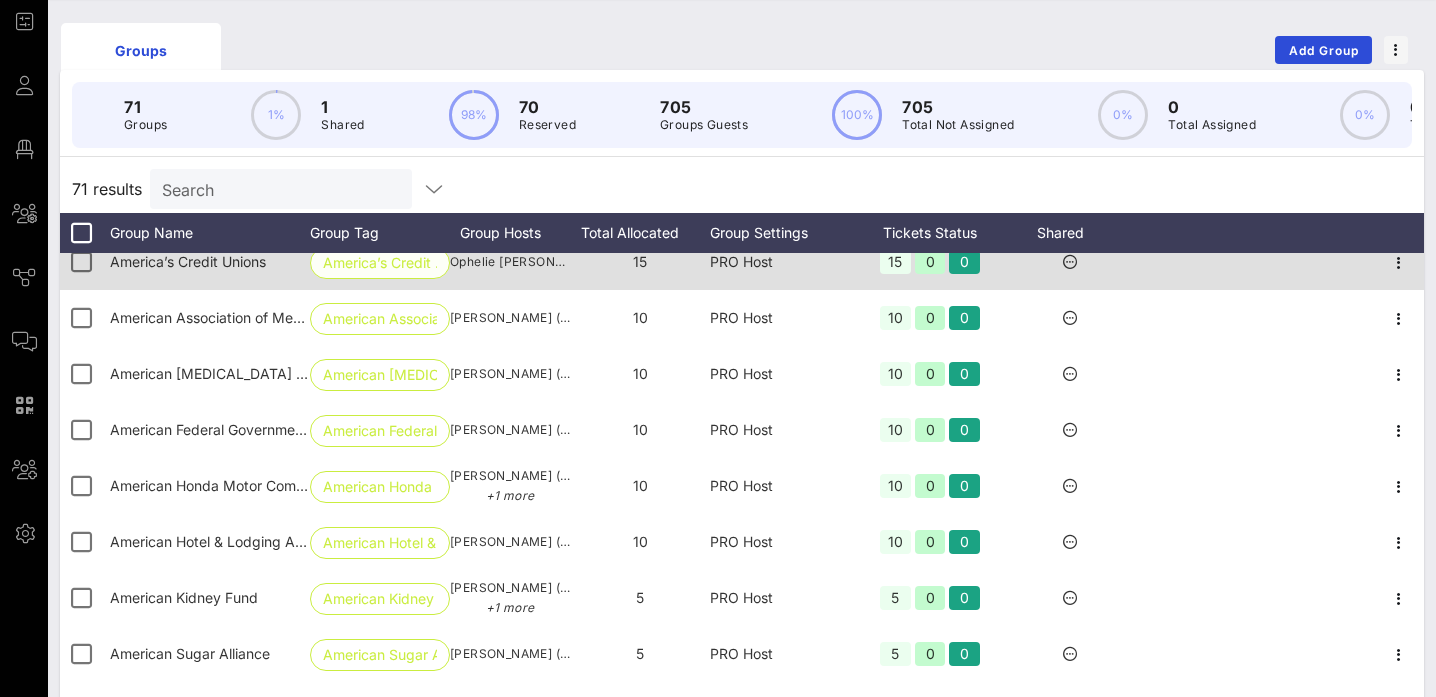 scroll, scrollTop: 0, scrollLeft: 0, axis: both 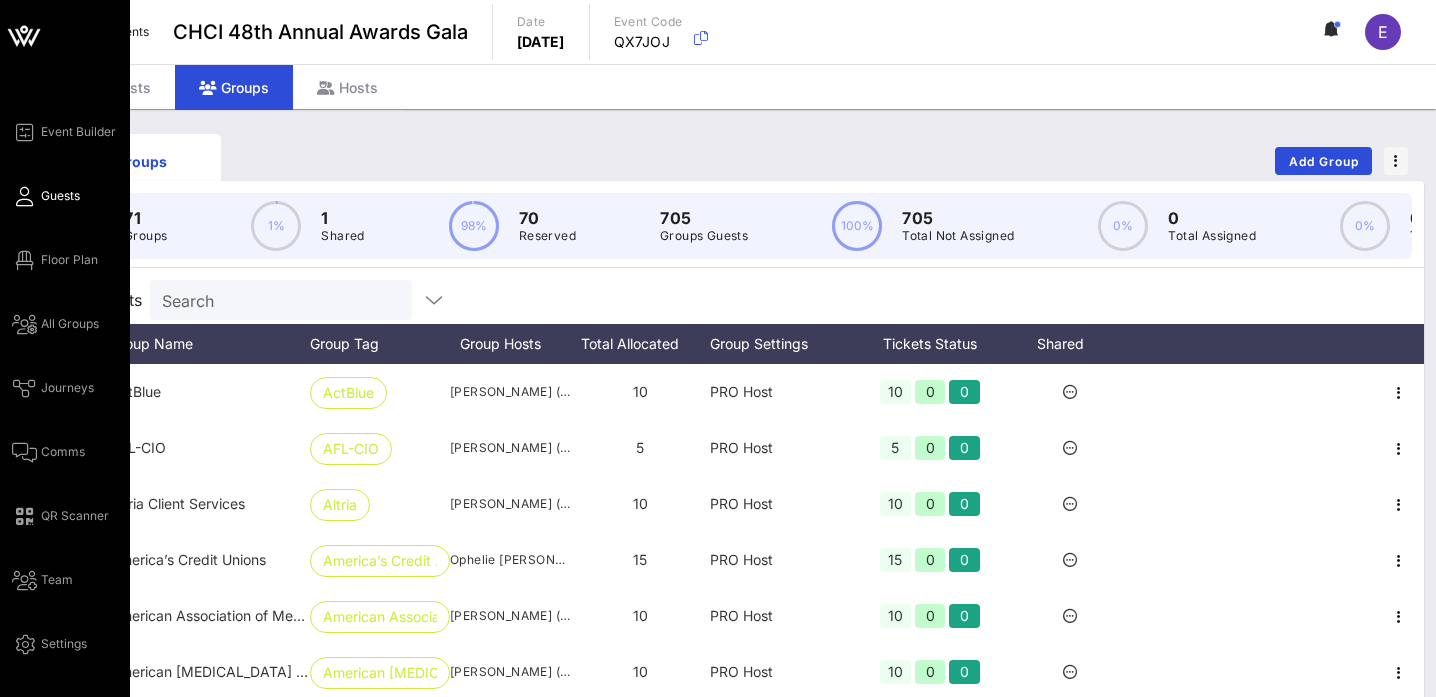 click on "Guests" at bounding box center [60, 196] 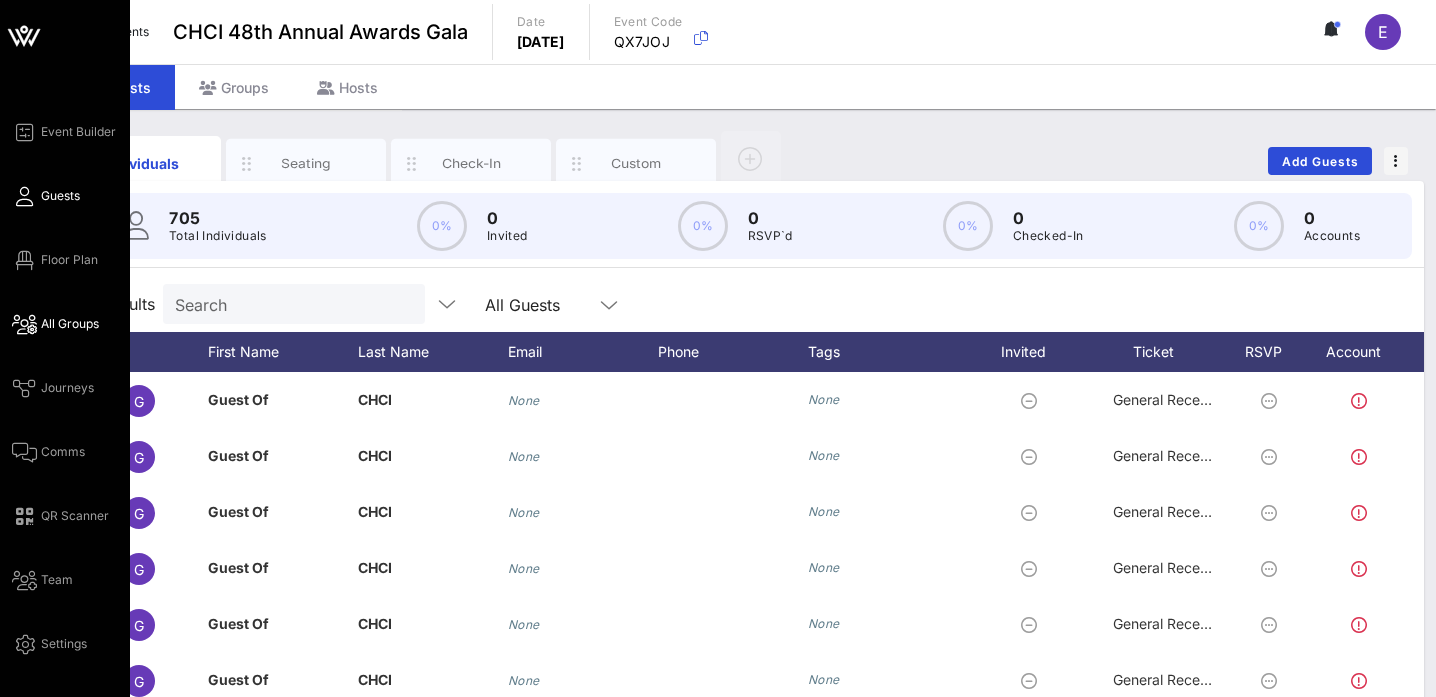 click on "All Groups" at bounding box center (70, 324) 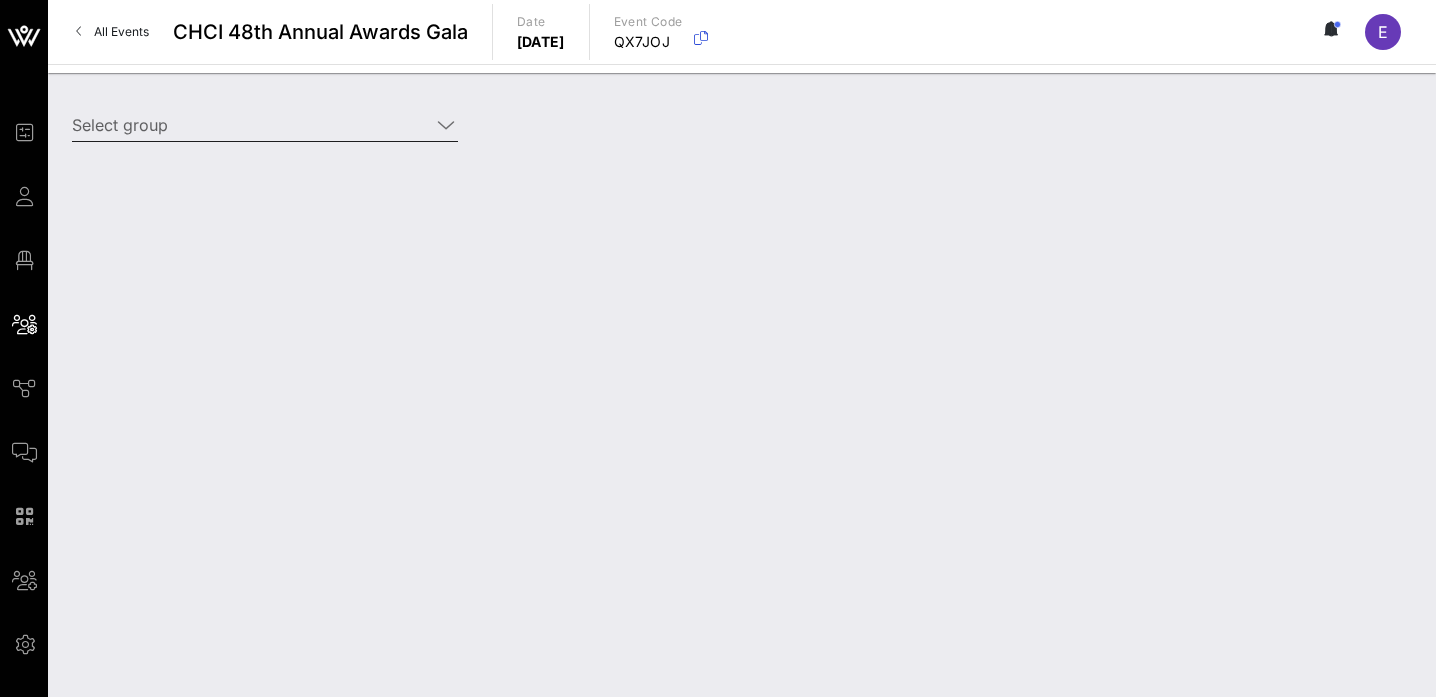 click on "Select group" at bounding box center [251, 125] 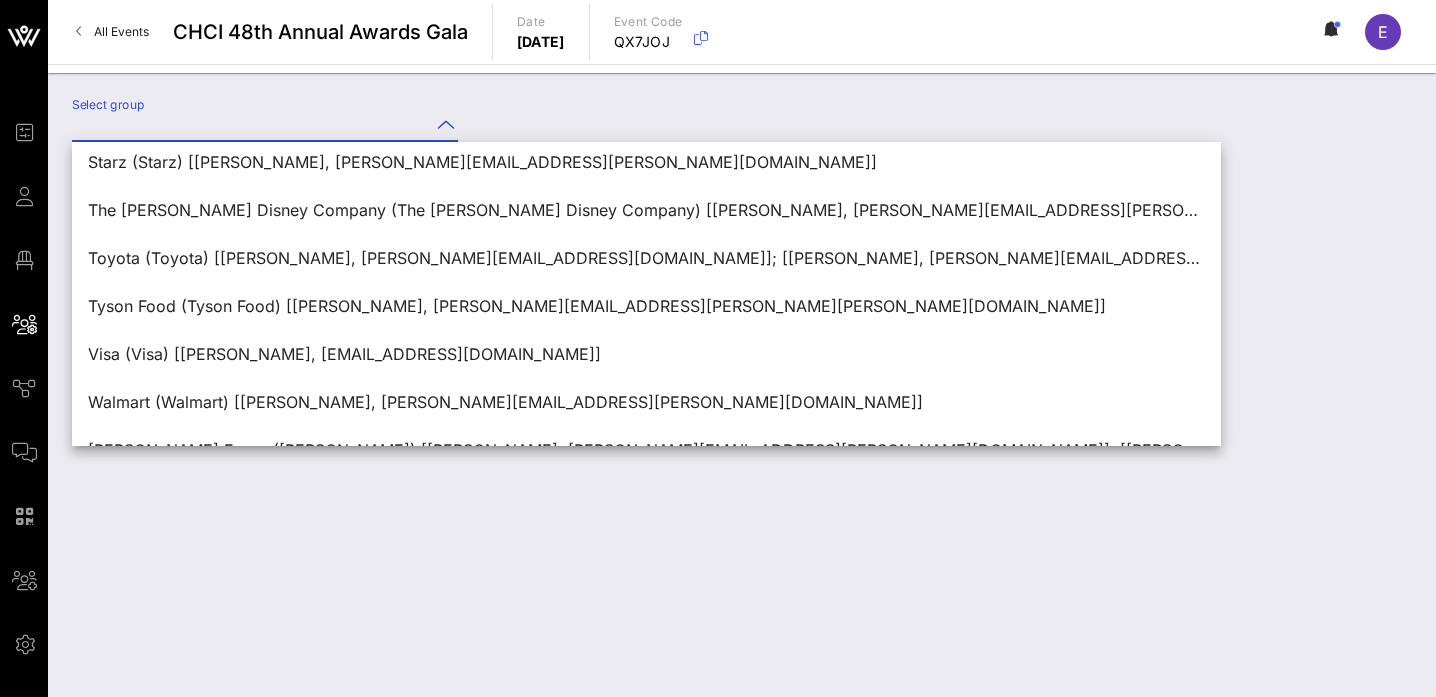 scroll, scrollTop: 3120, scrollLeft: 0, axis: vertical 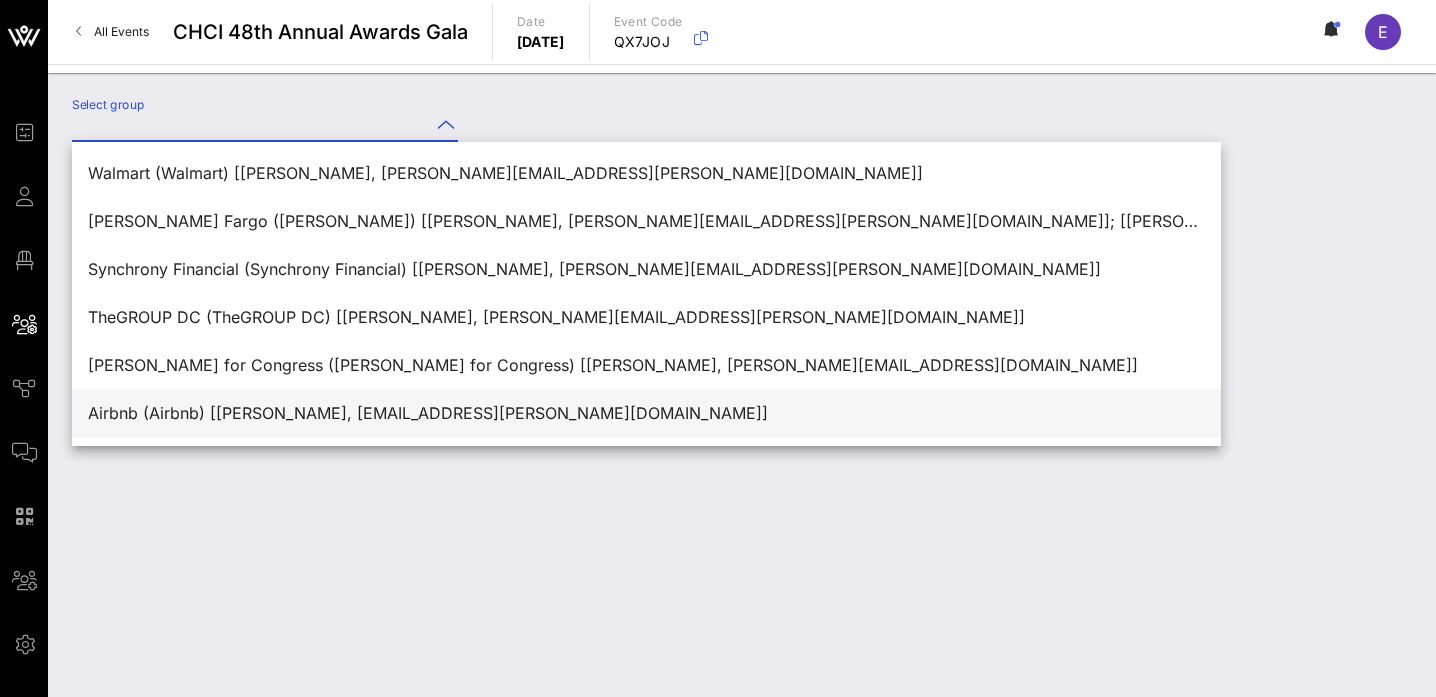 click on "Airbnb (Airbnb) [[PERSON_NAME], [EMAIL_ADDRESS][PERSON_NAME][DOMAIN_NAME]]" at bounding box center (646, 413) 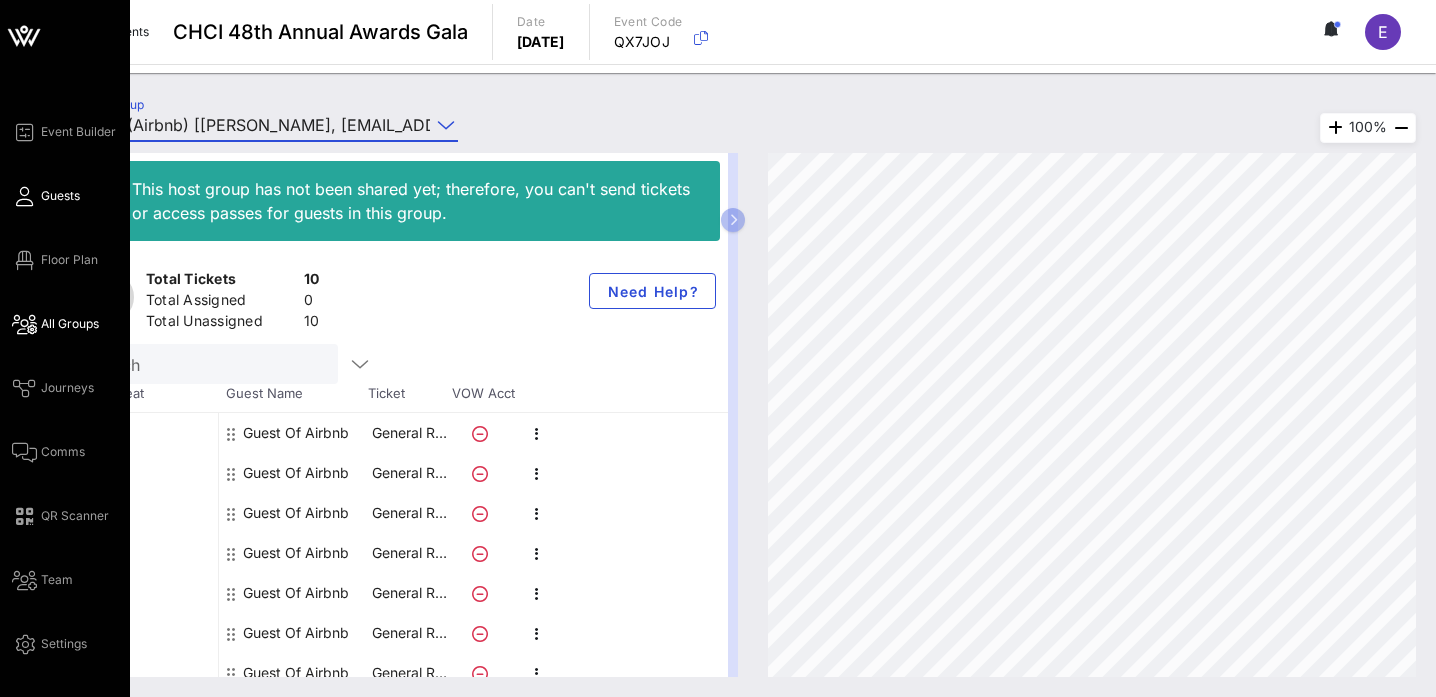 click on "Guests" at bounding box center [60, 196] 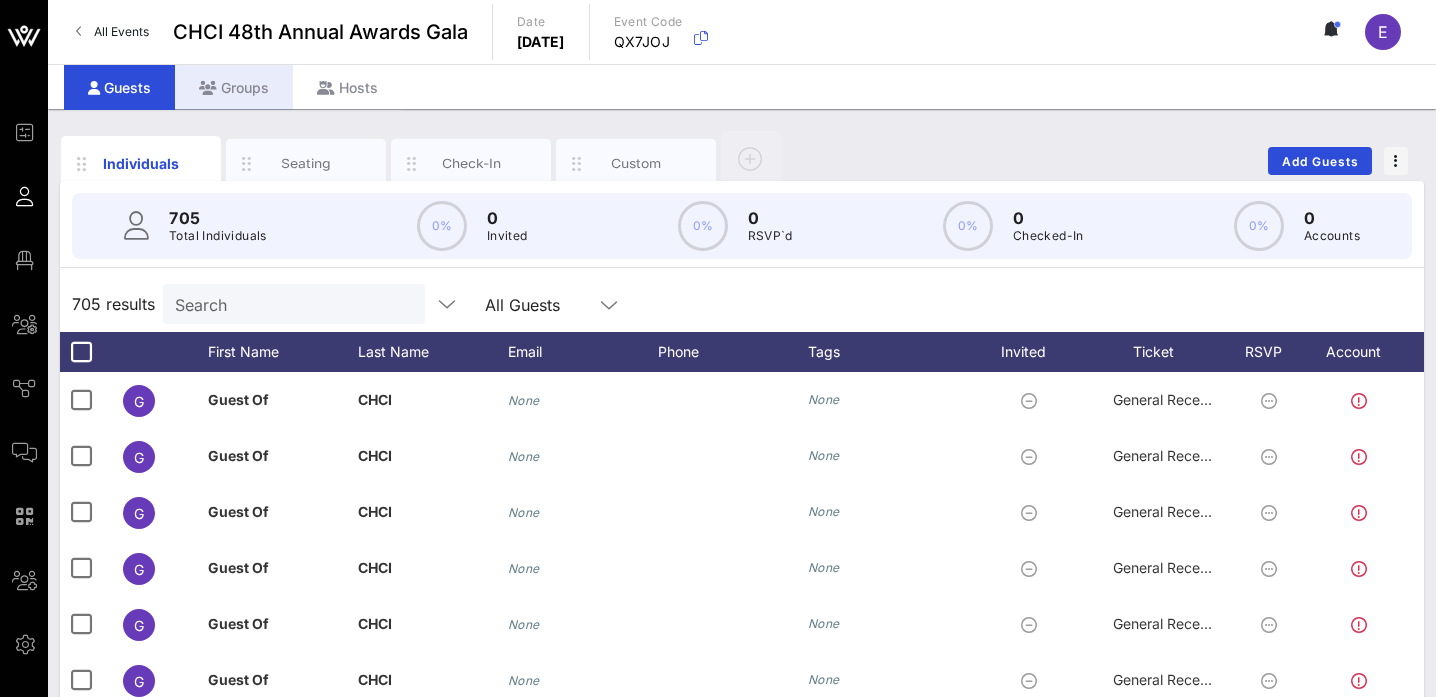 click on "Groups" at bounding box center (234, 87) 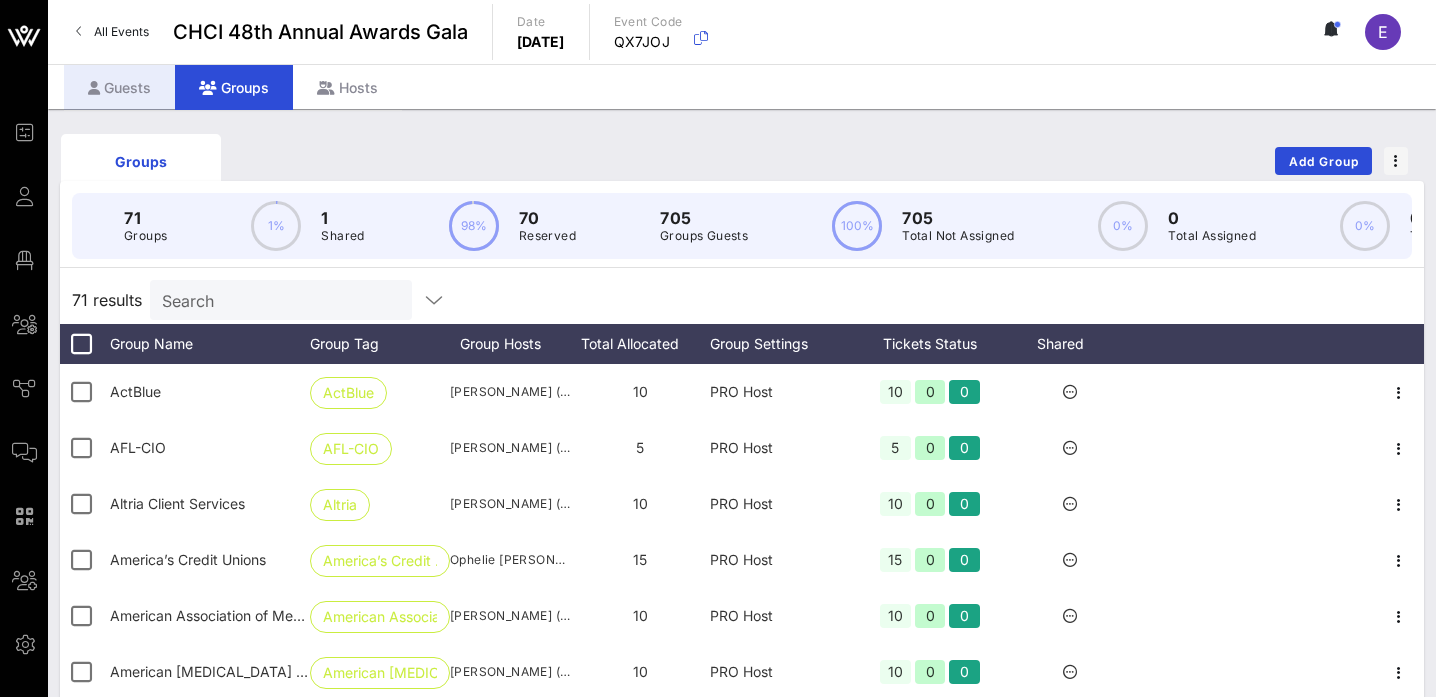 click on "Guests" at bounding box center [119, 87] 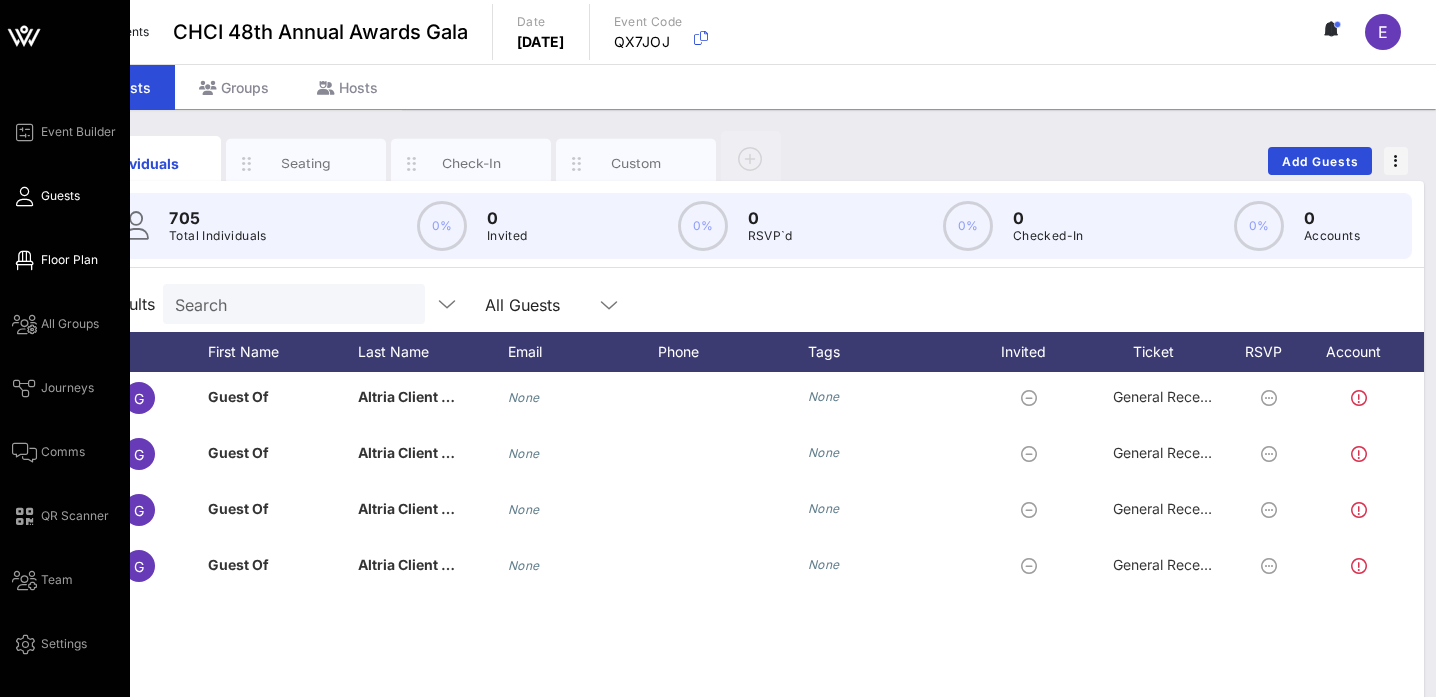 scroll, scrollTop: 1102, scrollLeft: 0, axis: vertical 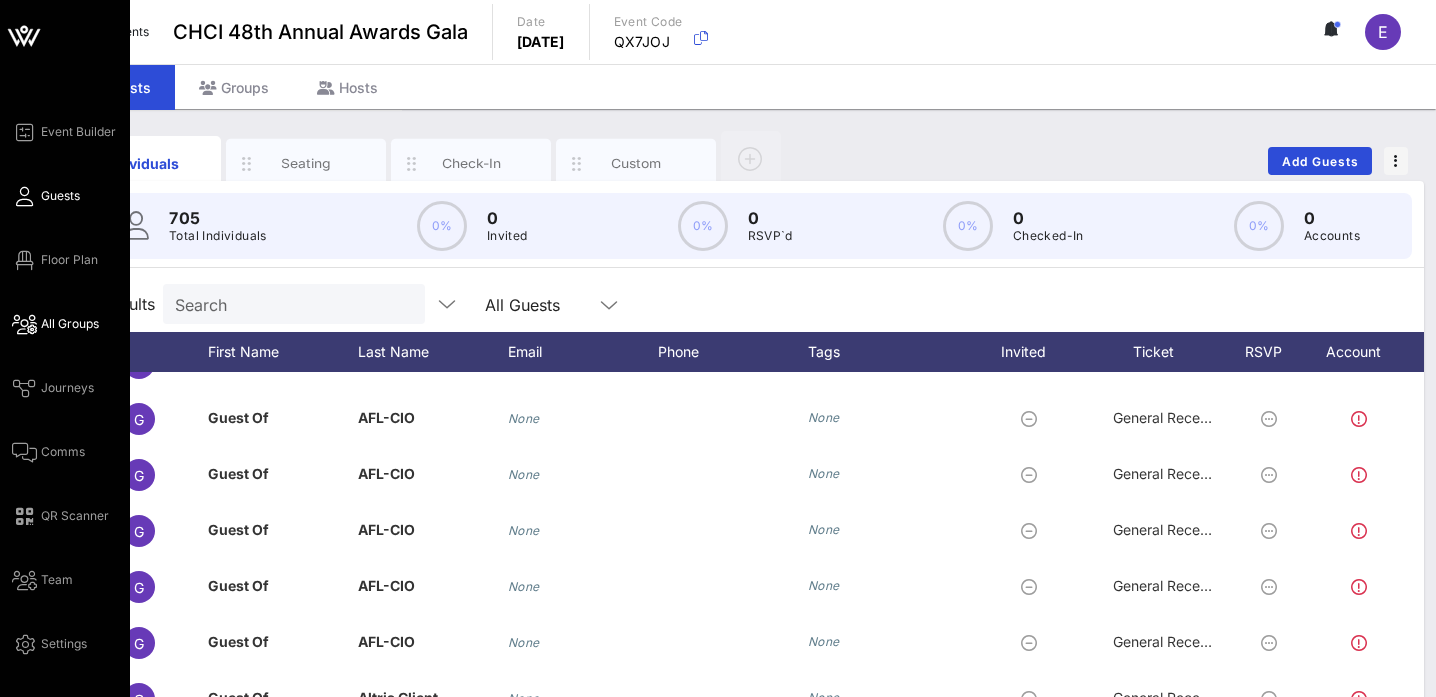 click on "All Groups" at bounding box center (70, 324) 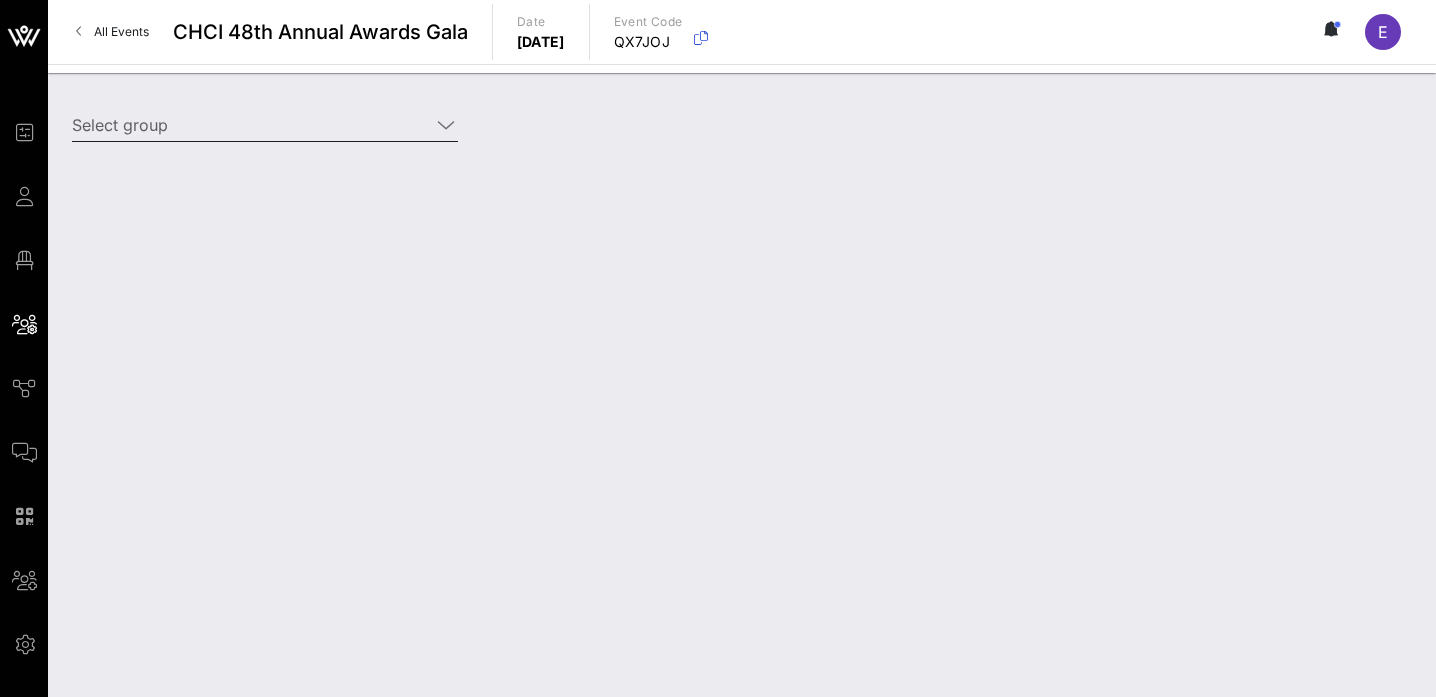 click on "Select group" at bounding box center (251, 125) 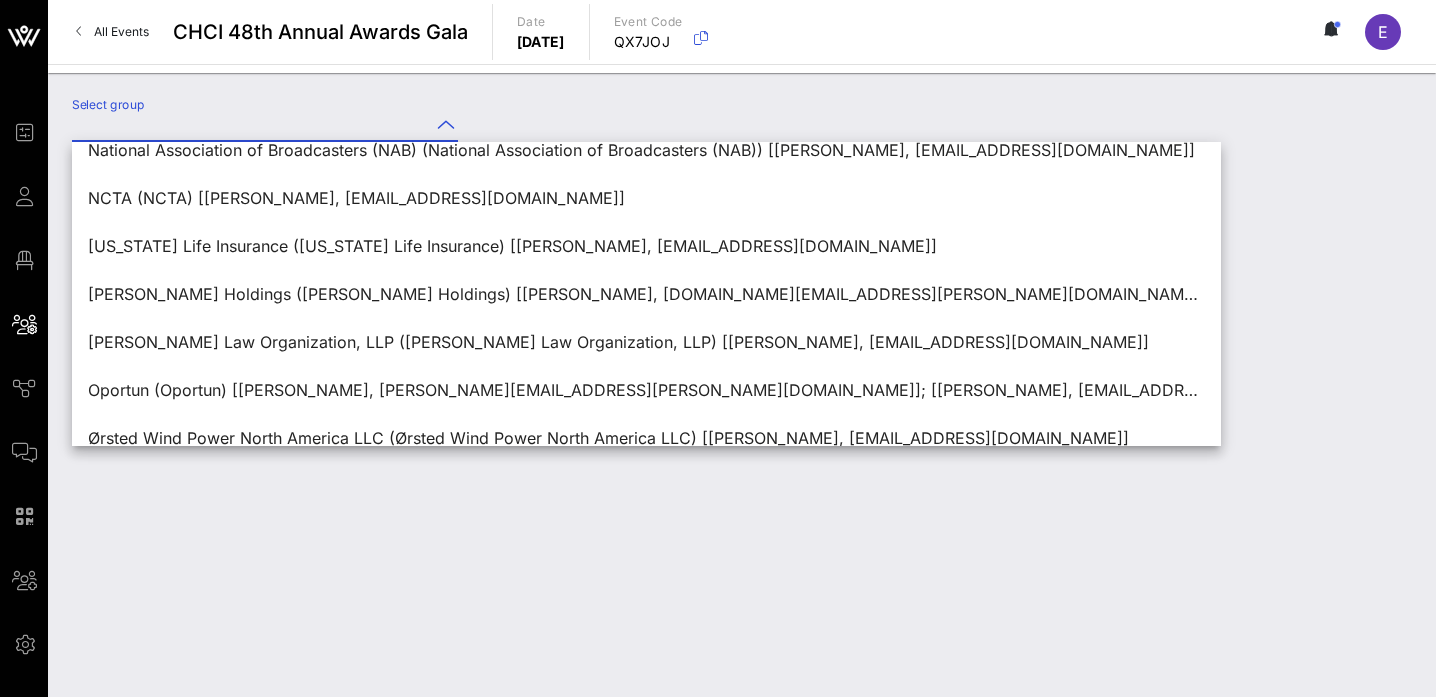 scroll, scrollTop: 3120, scrollLeft: 0, axis: vertical 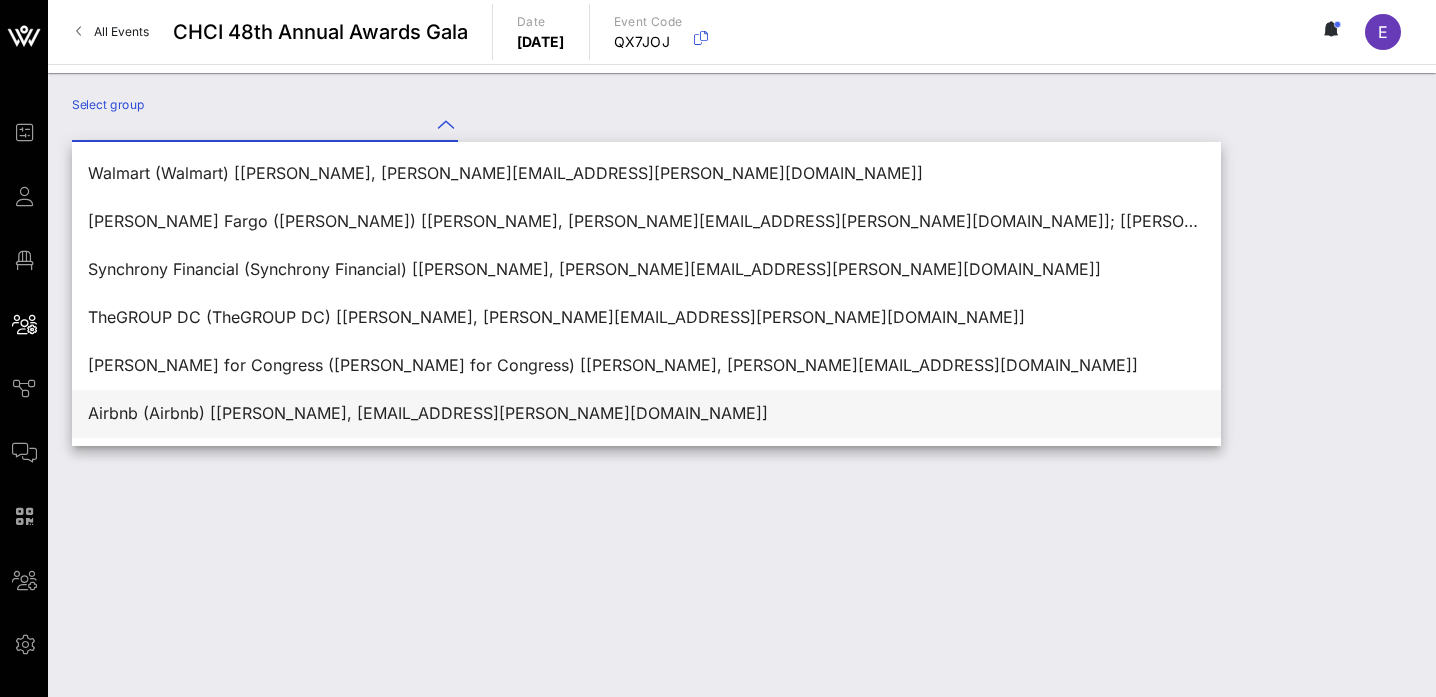 click on "Airbnb (Airbnb) [[PERSON_NAME], [EMAIL_ADDRESS][PERSON_NAME][DOMAIN_NAME]]" at bounding box center [646, 413] 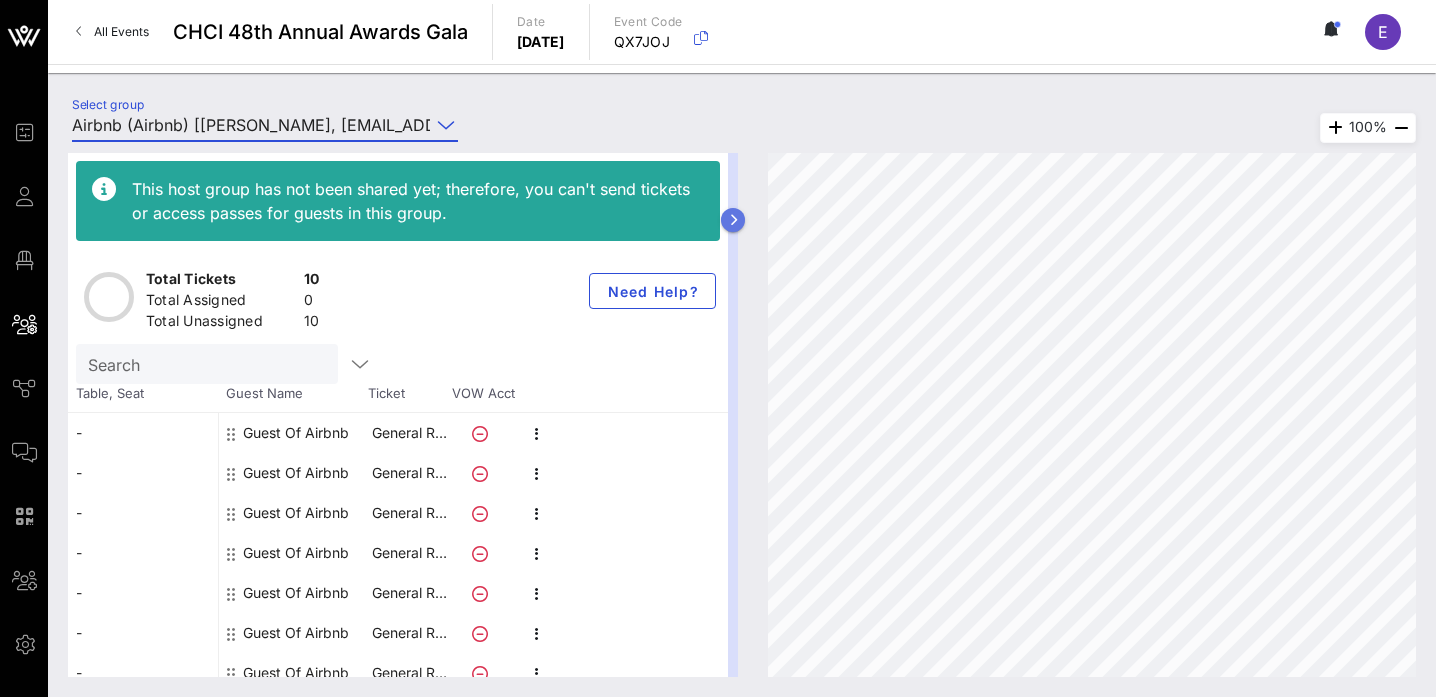 click at bounding box center [733, 220] 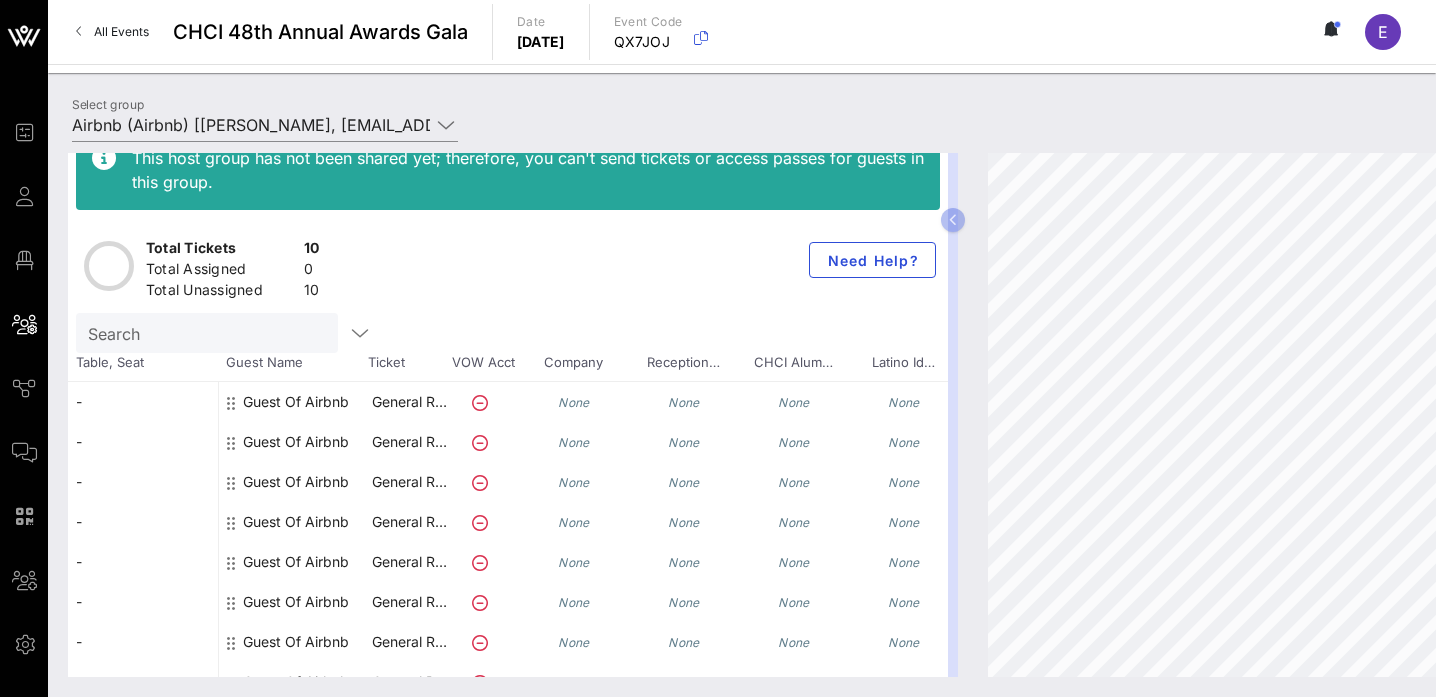 scroll, scrollTop: 0, scrollLeft: 0, axis: both 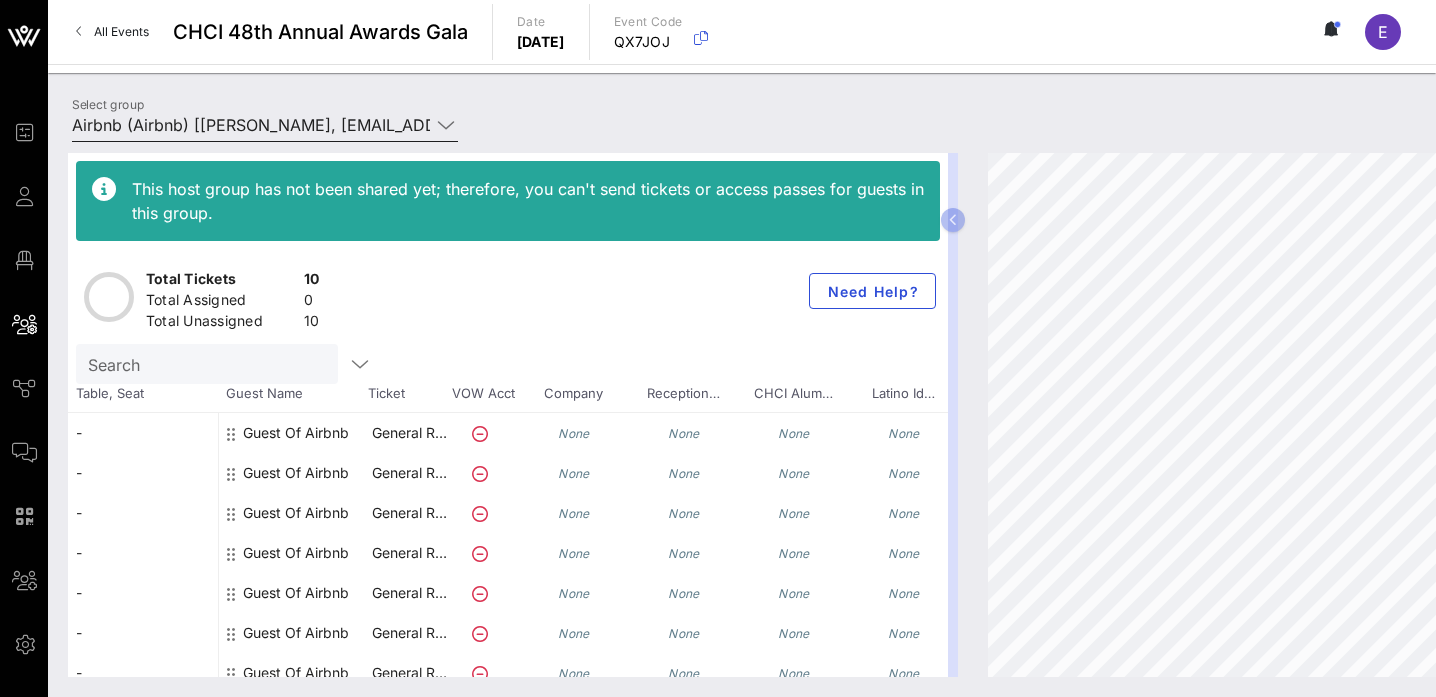click on "Airbnb (Airbnb) [[PERSON_NAME], [EMAIL_ADDRESS][PERSON_NAME][DOMAIN_NAME]]" at bounding box center [251, 125] 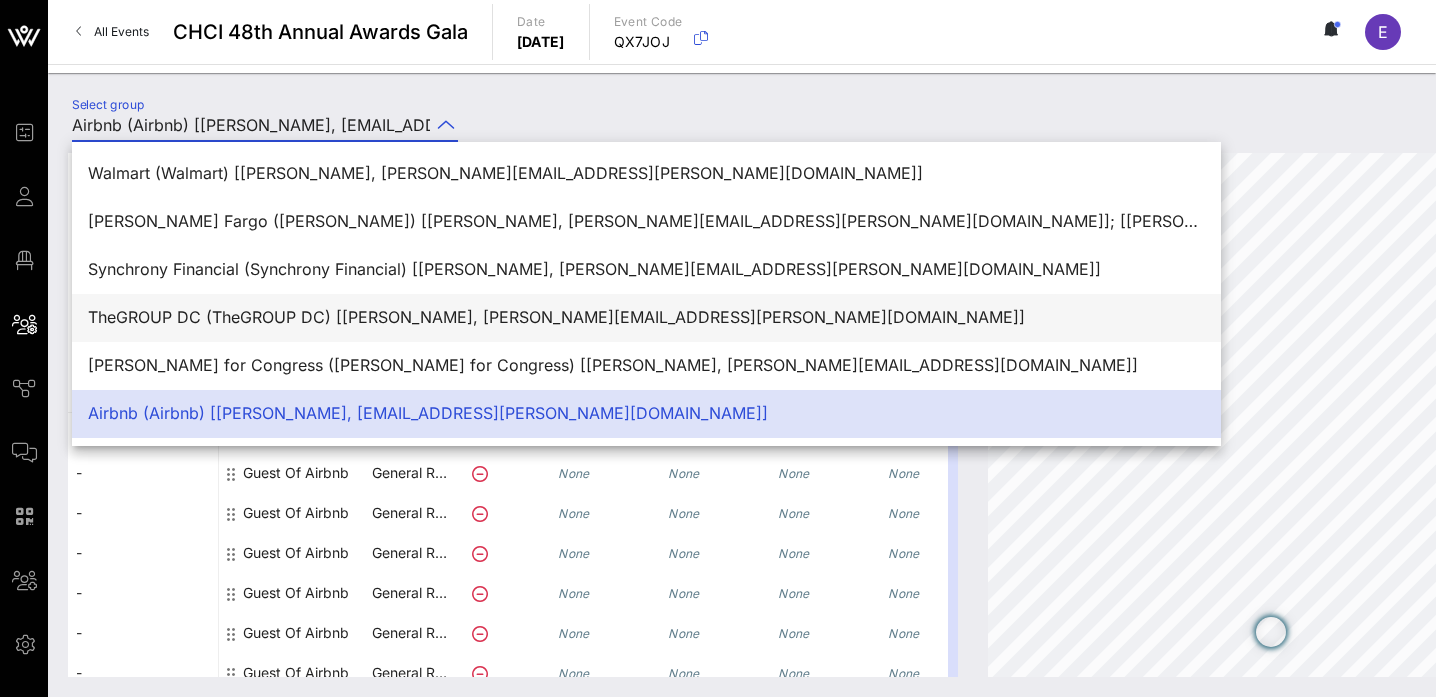 click on "TheGROUP DC (TheGROUP DC) [[PERSON_NAME], [PERSON_NAME][EMAIL_ADDRESS][PERSON_NAME][DOMAIN_NAME]]" at bounding box center [646, 317] 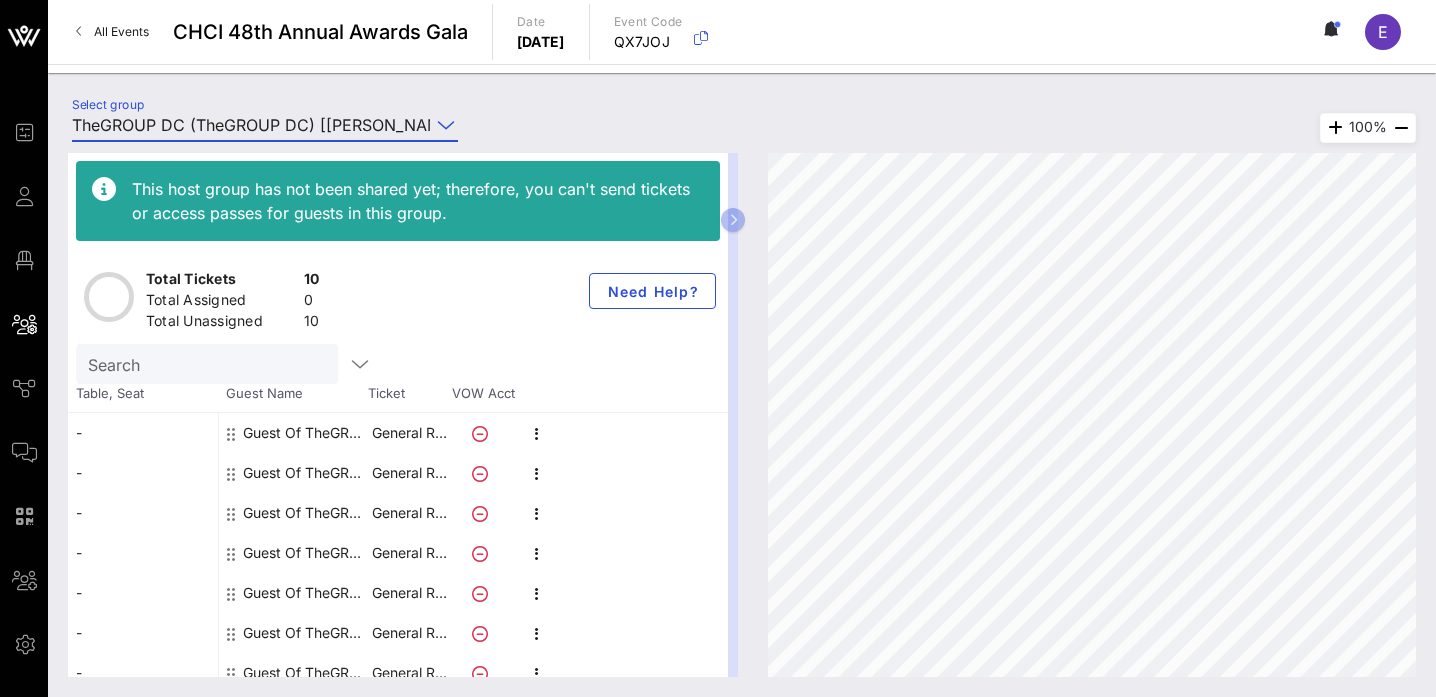 click on "TheGROUP DC (TheGROUP DC) [[PERSON_NAME], [PERSON_NAME][EMAIL_ADDRESS][PERSON_NAME][DOMAIN_NAME]]" at bounding box center [251, 125] 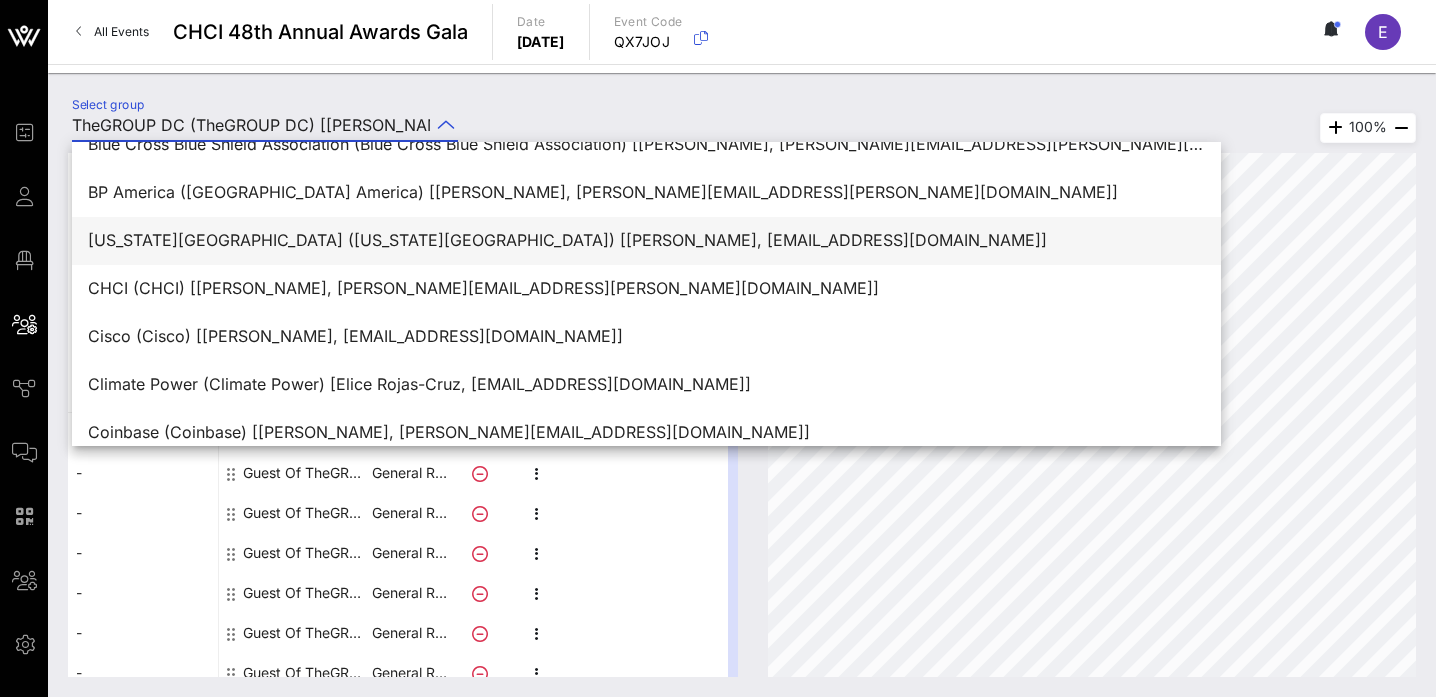 scroll, scrollTop: 685, scrollLeft: 0, axis: vertical 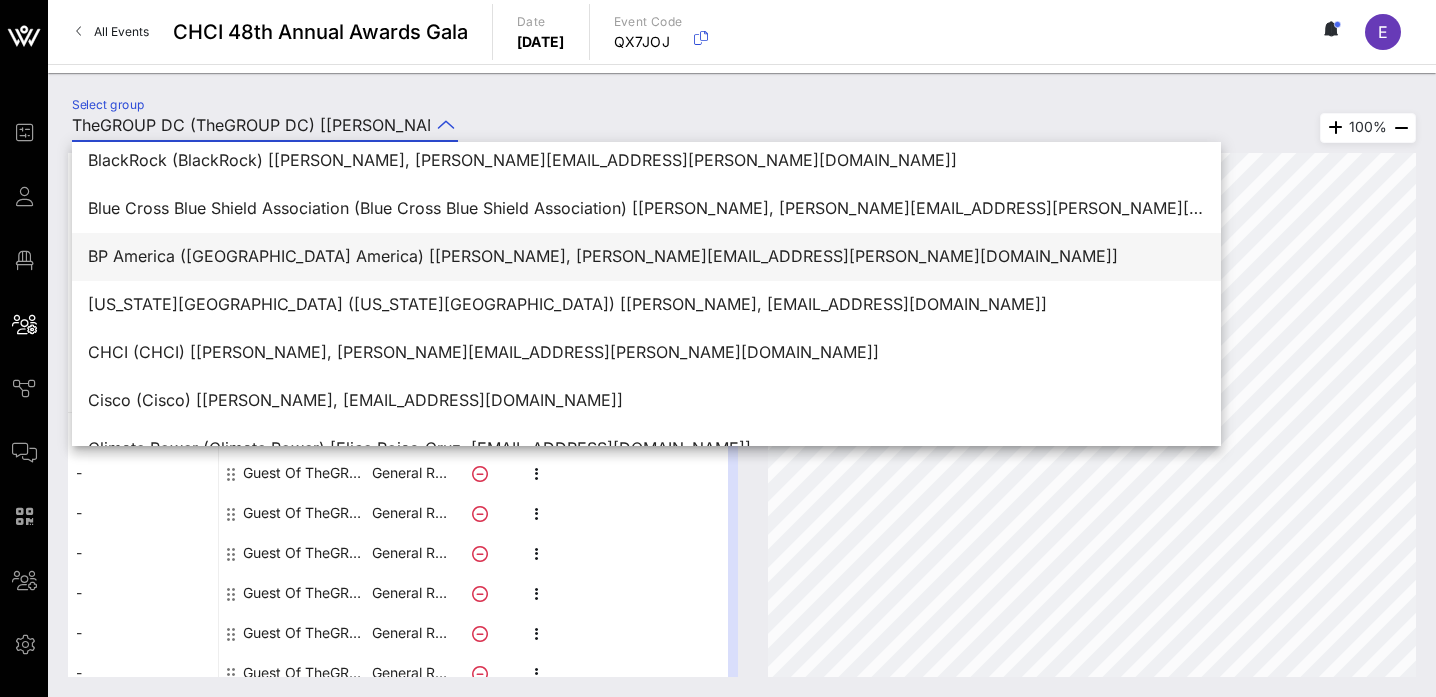 click on "BP America ([GEOGRAPHIC_DATA] America) [[PERSON_NAME], [PERSON_NAME][EMAIL_ADDRESS][PERSON_NAME][DOMAIN_NAME]]" at bounding box center (646, 256) 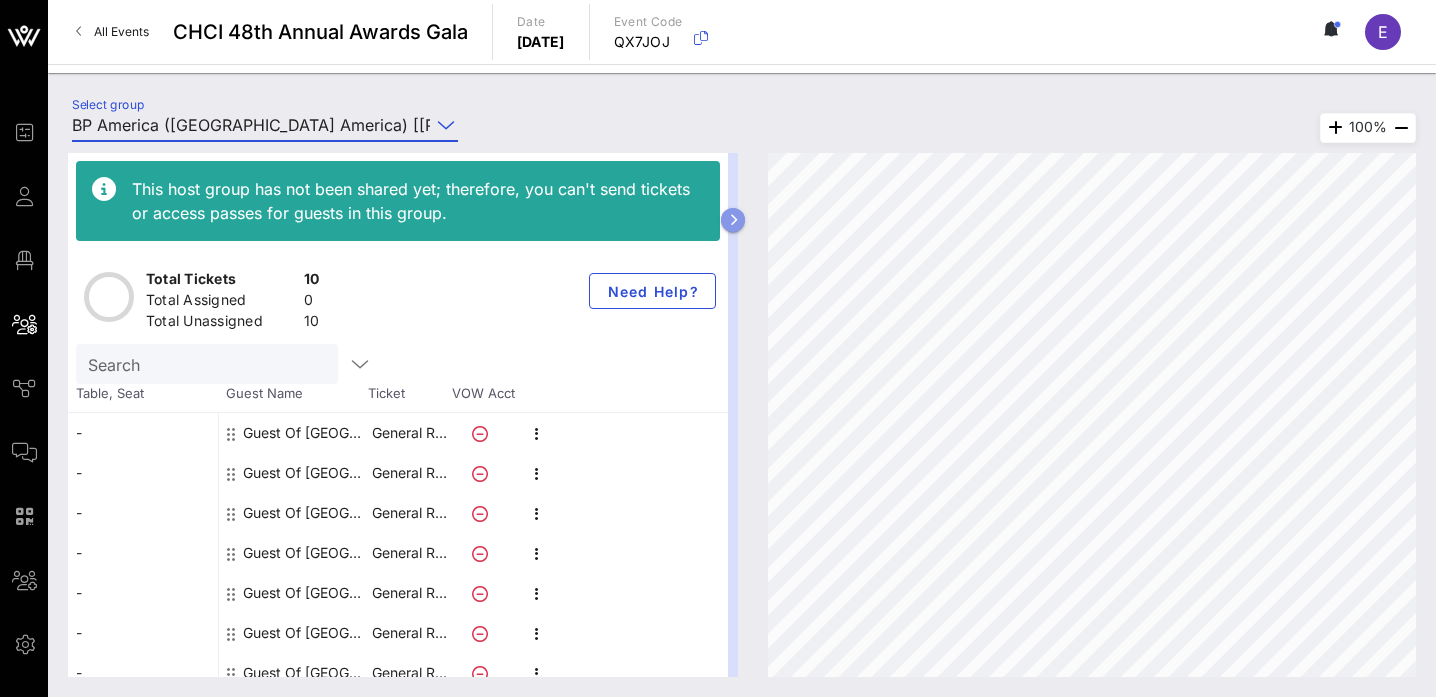 click at bounding box center (733, 220) 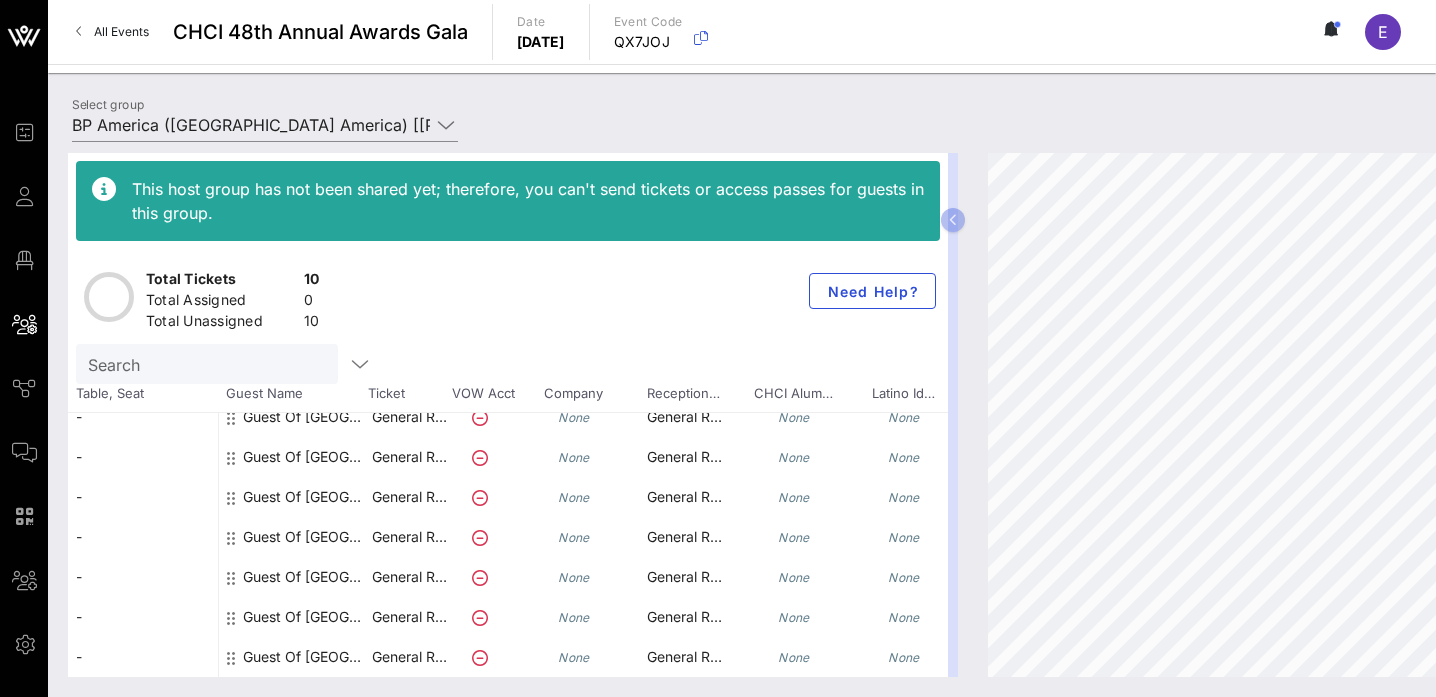 scroll, scrollTop: 0, scrollLeft: 0, axis: both 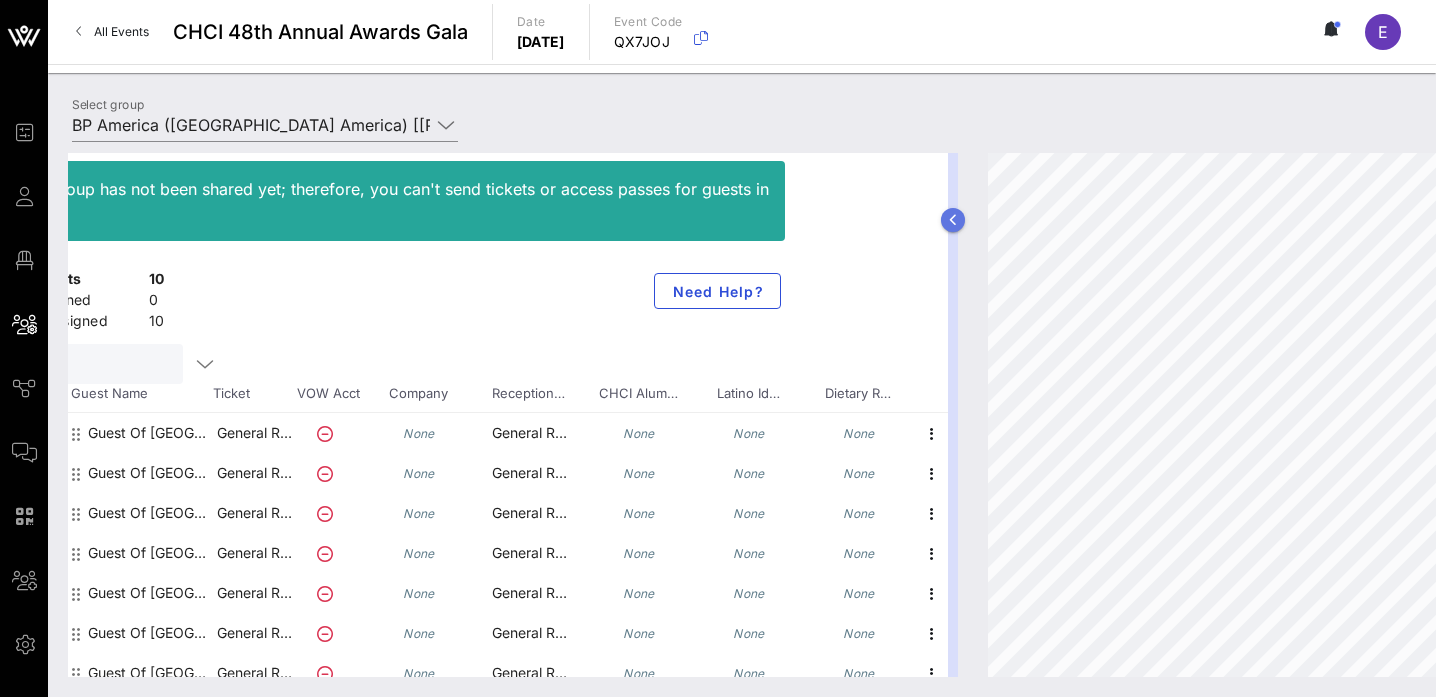 click at bounding box center [953, 220] 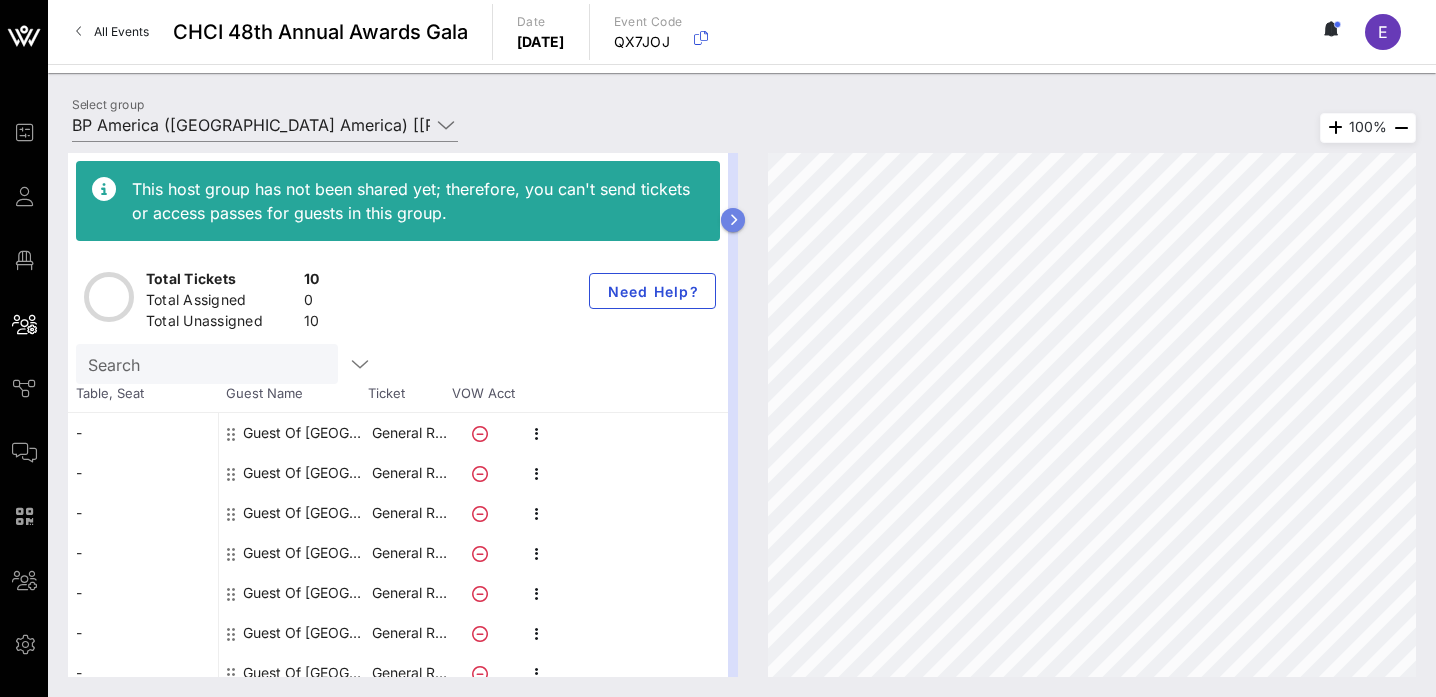 scroll, scrollTop: 0, scrollLeft: 0, axis: both 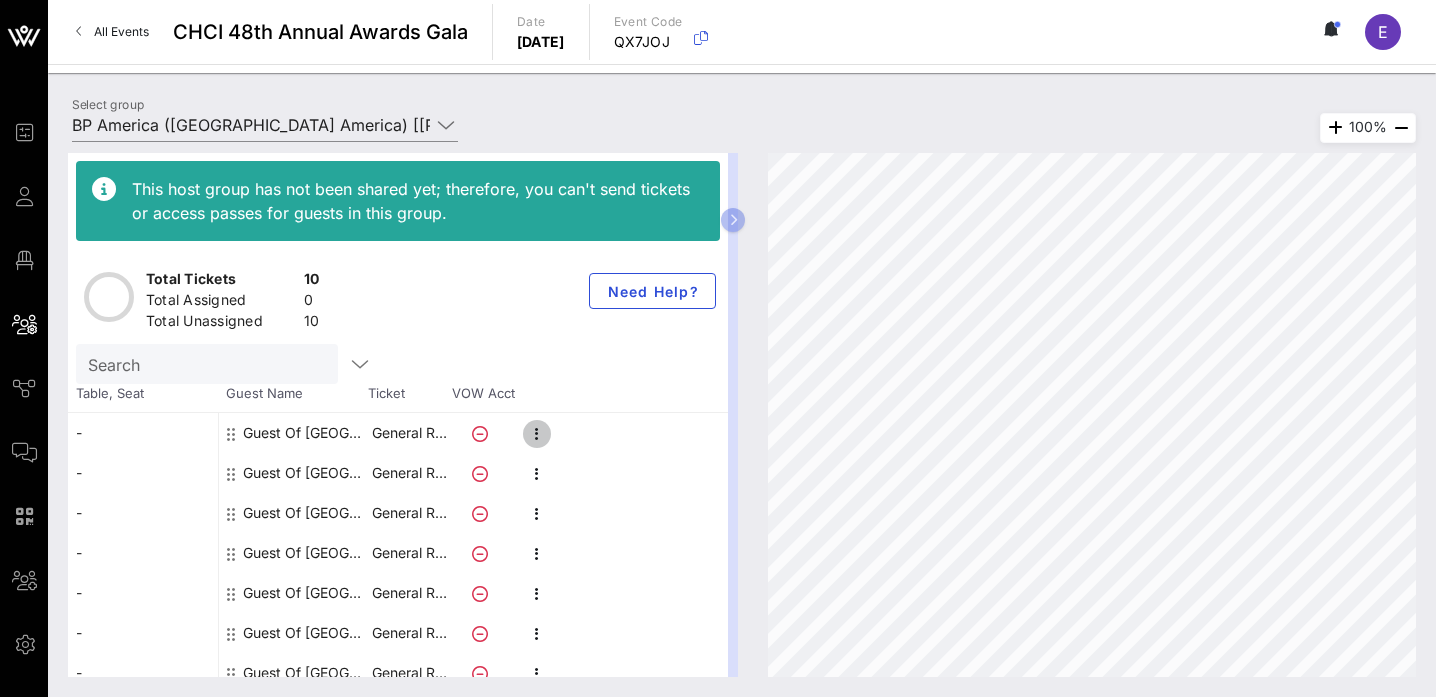 click at bounding box center (537, 434) 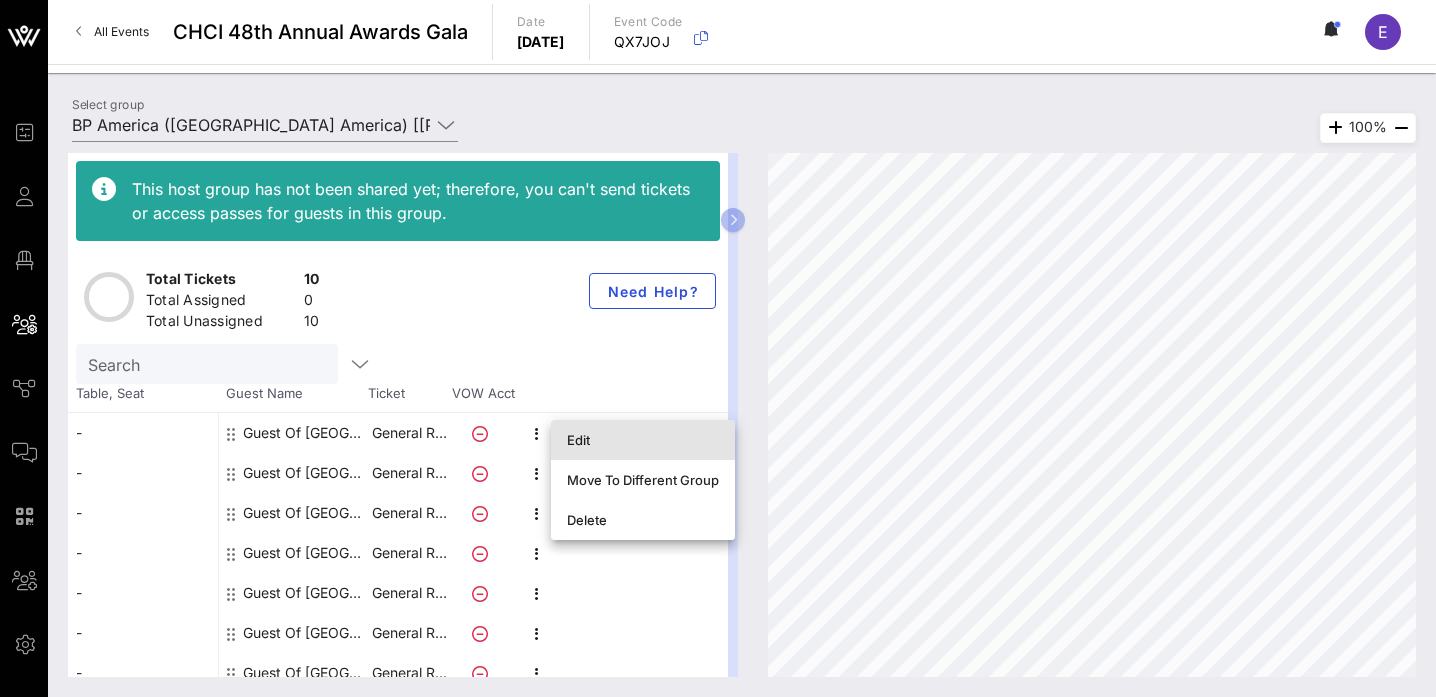 click on "Edit" at bounding box center [643, 440] 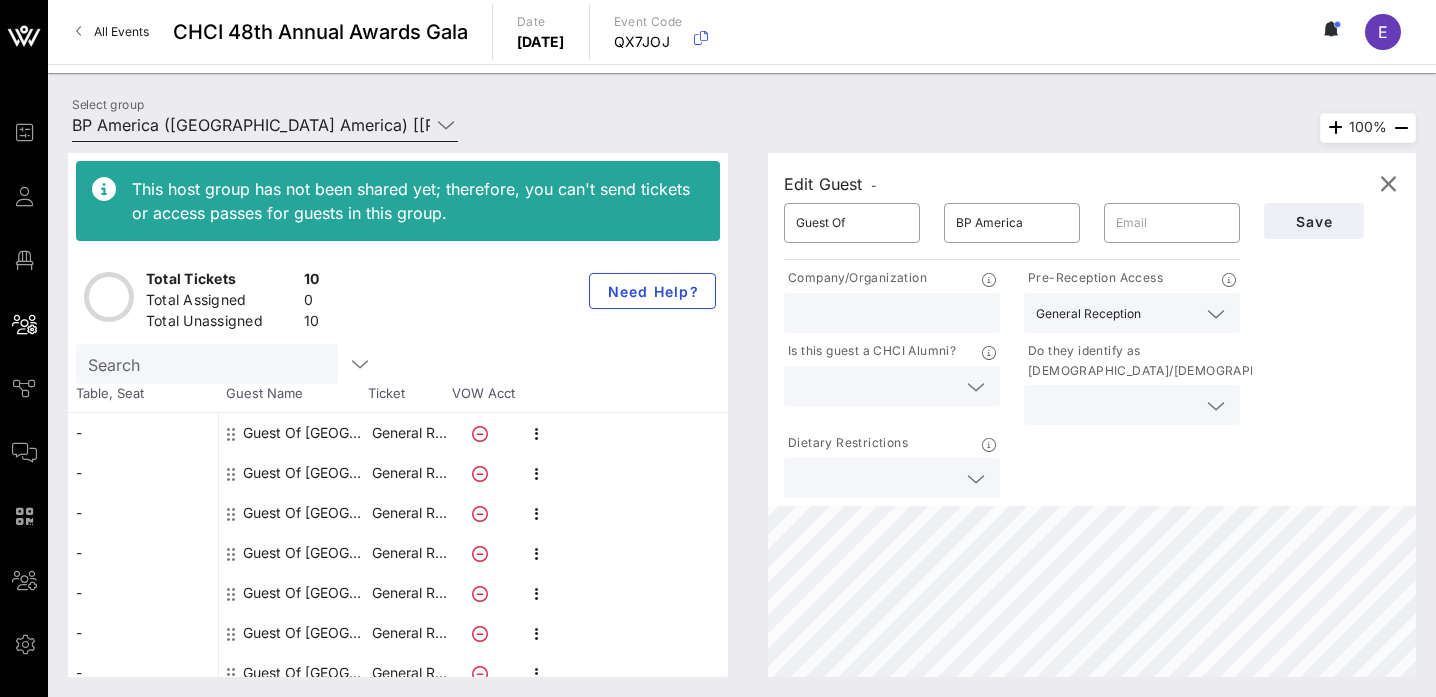 click on "BP America ([GEOGRAPHIC_DATA] America) [[PERSON_NAME], [PERSON_NAME][EMAIL_ADDRESS][PERSON_NAME][DOMAIN_NAME]]" at bounding box center (251, 125) 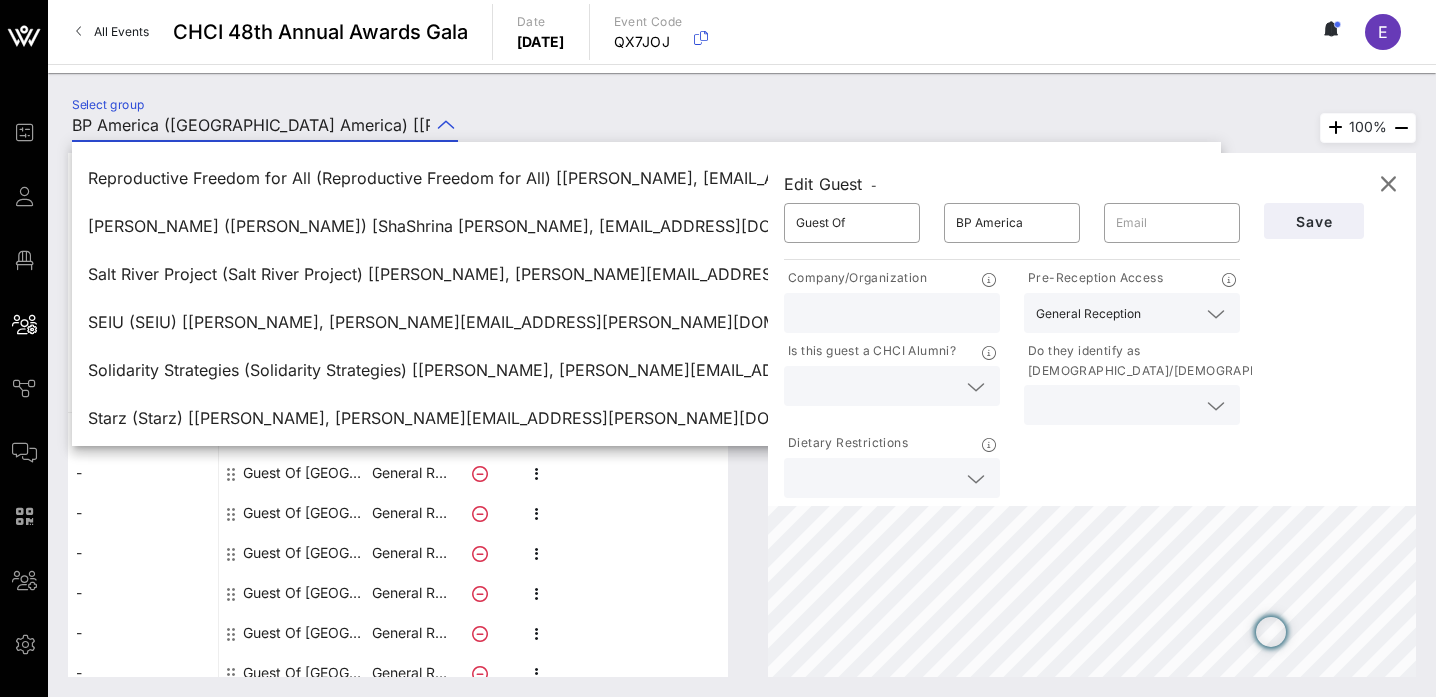 scroll, scrollTop: 3120, scrollLeft: 0, axis: vertical 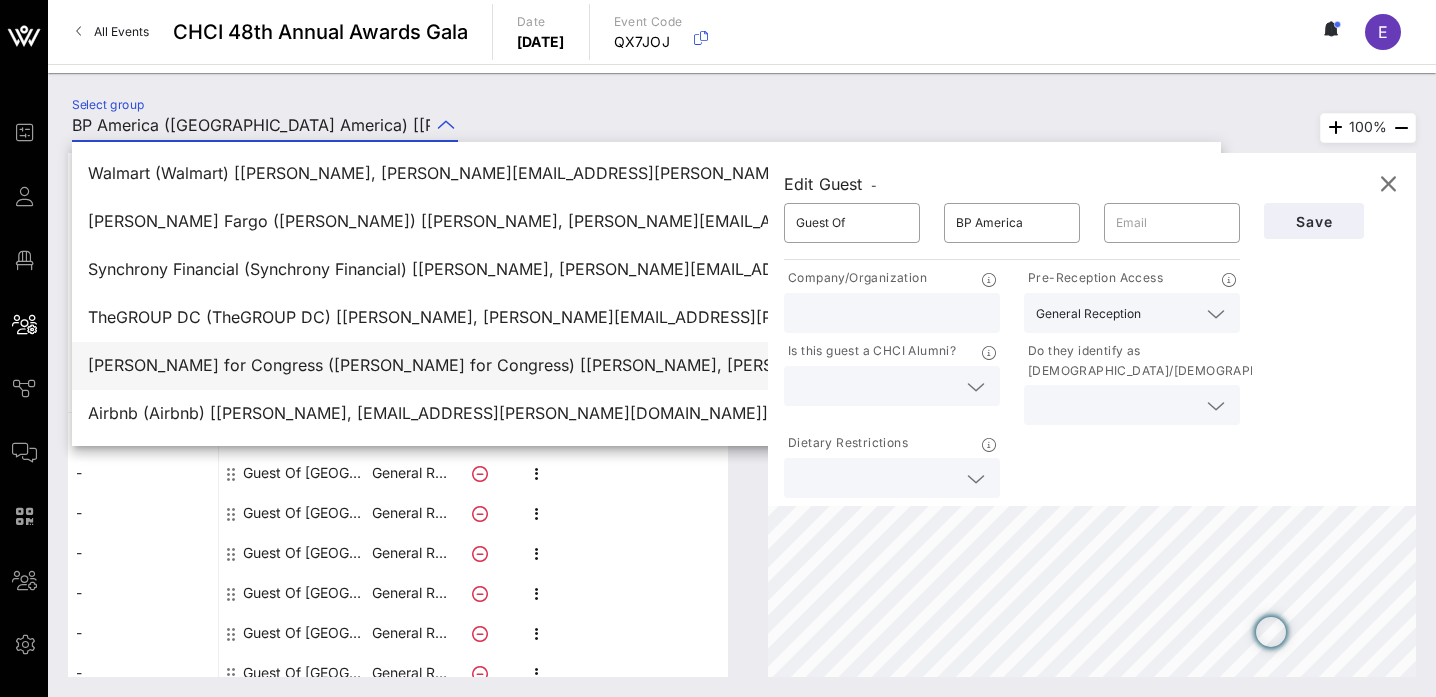click on "[PERSON_NAME] for Congress ([PERSON_NAME] for Congress) [[PERSON_NAME], [PERSON_NAME][EMAIL_ADDRESS][DOMAIN_NAME]]" at bounding box center (646, 365) 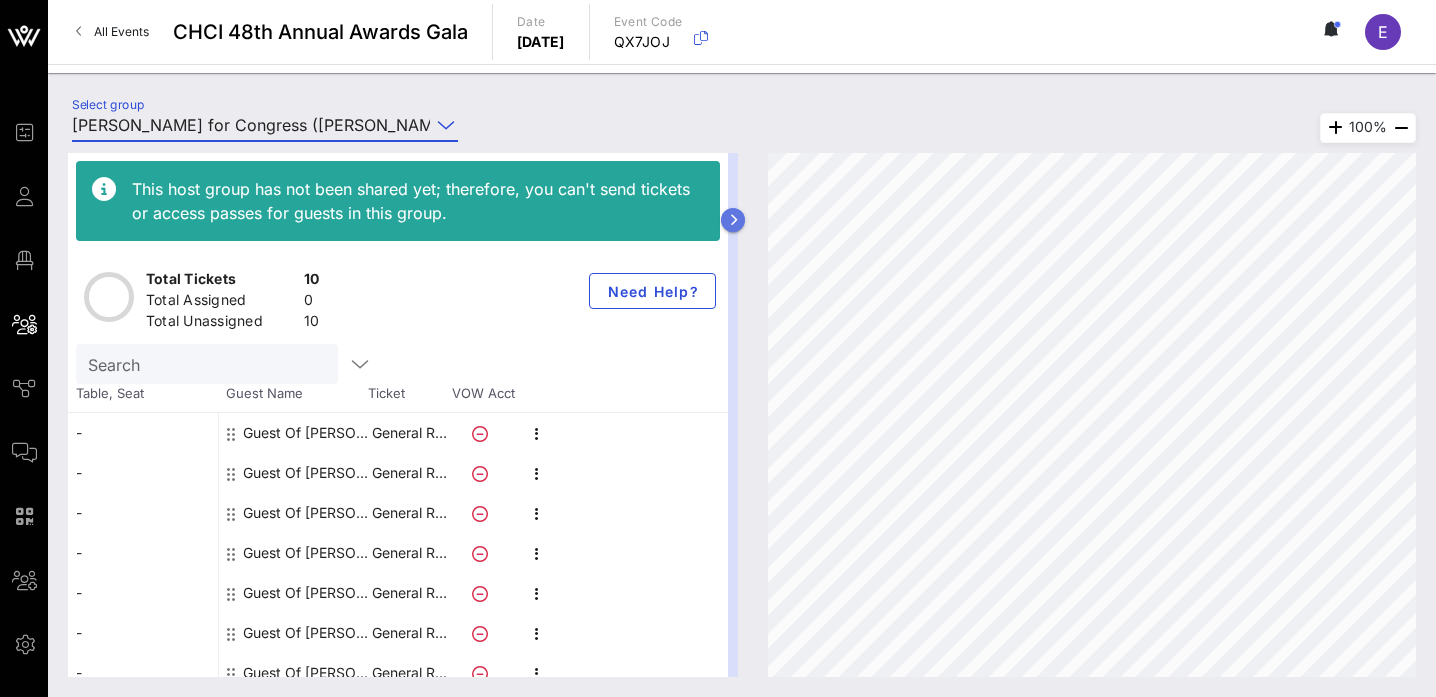 click at bounding box center [733, 220] 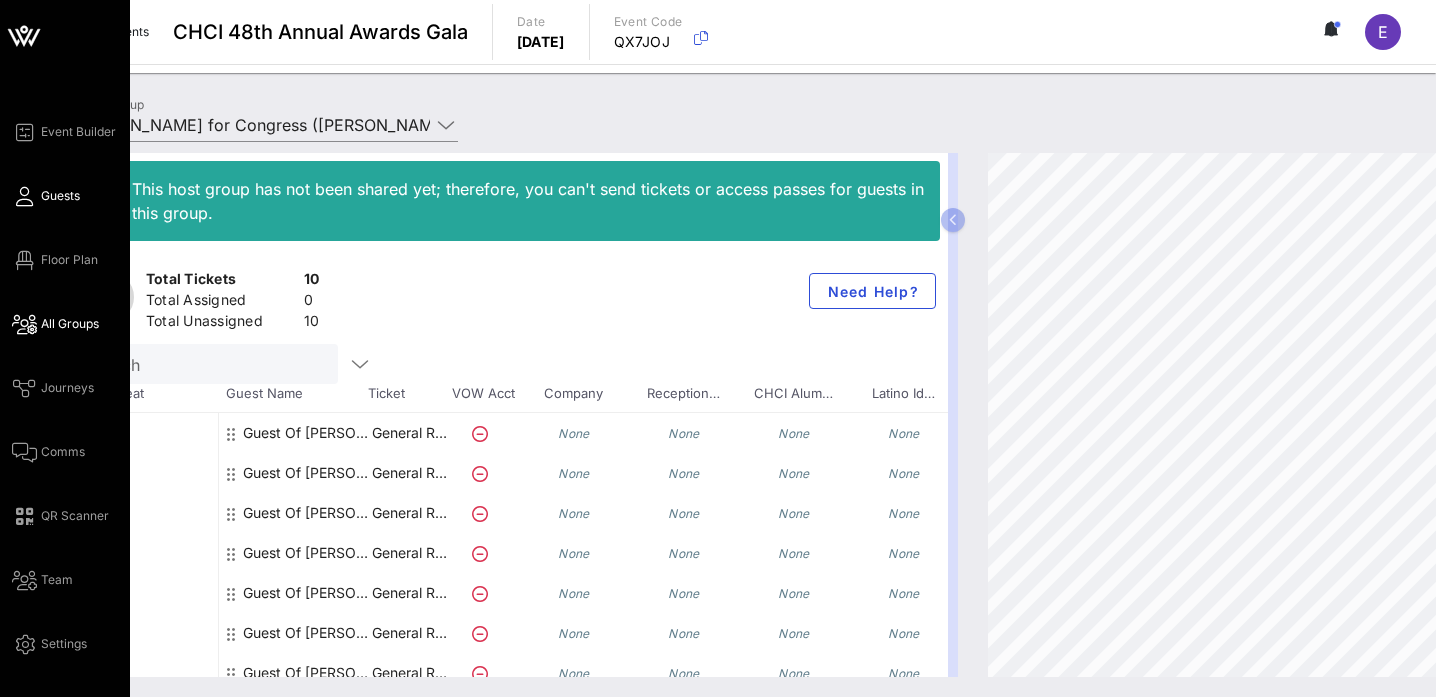 click on "Guests" at bounding box center (60, 196) 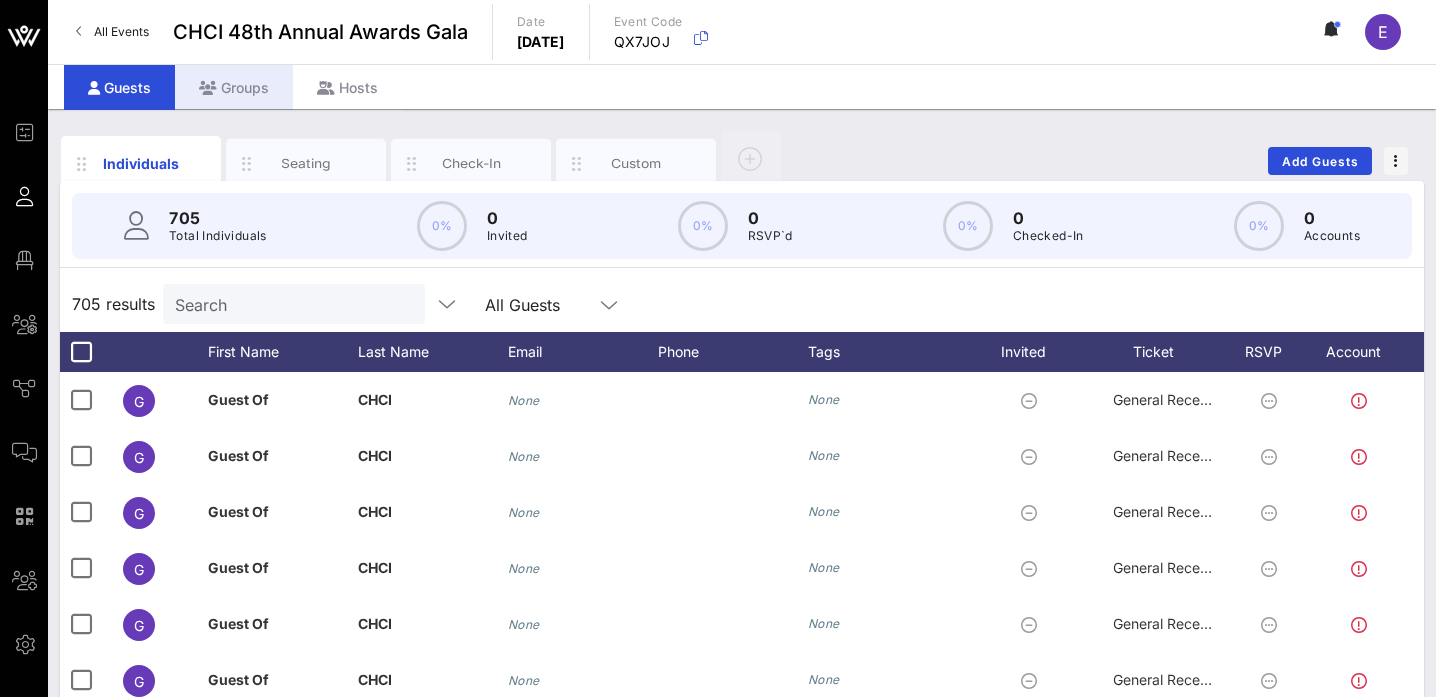 click on "Groups" at bounding box center (234, 87) 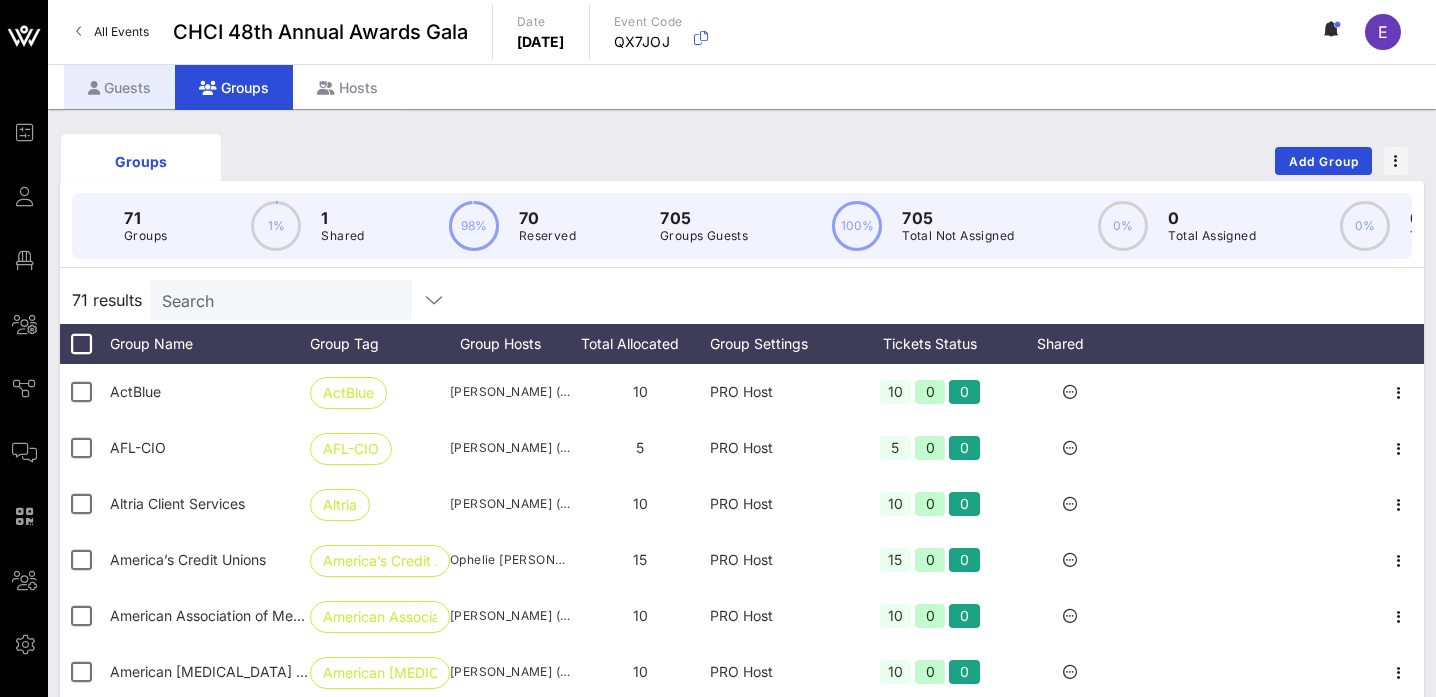 click on "Guests" at bounding box center (119, 87) 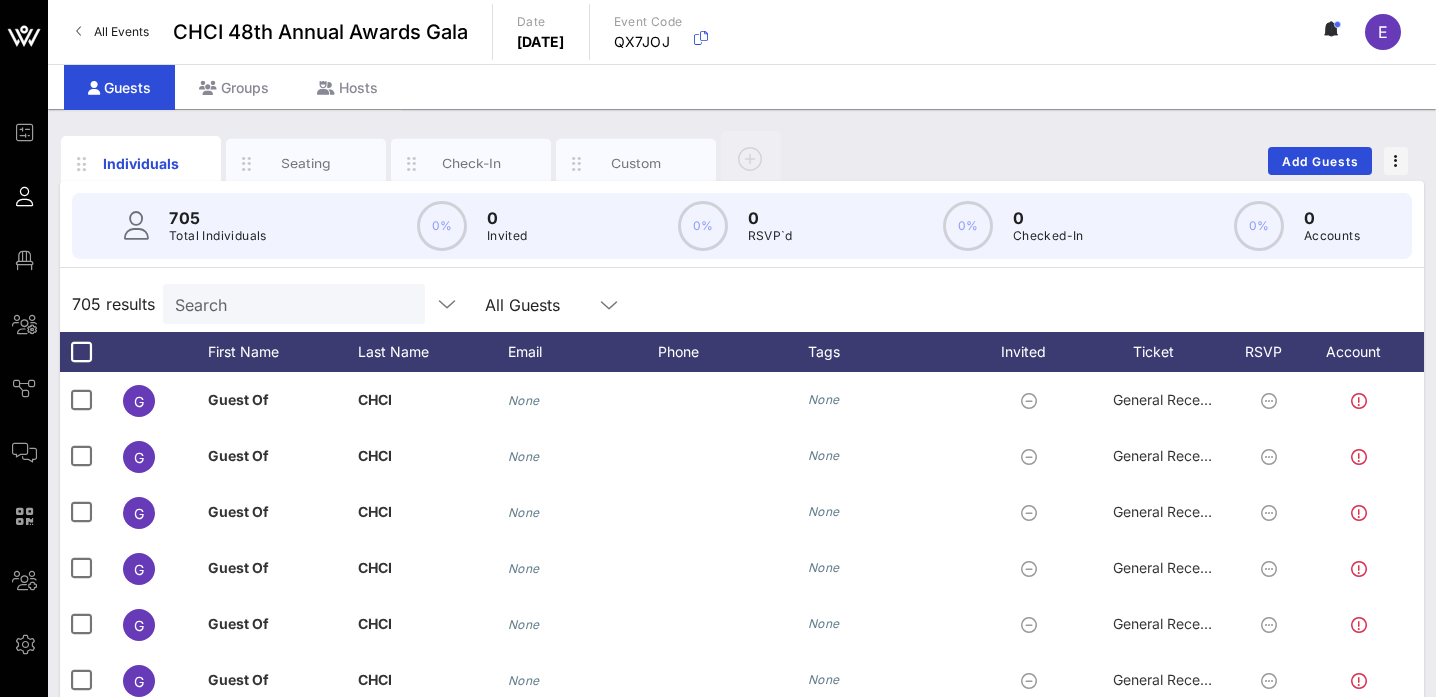 click at bounding box center (607, 305) 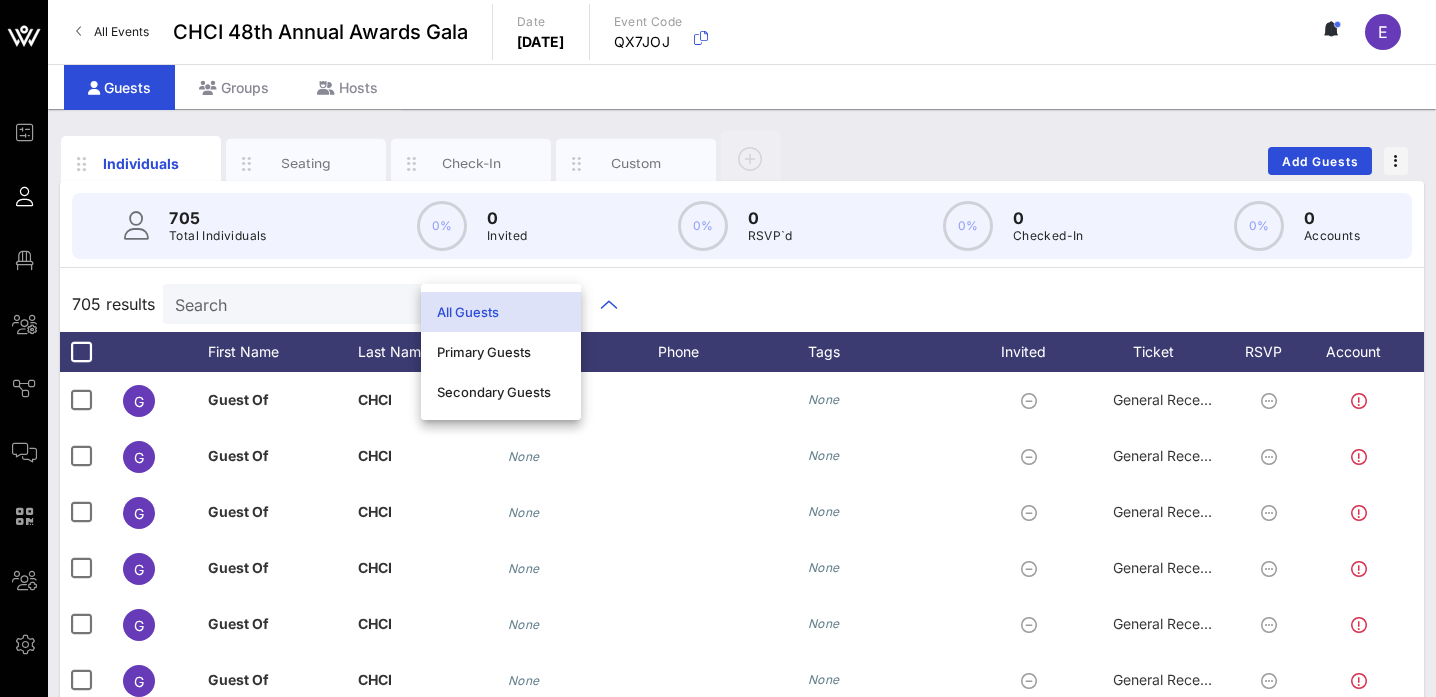 click on "705 results     Search     All Guests" at bounding box center (742, 304) 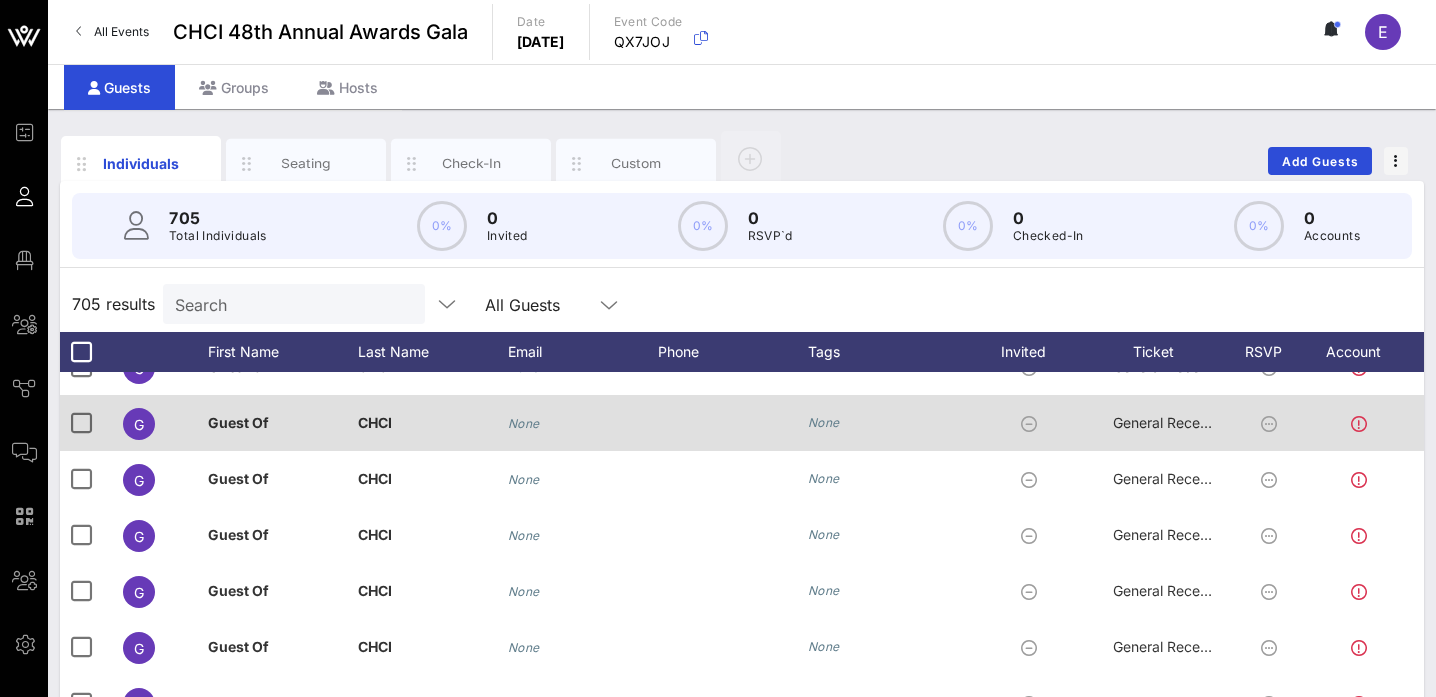 scroll, scrollTop: 0, scrollLeft: 0, axis: both 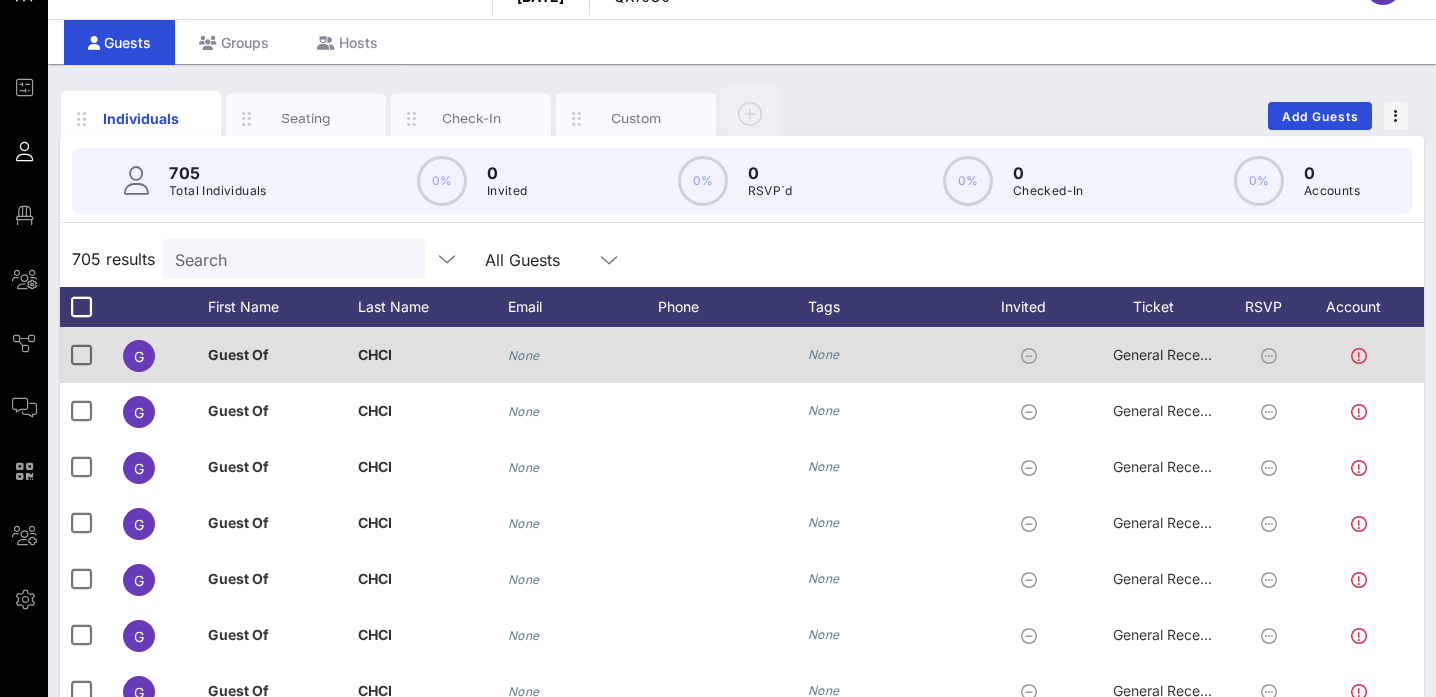 click on "General Reception" at bounding box center [1173, 354] 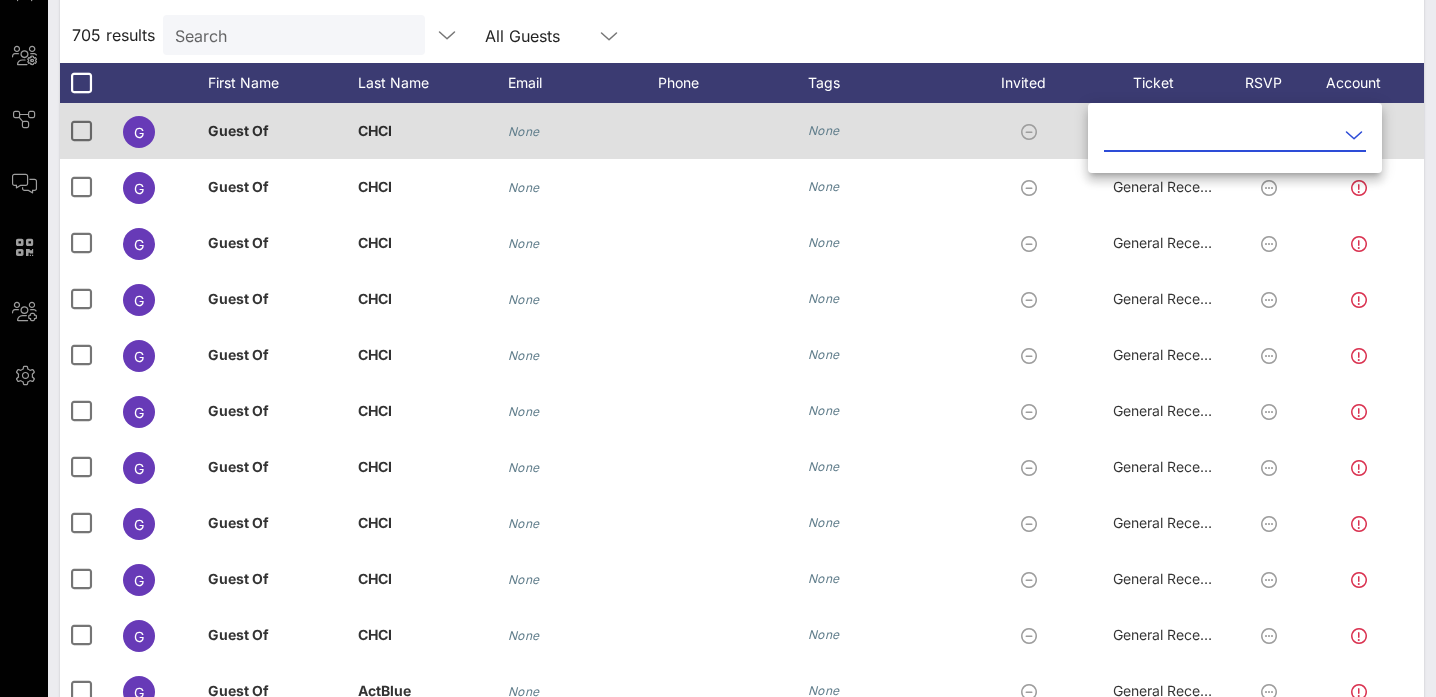 scroll, scrollTop: 271, scrollLeft: 0, axis: vertical 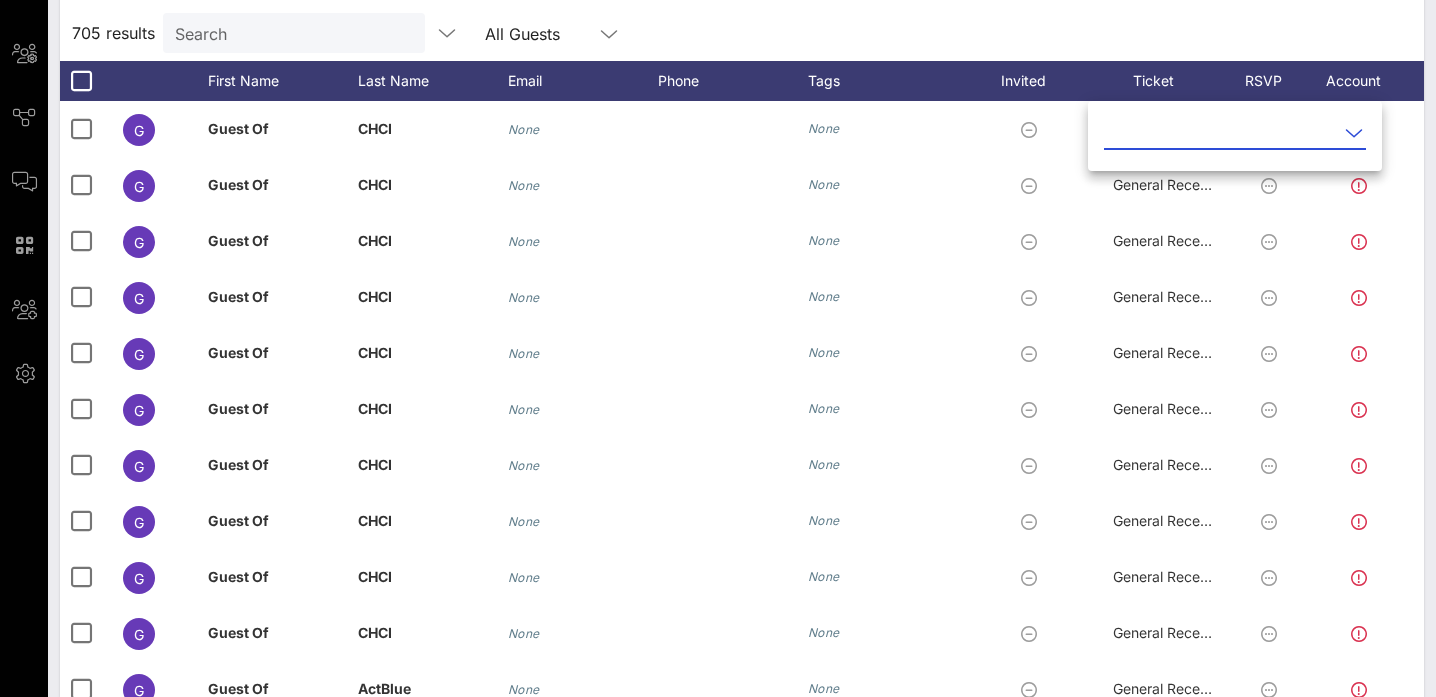 click at bounding box center [1354, 133] 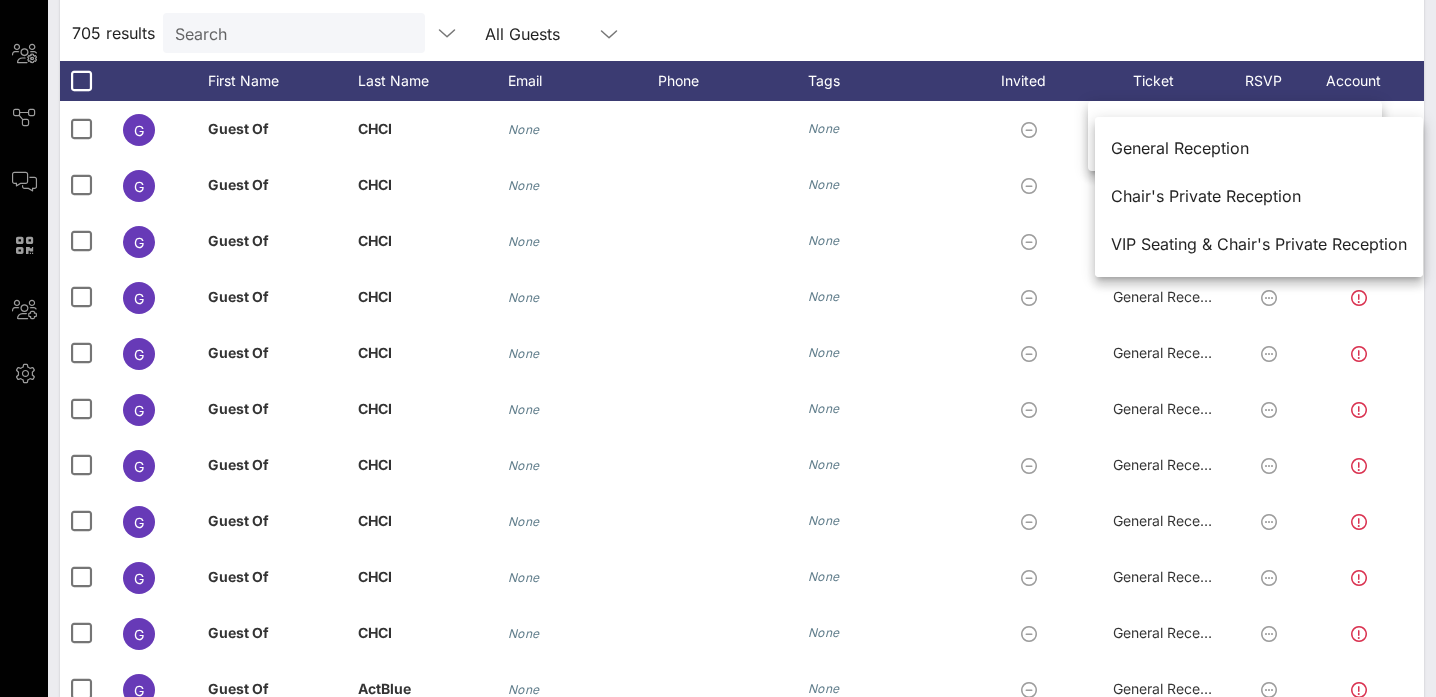 click on "705 results     Search     All Guests" at bounding box center (742, 33) 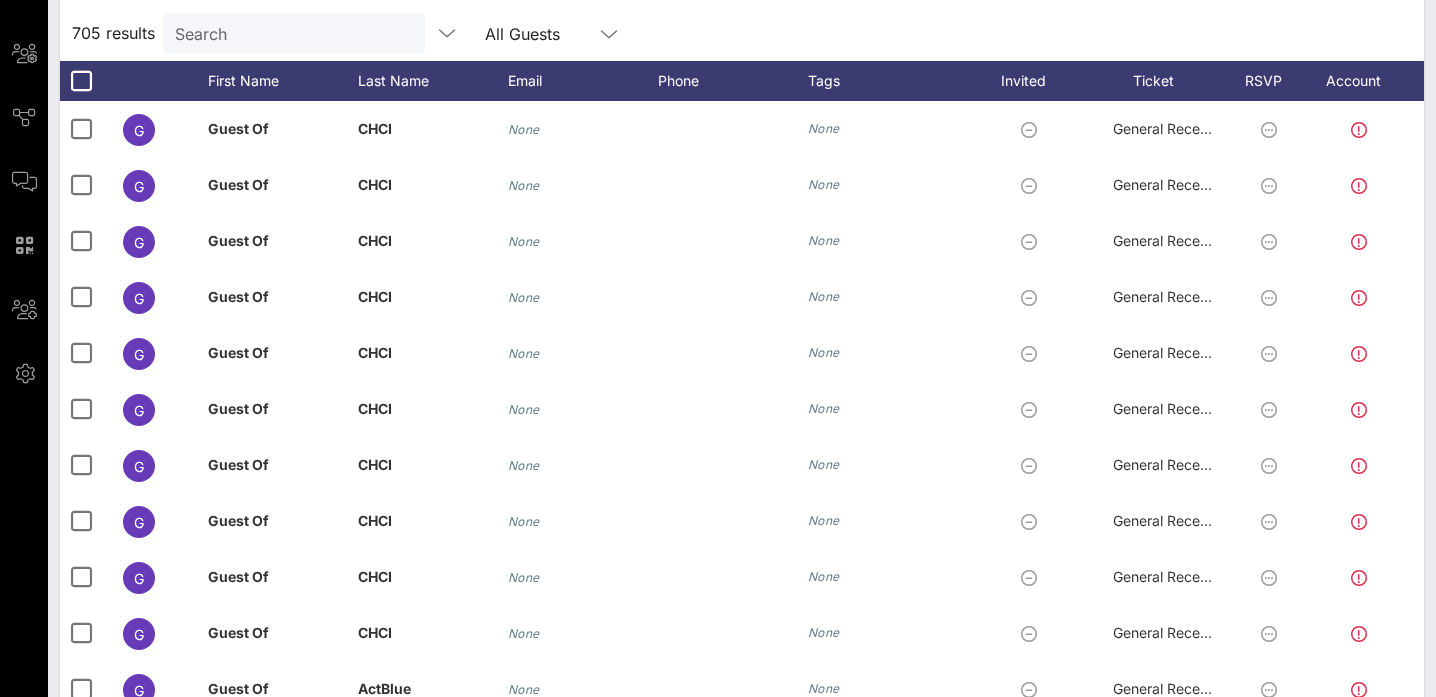 click on "705 results     Search     All Guests" at bounding box center [742, 33] 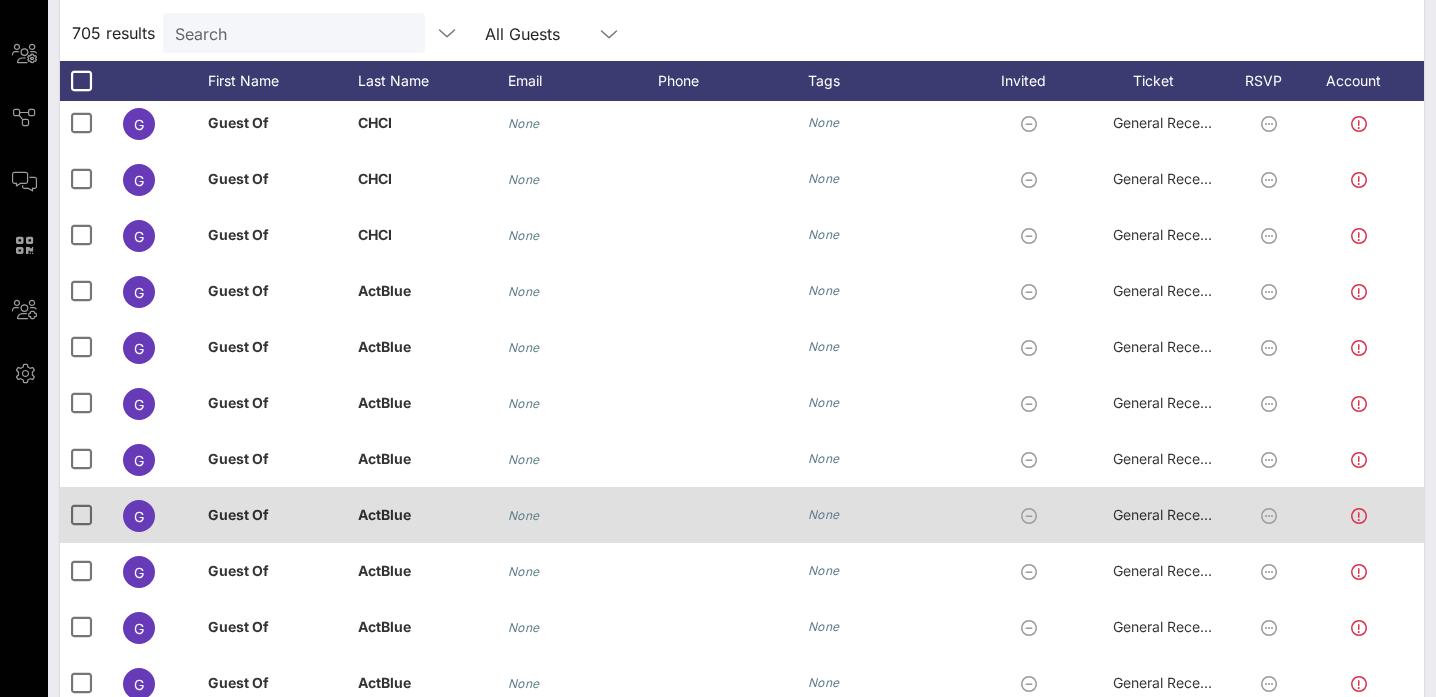 scroll, scrollTop: 395, scrollLeft: 0, axis: vertical 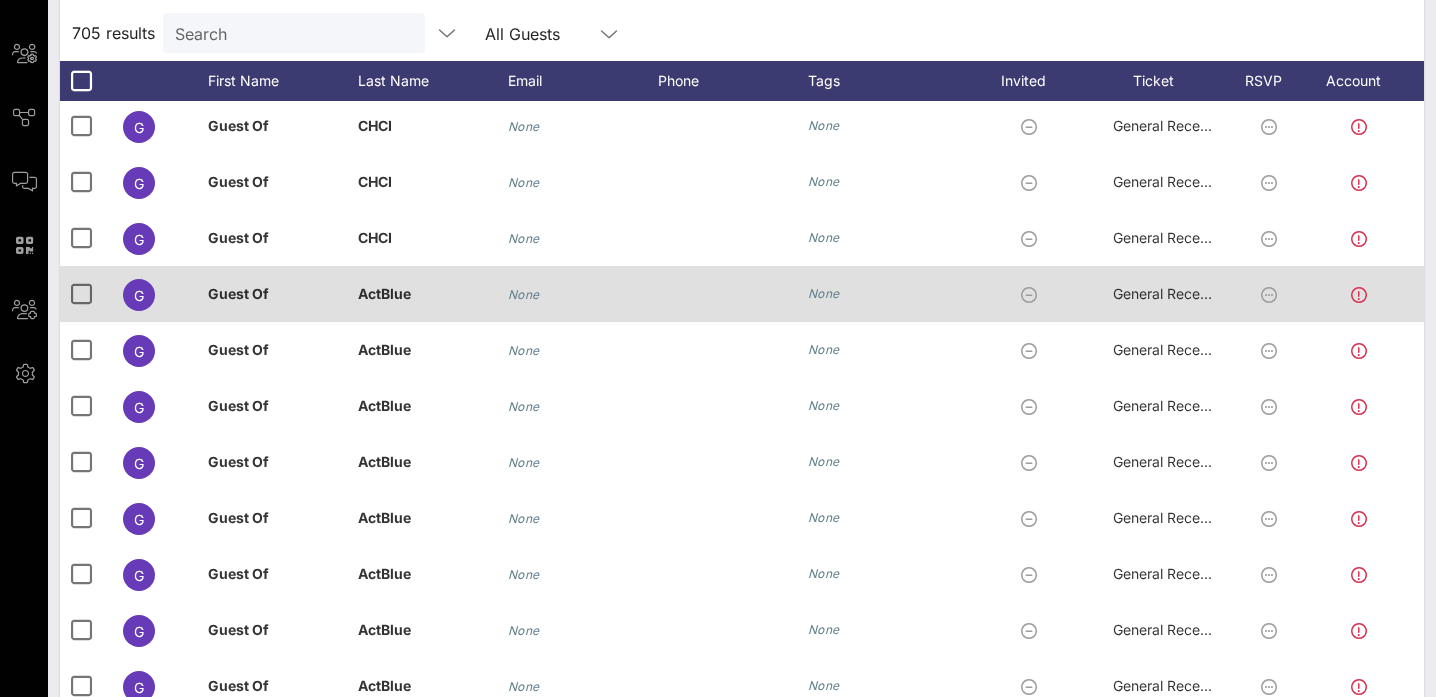 click on "General Reception" at bounding box center [1173, 293] 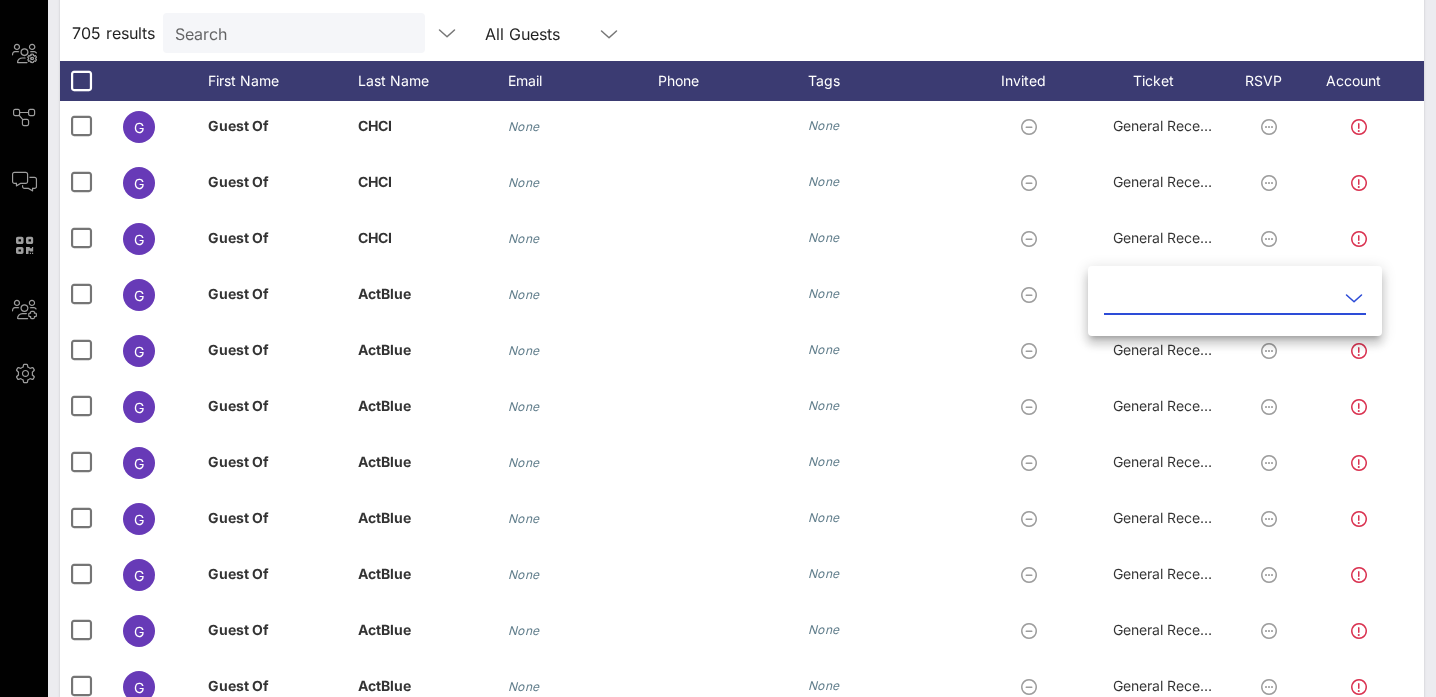 click at bounding box center (1221, 298) 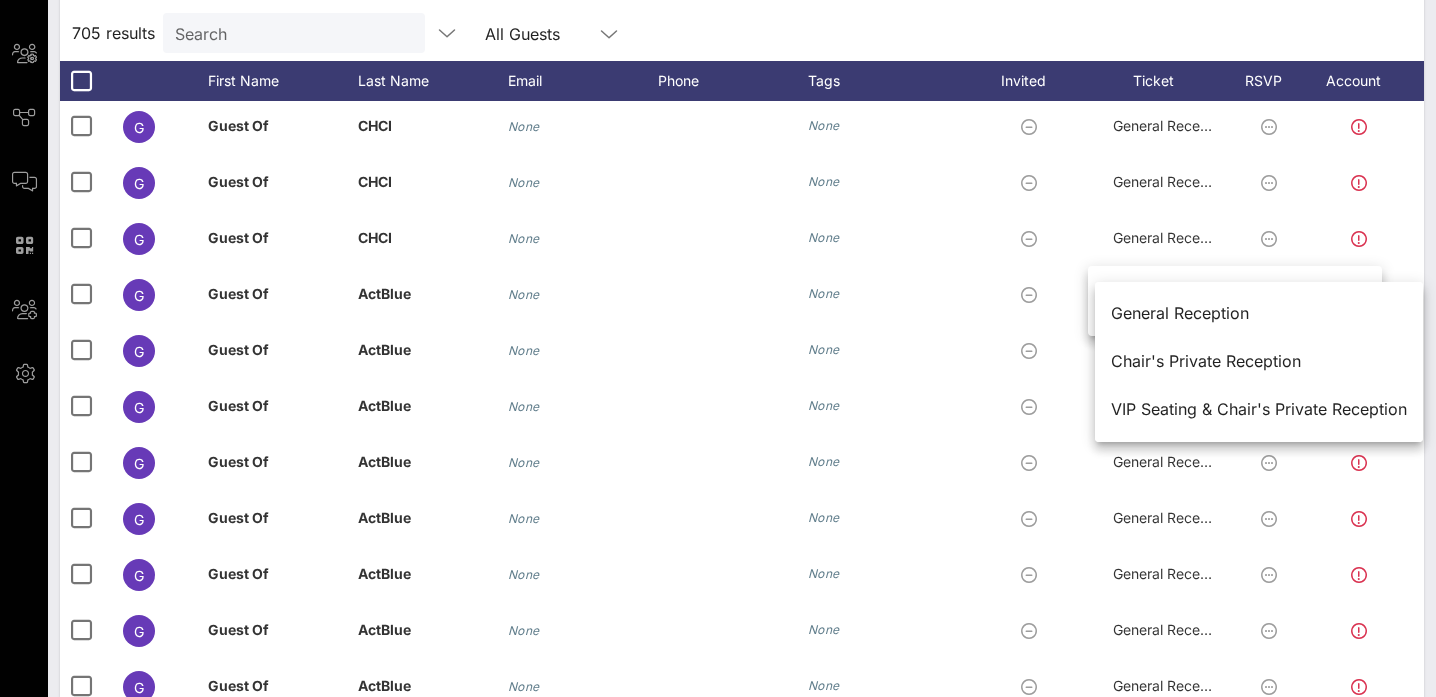 click on "705 results     Search     All Guests" at bounding box center [742, 33] 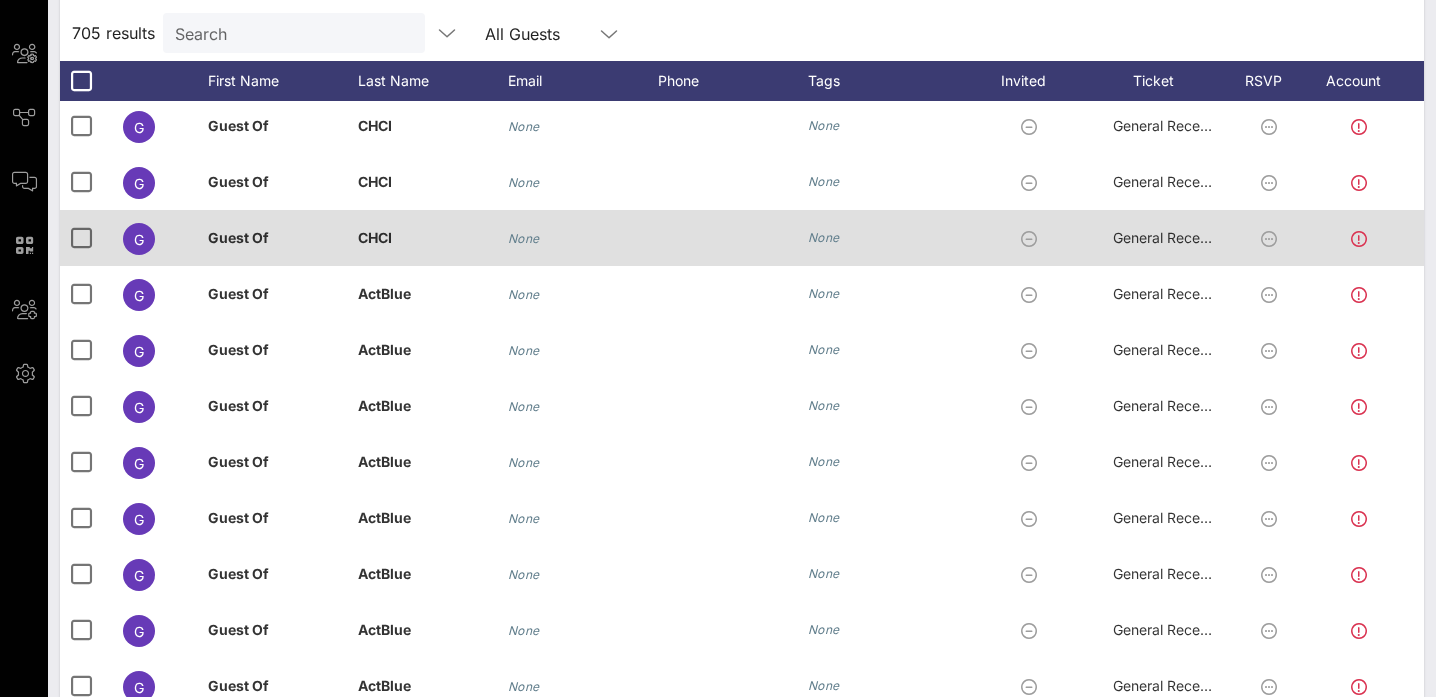 scroll, scrollTop: 395, scrollLeft: 44, axis: both 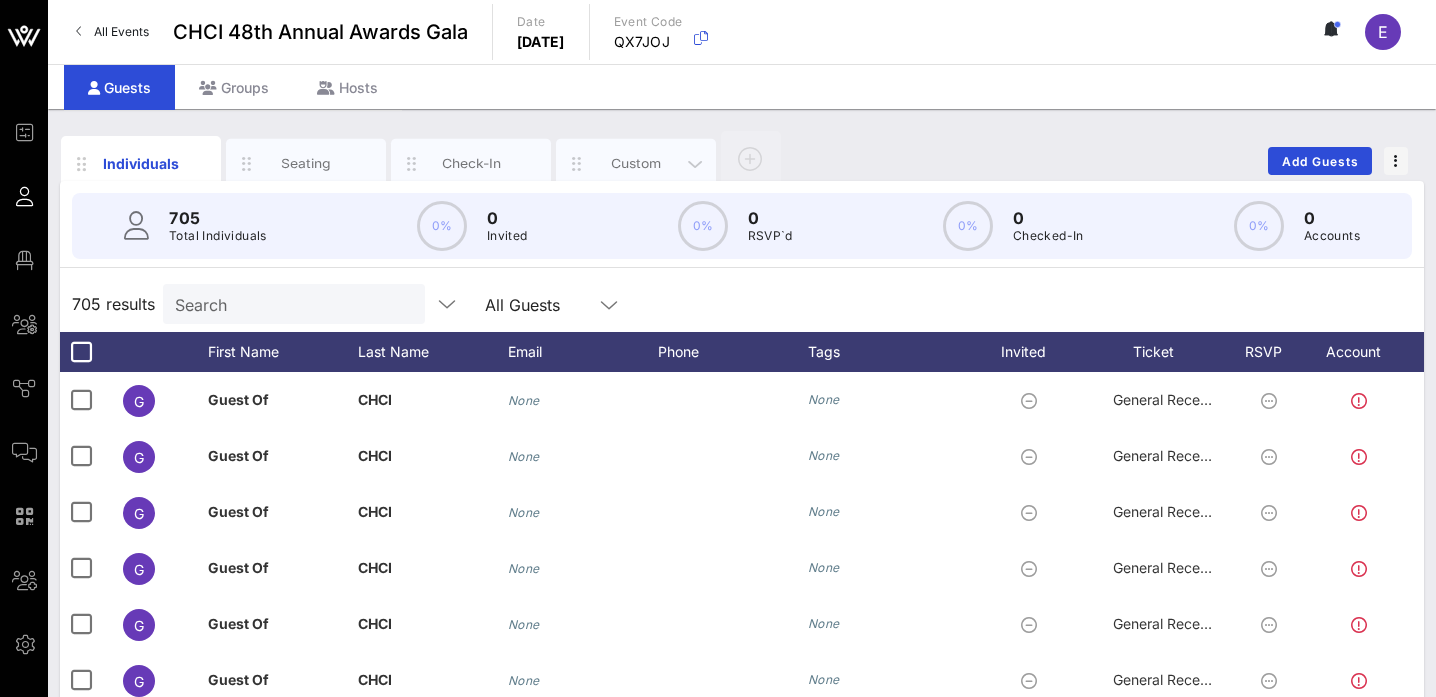 click on "Custom" at bounding box center (636, 164) 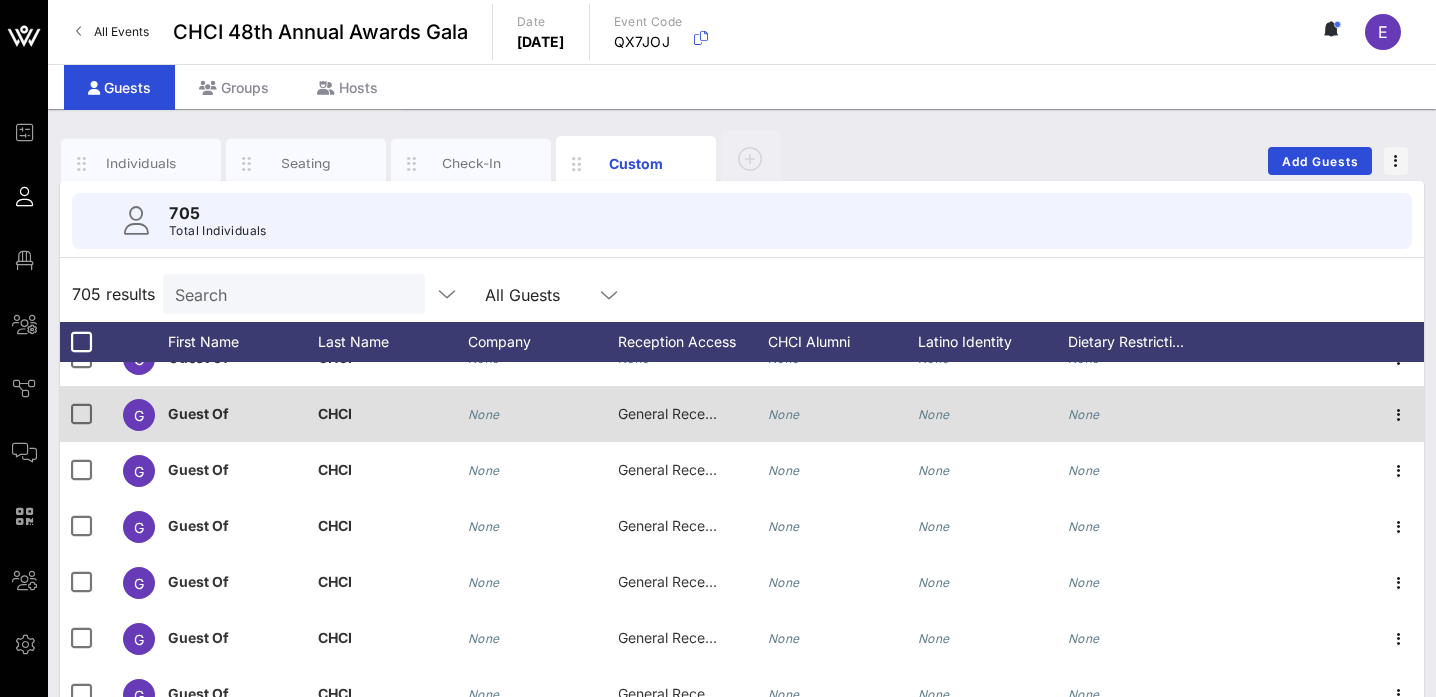 scroll, scrollTop: 98, scrollLeft: 0, axis: vertical 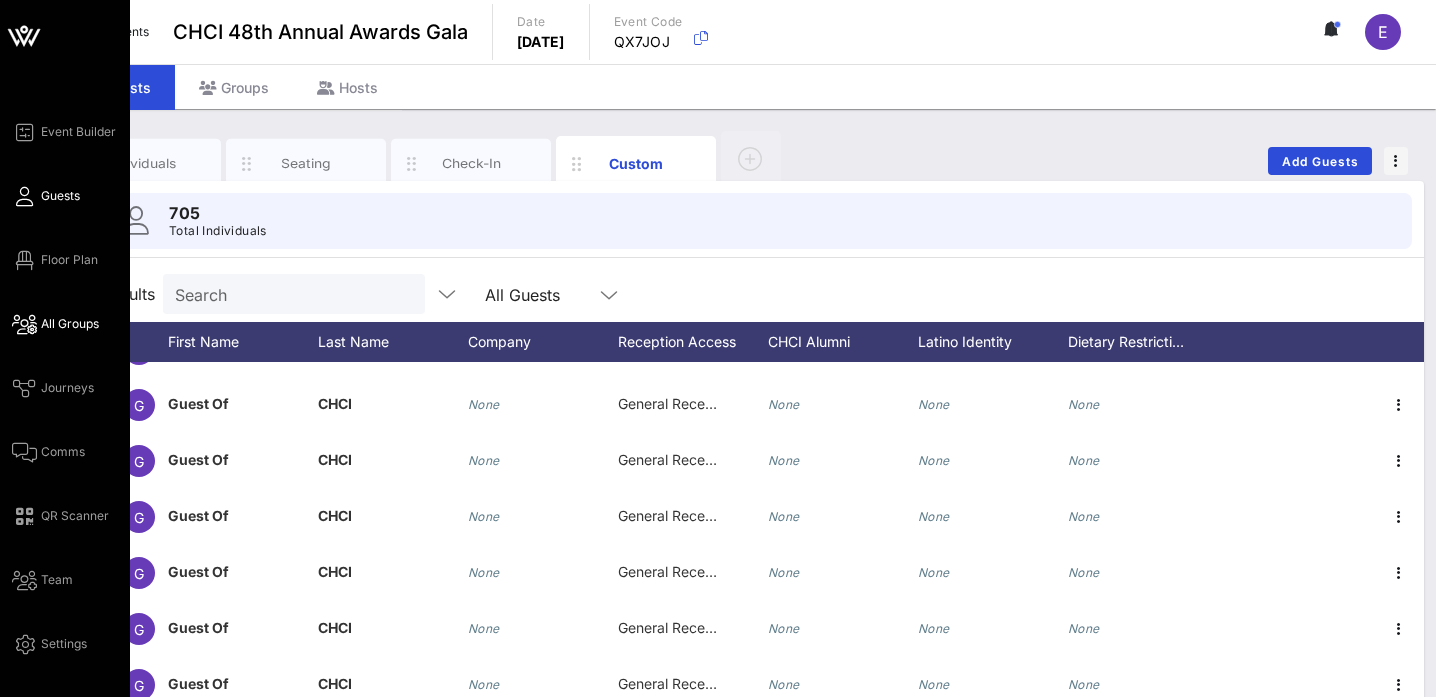 click on "All Groups" at bounding box center [70, 324] 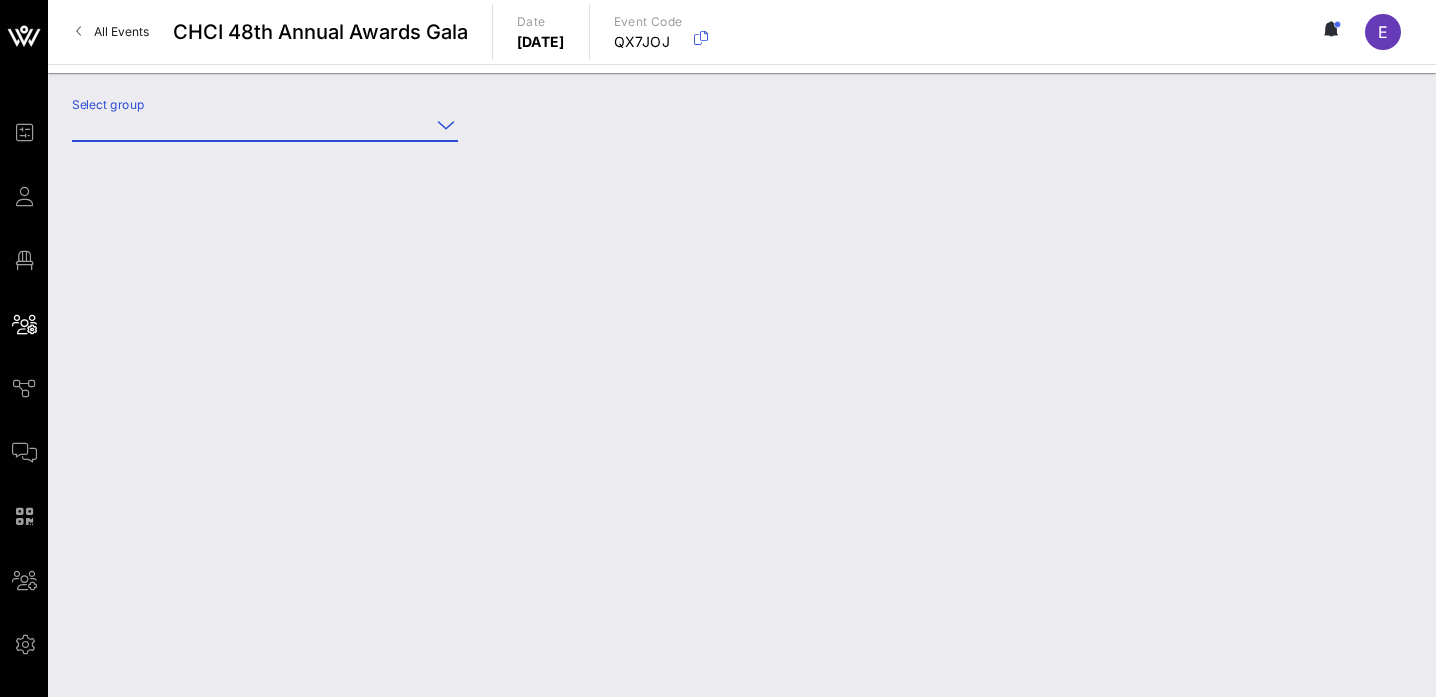 click on "Select group" at bounding box center [251, 125] 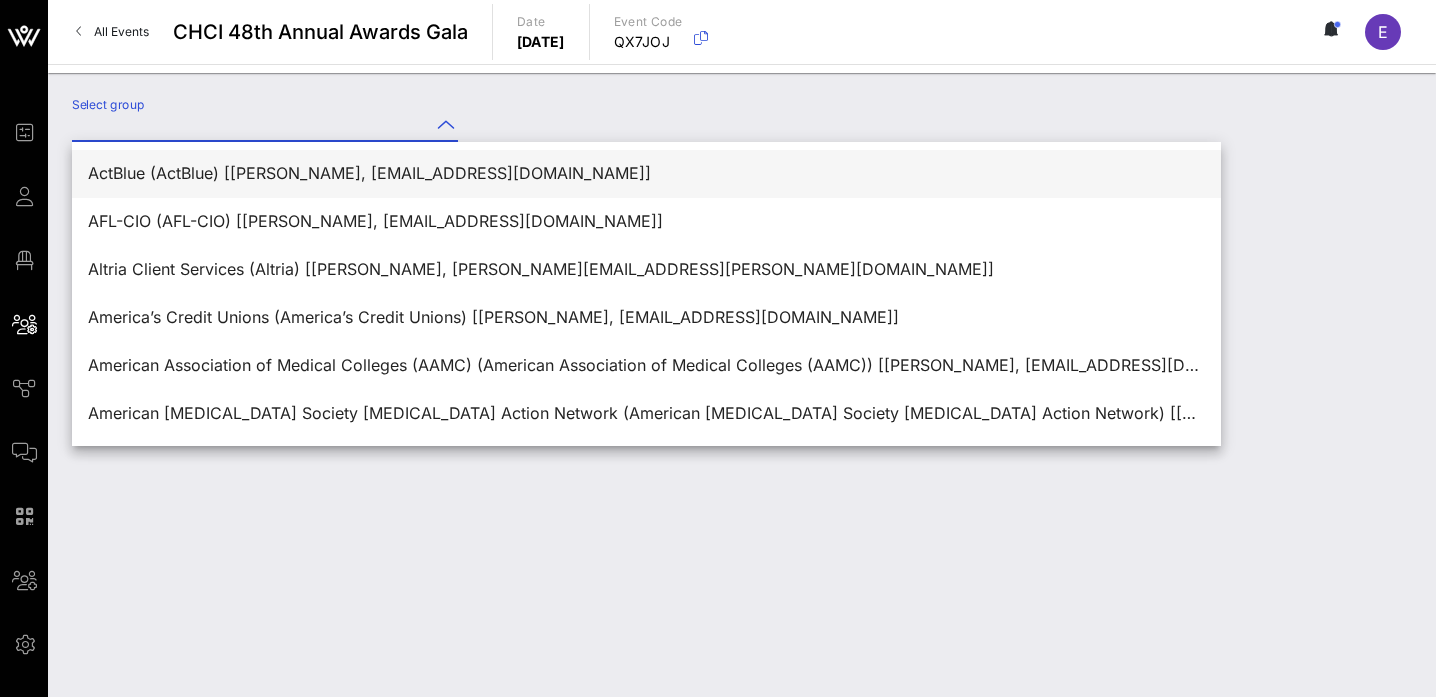 click on "ActBlue (ActBlue) [[PERSON_NAME], [EMAIL_ADDRESS][DOMAIN_NAME]]" at bounding box center (646, 173) 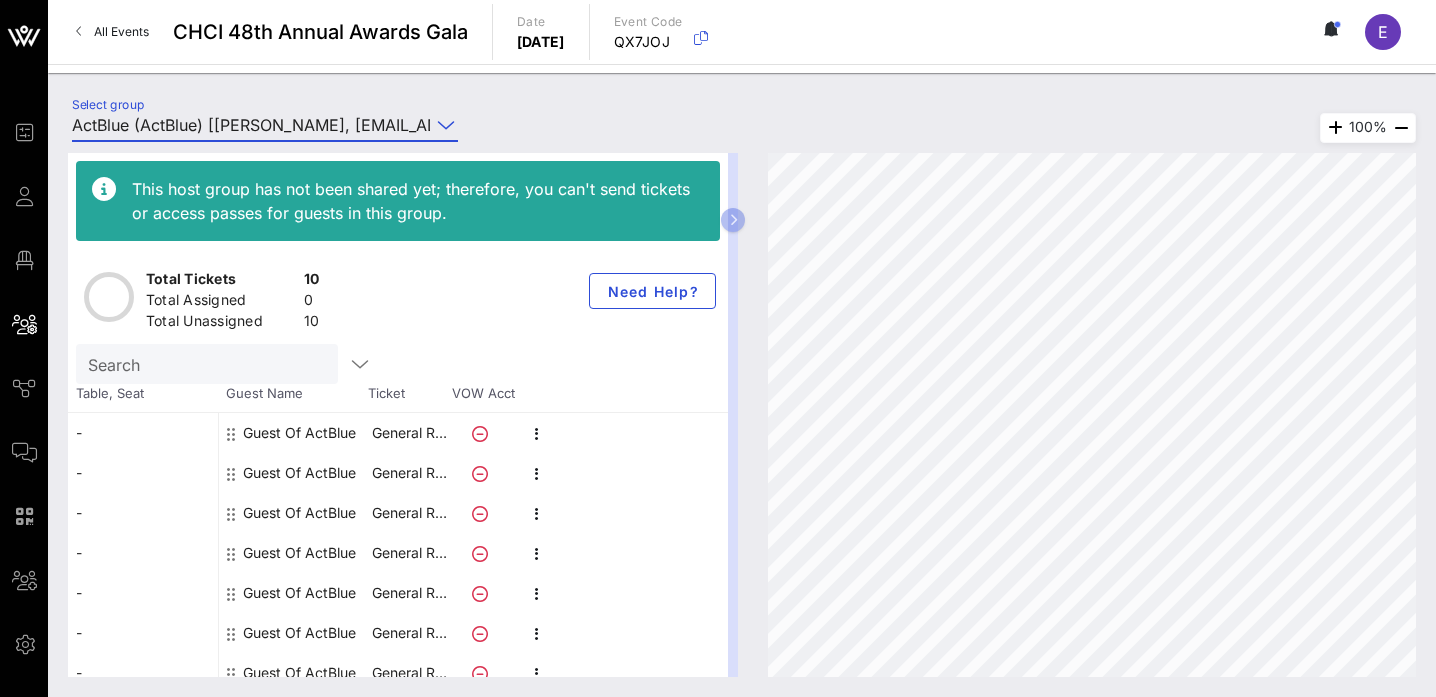 click on "General R…" at bounding box center (409, 433) 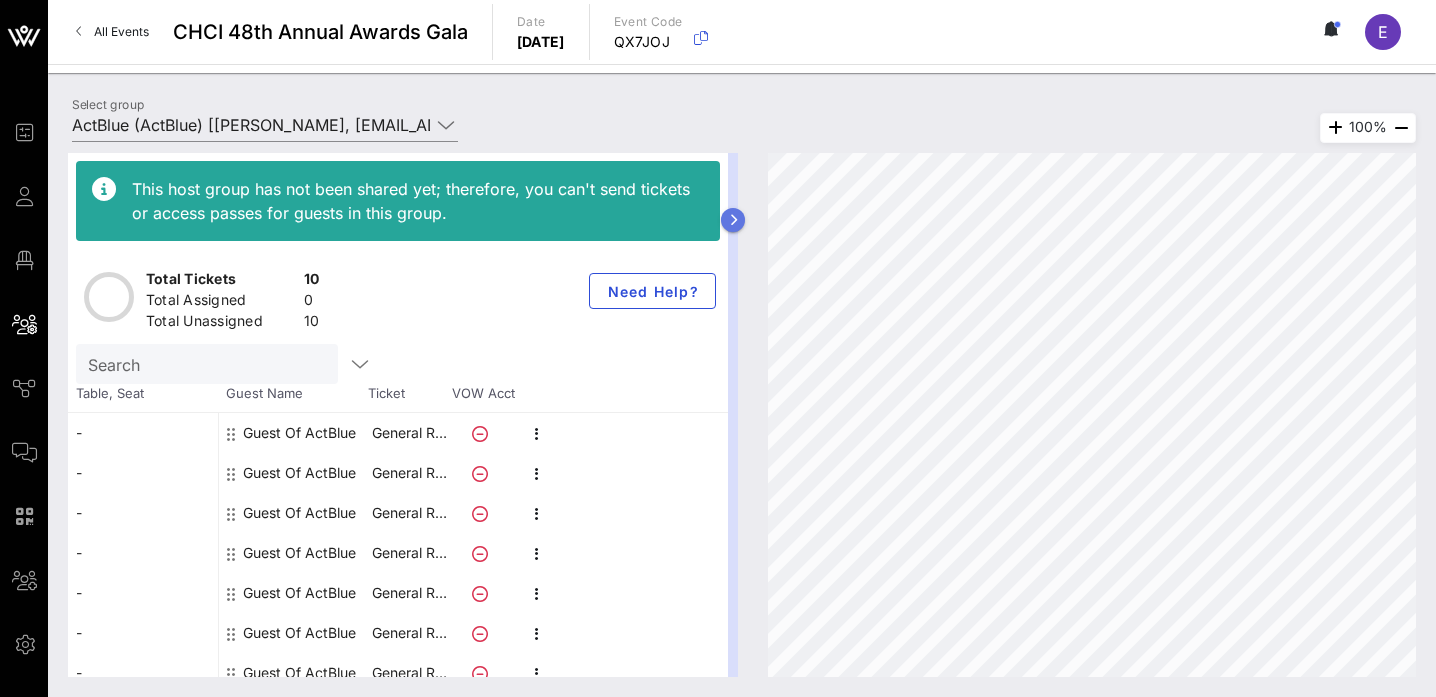 click at bounding box center (733, 220) 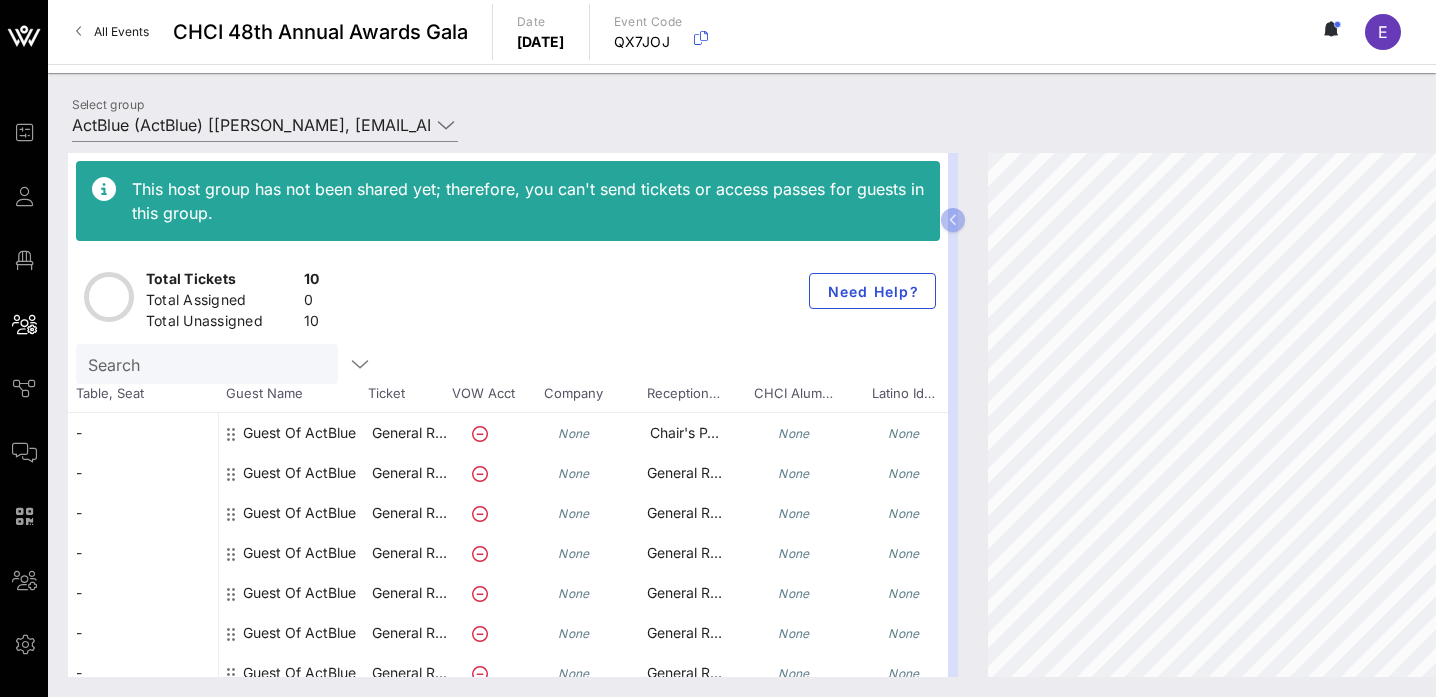 click on "General R…" at bounding box center (409, 441) 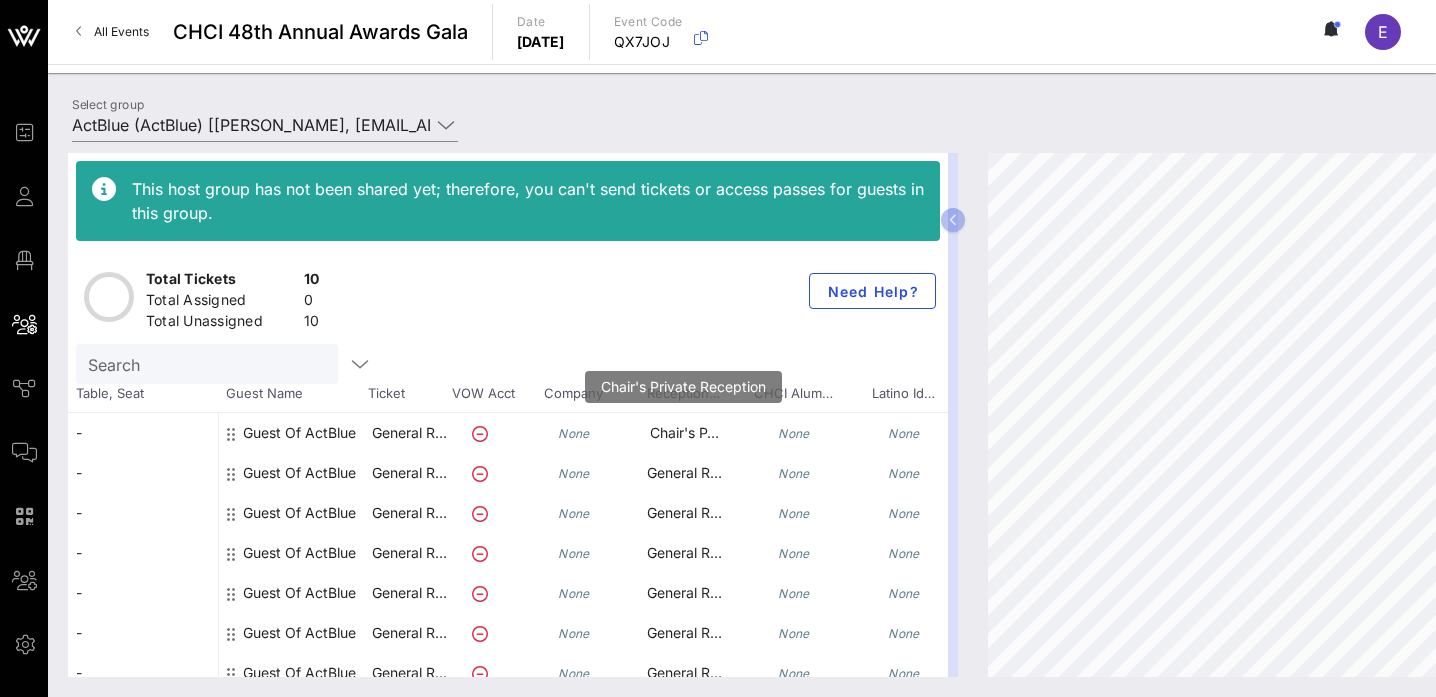 click on "Chair's P…" at bounding box center [684, 433] 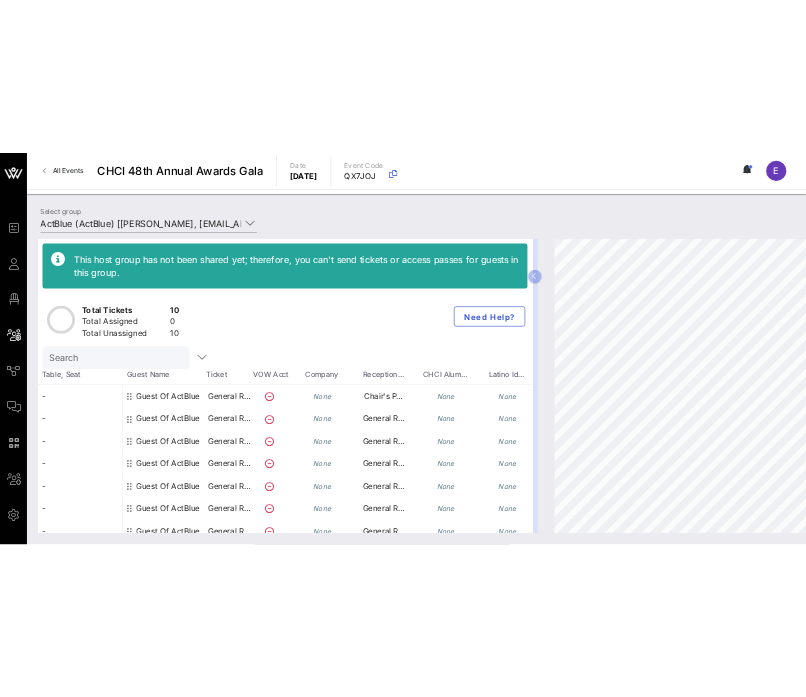 scroll, scrollTop: 16, scrollLeft: 0, axis: vertical 